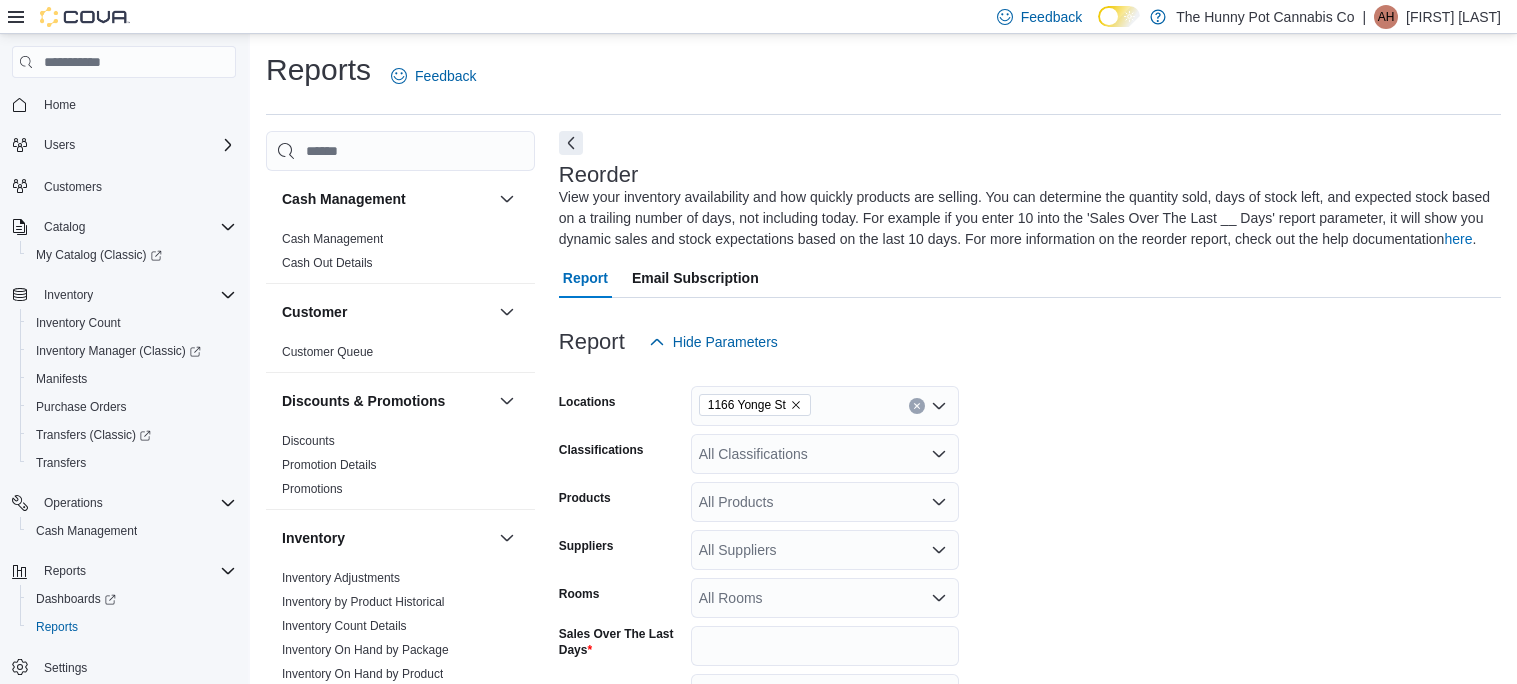 scroll, scrollTop: 87, scrollLeft: 0, axis: vertical 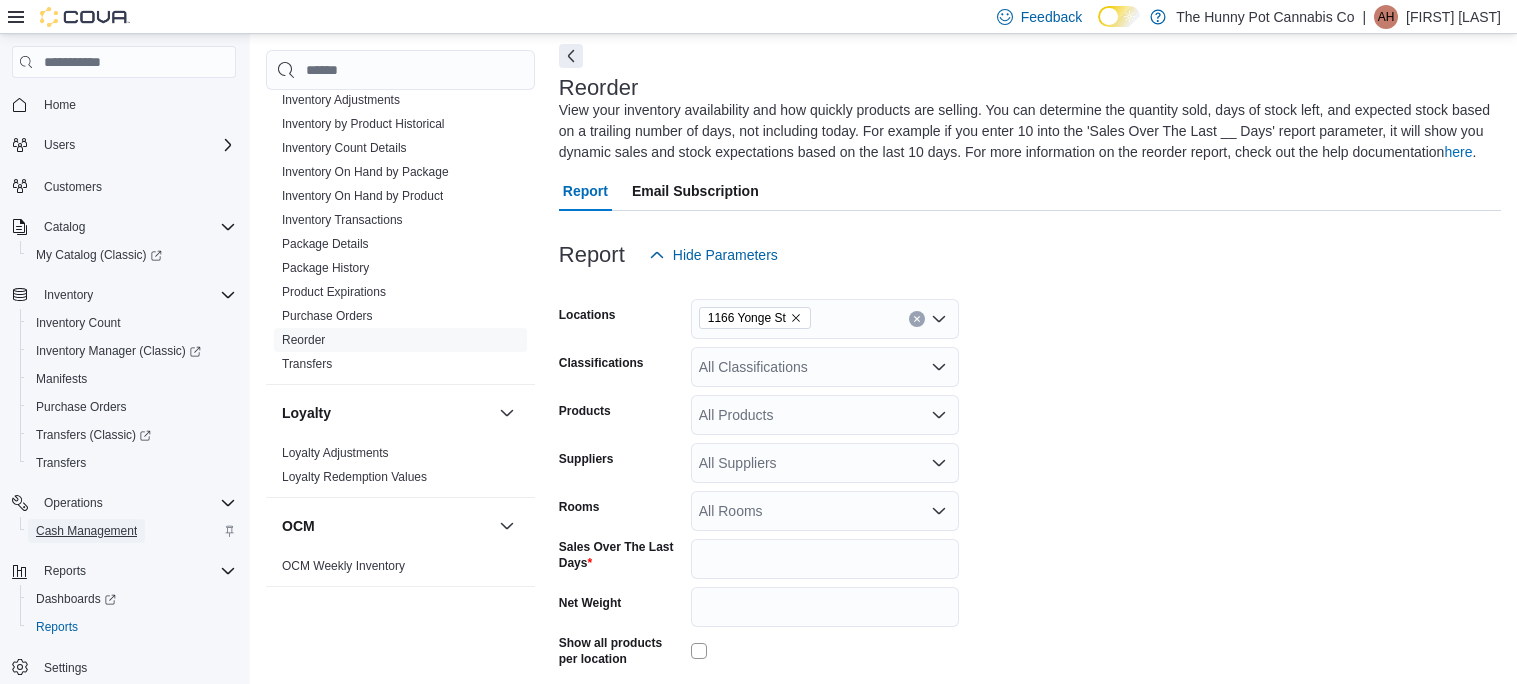 click on "Cash Management" at bounding box center (86, 531) 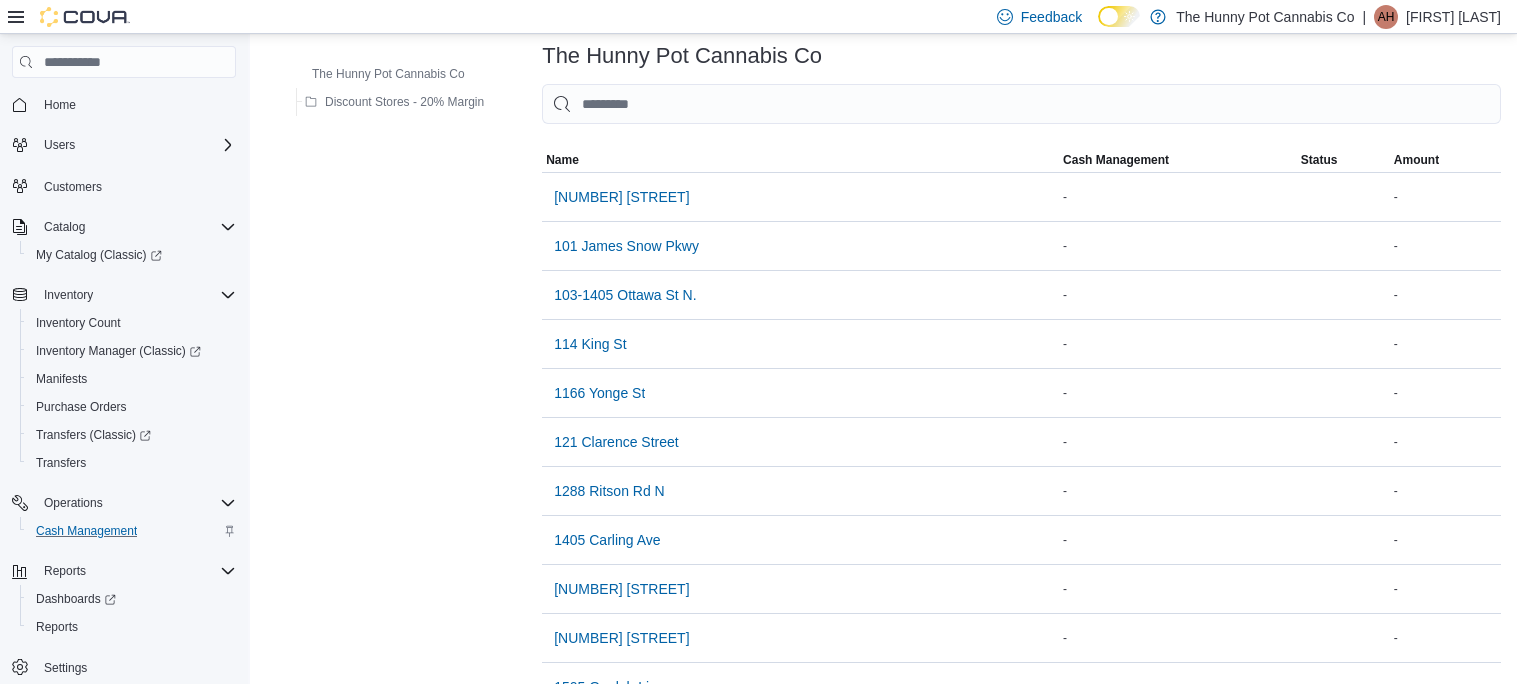 scroll, scrollTop: 0, scrollLeft: 0, axis: both 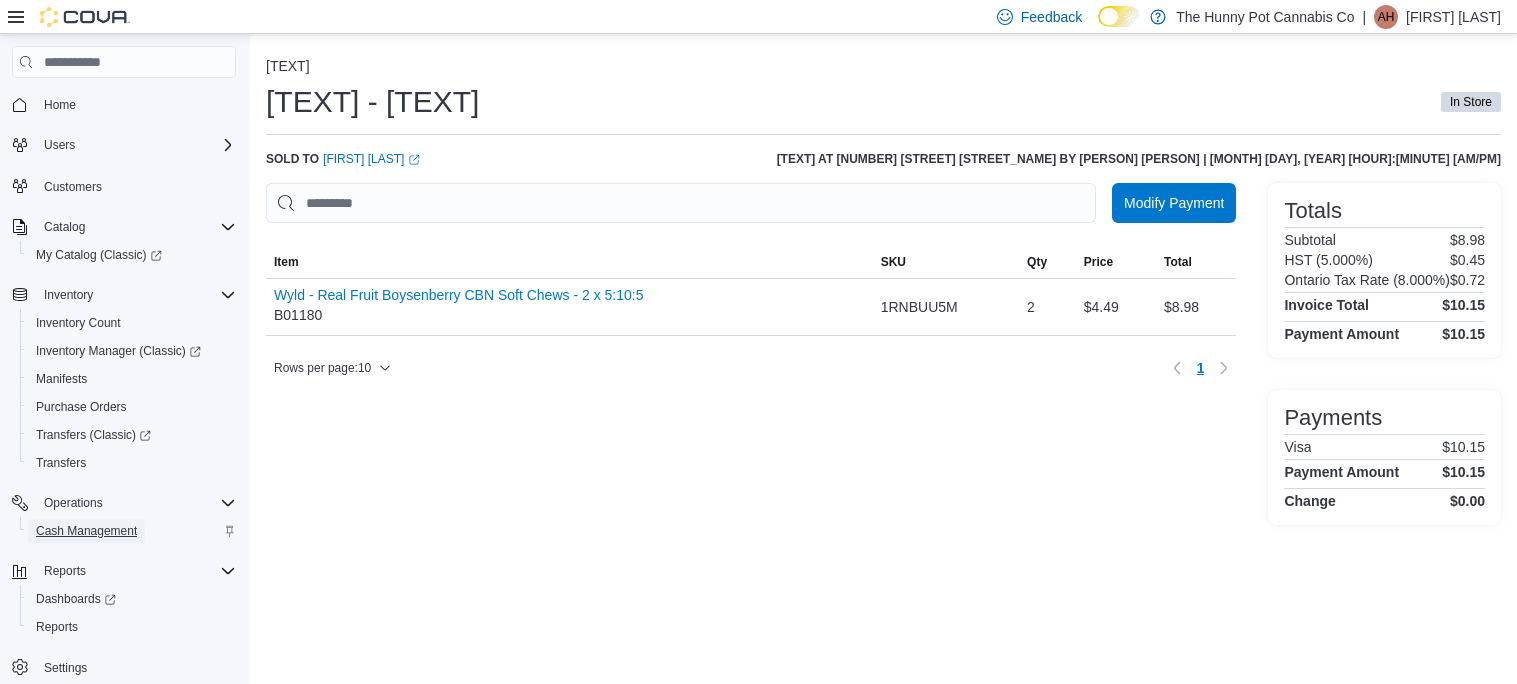 click on "Cash Management" at bounding box center [86, 531] 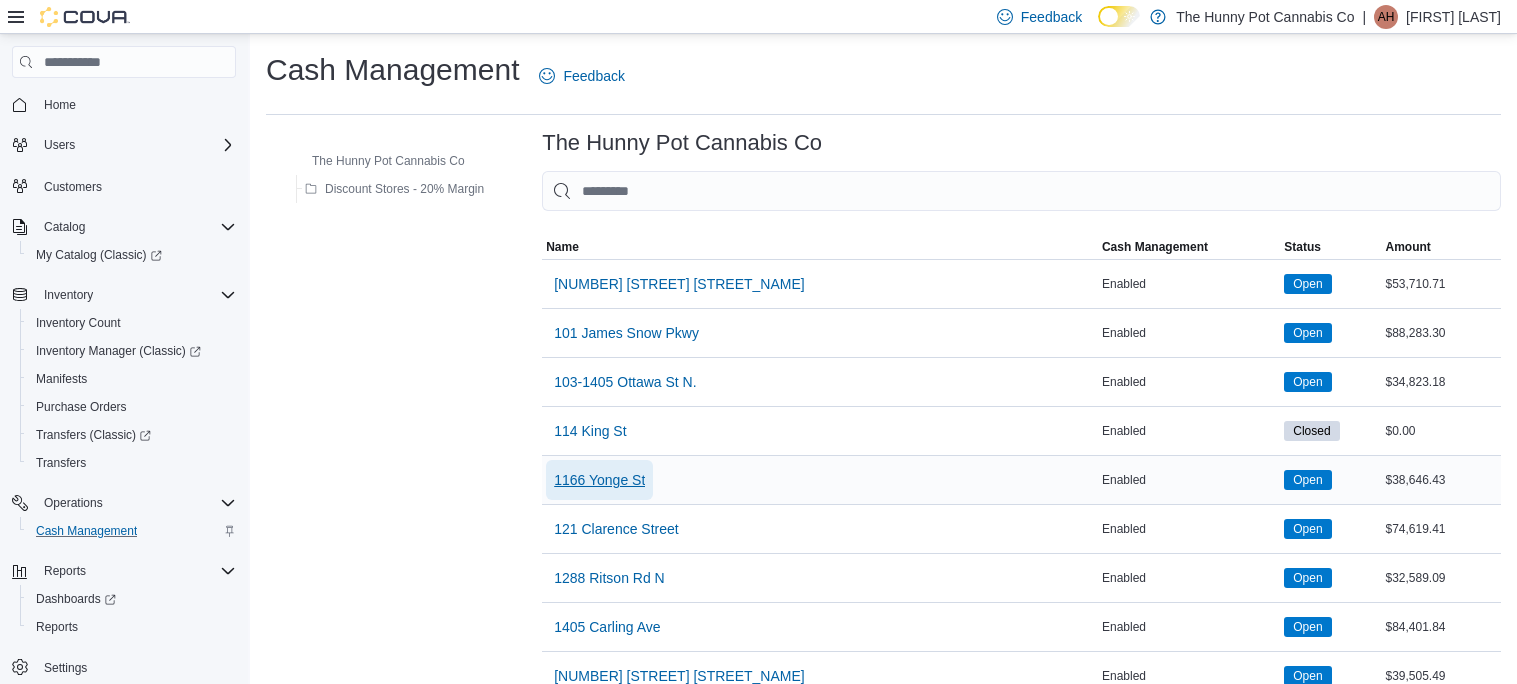 click on "1166 Yonge St" at bounding box center [599, 480] 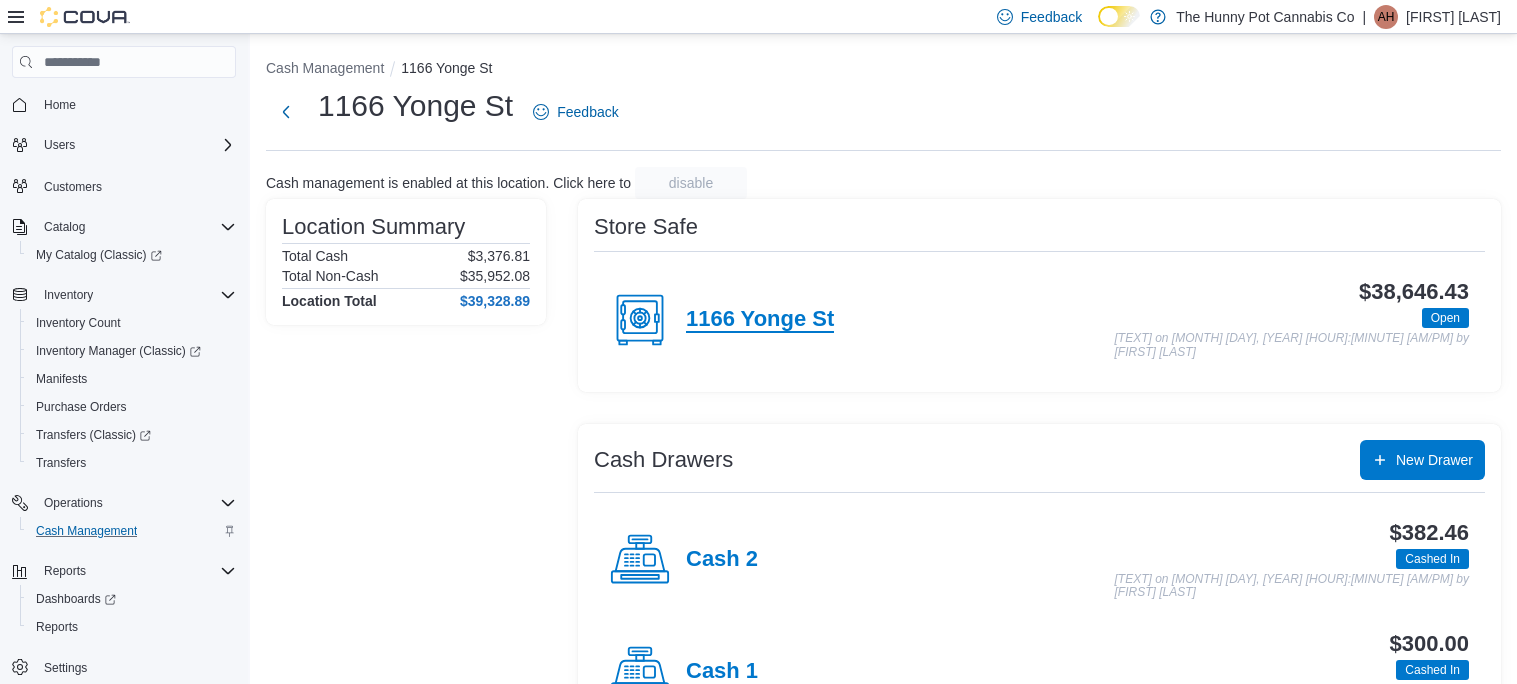 click on "1166 Yonge St" at bounding box center [760, 320] 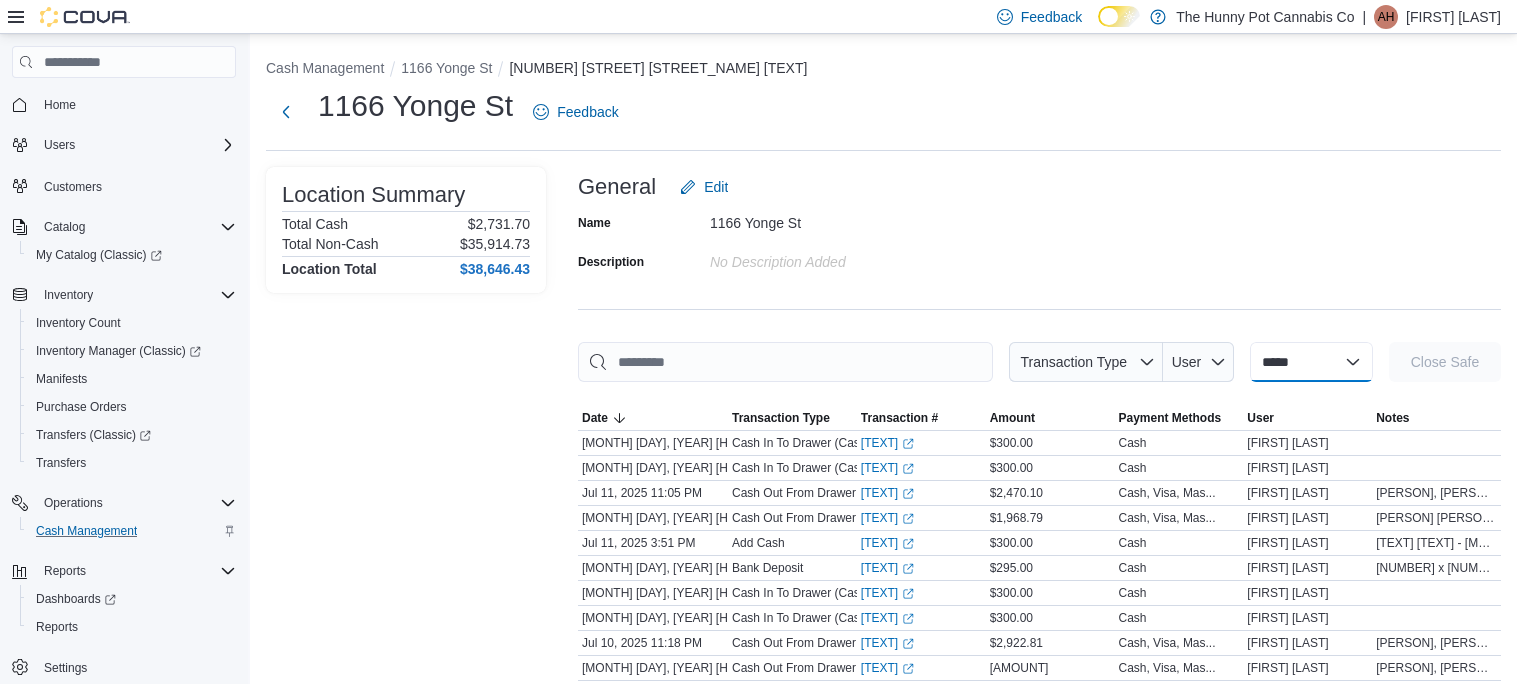 click on "**********" at bounding box center [1311, 362] 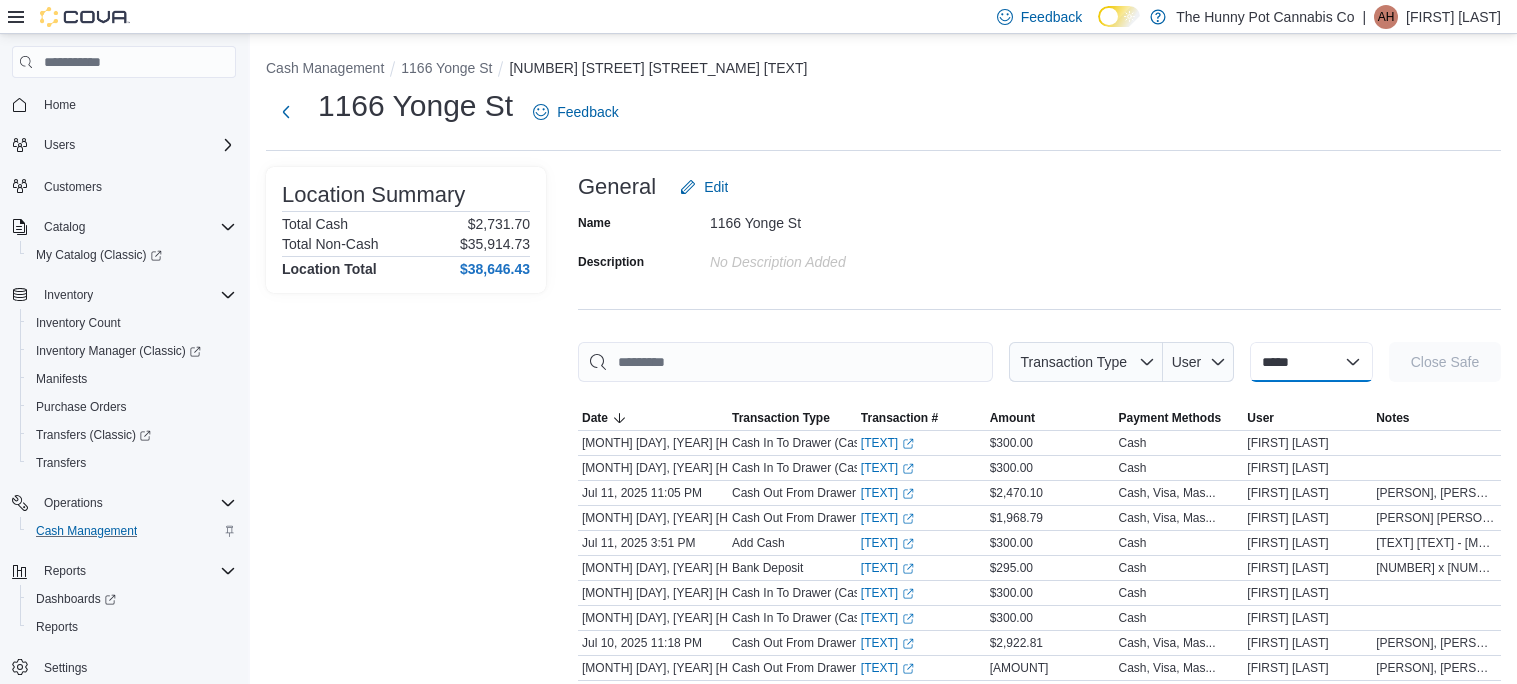 select on "**********" 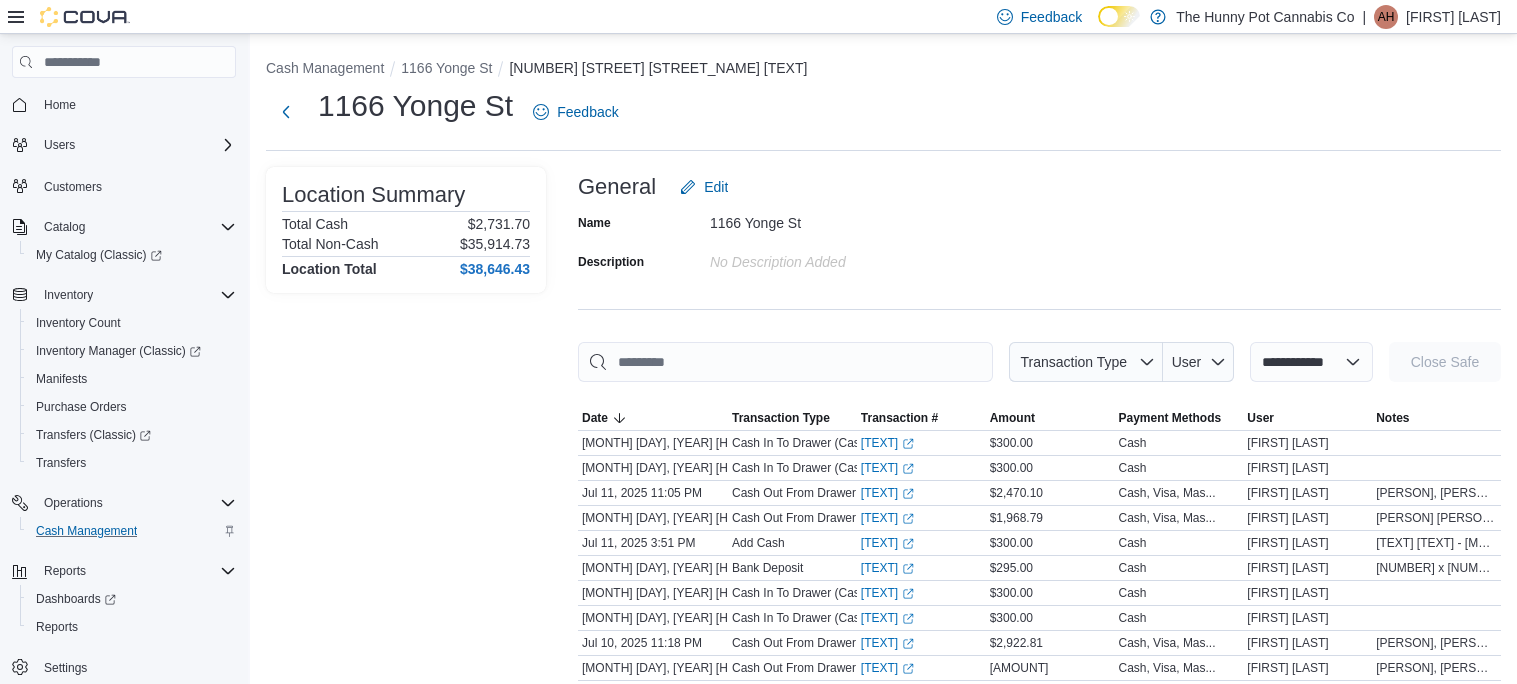 click on "**********" at bounding box center [1311, 362] 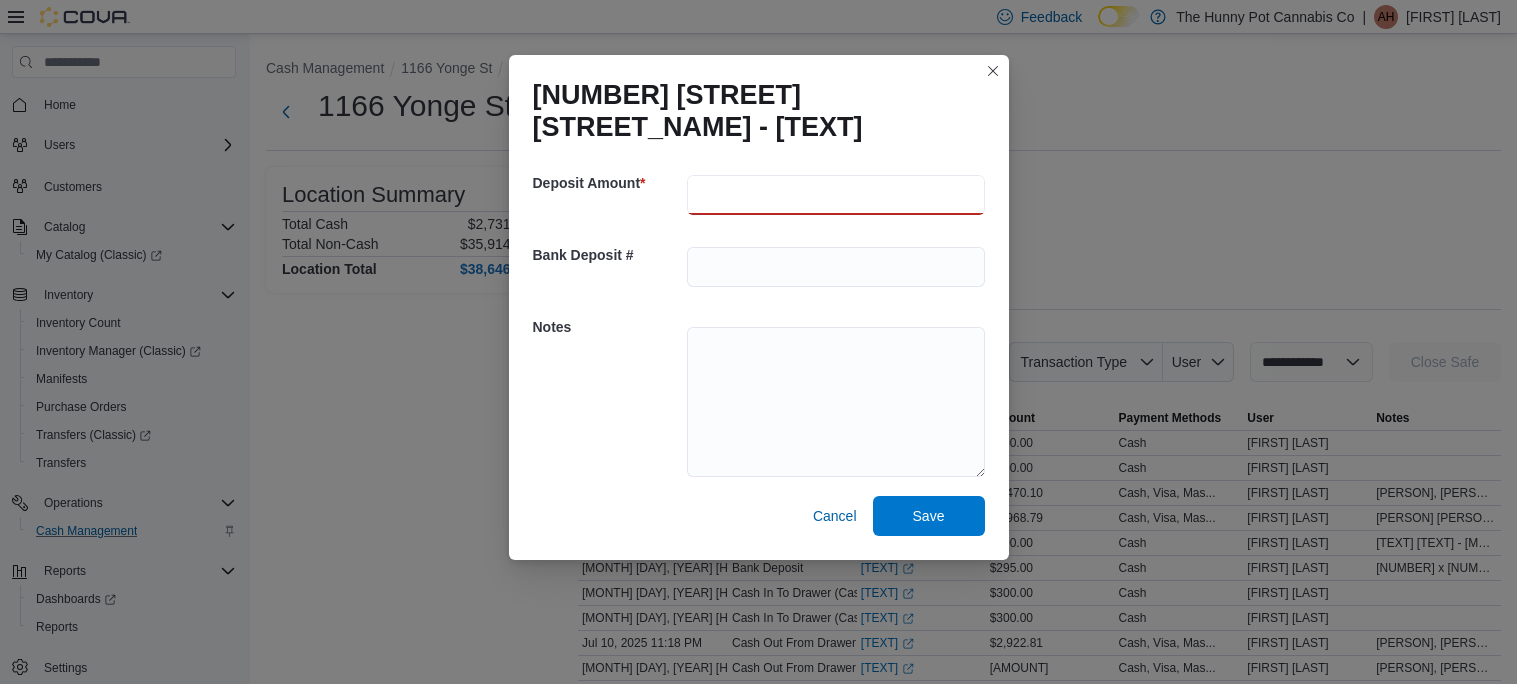 click at bounding box center [836, 195] 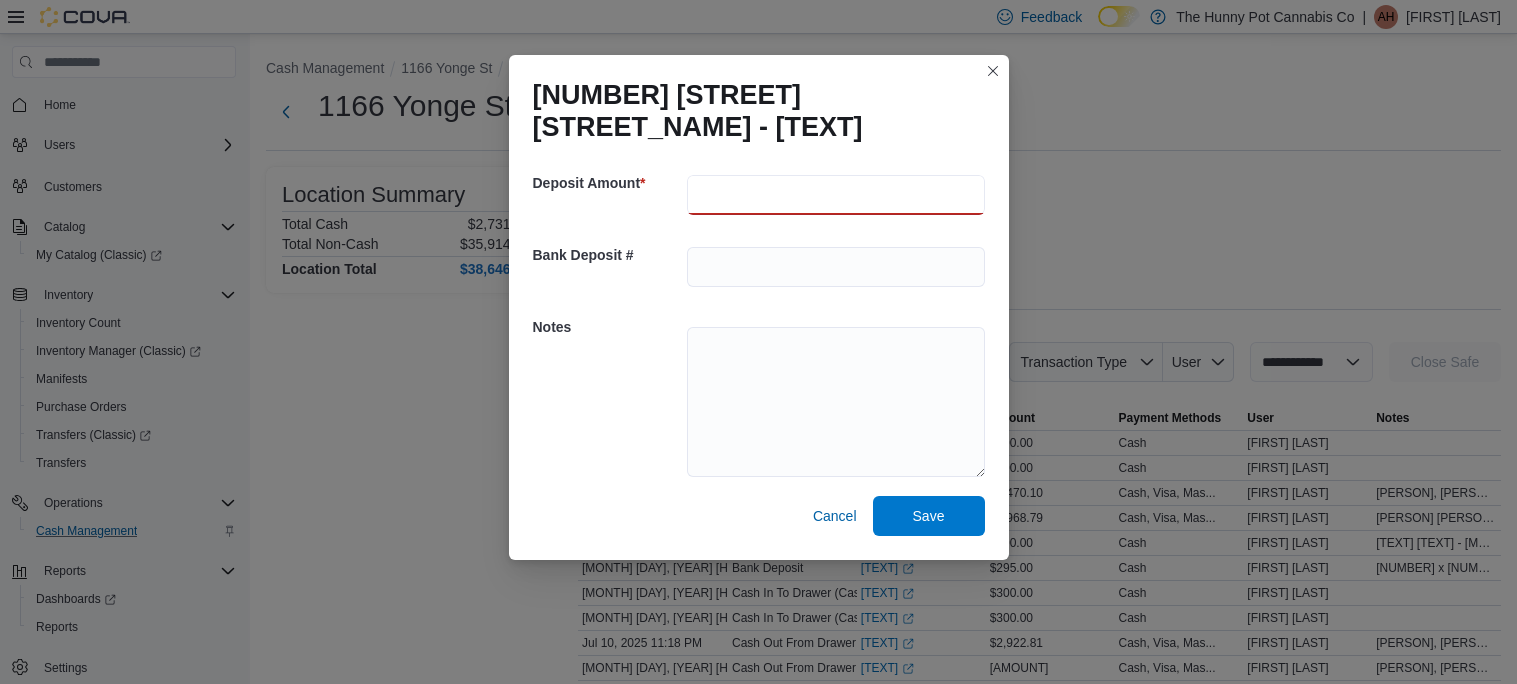 type on "***" 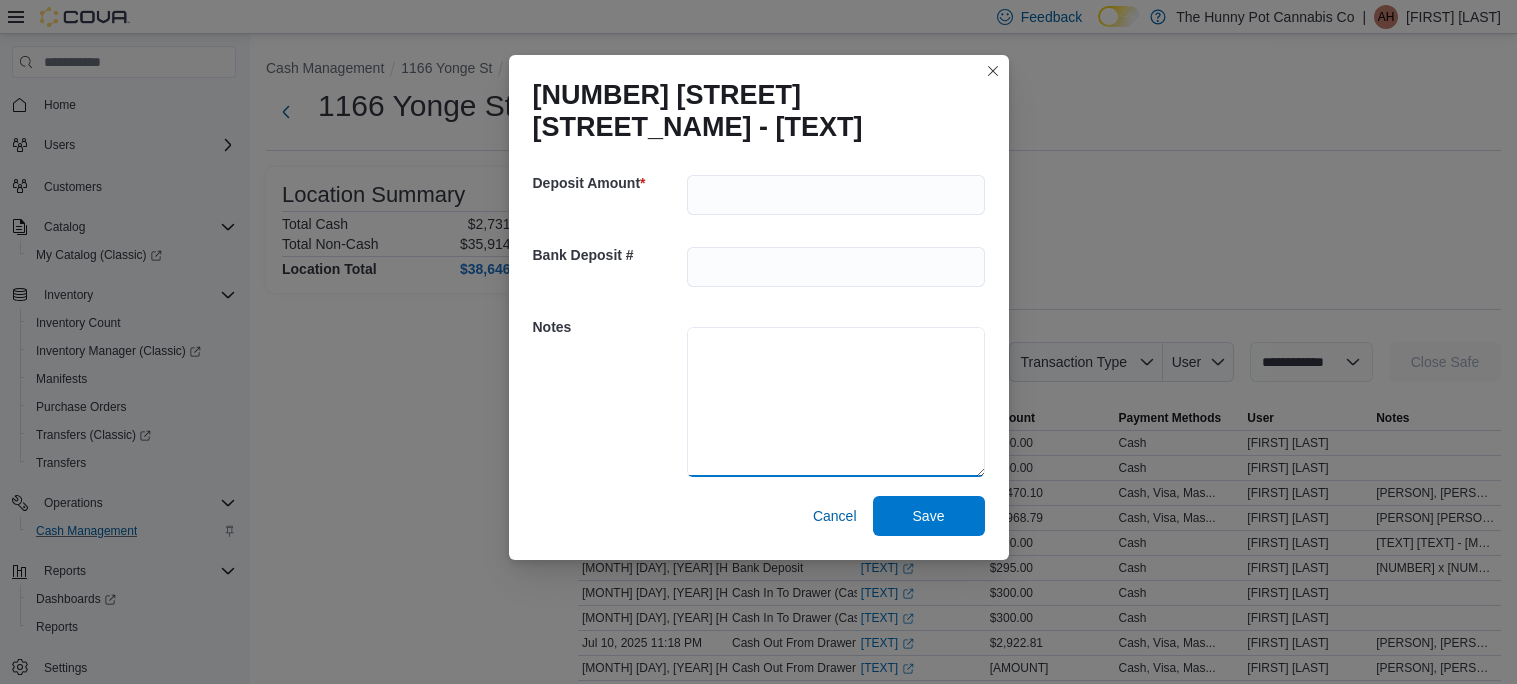 click at bounding box center [836, 402] 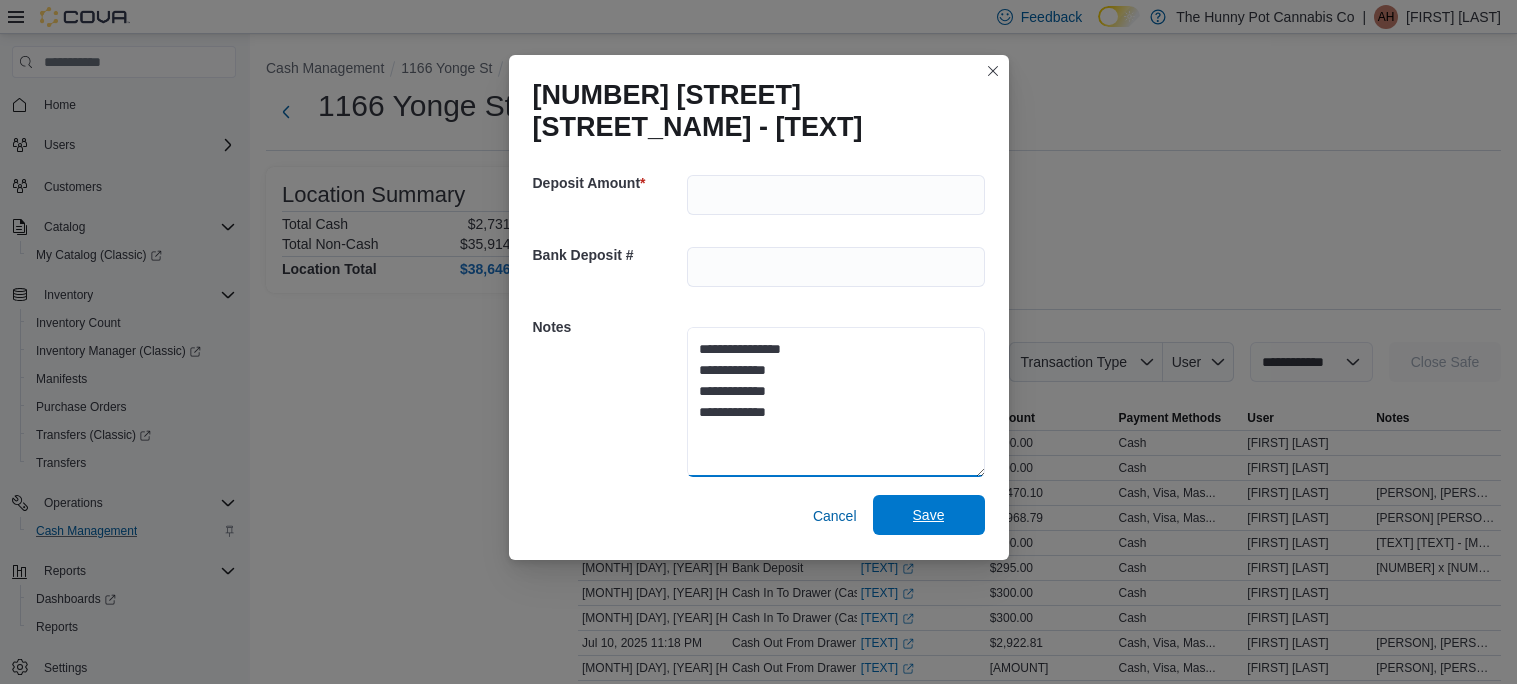 type on "**********" 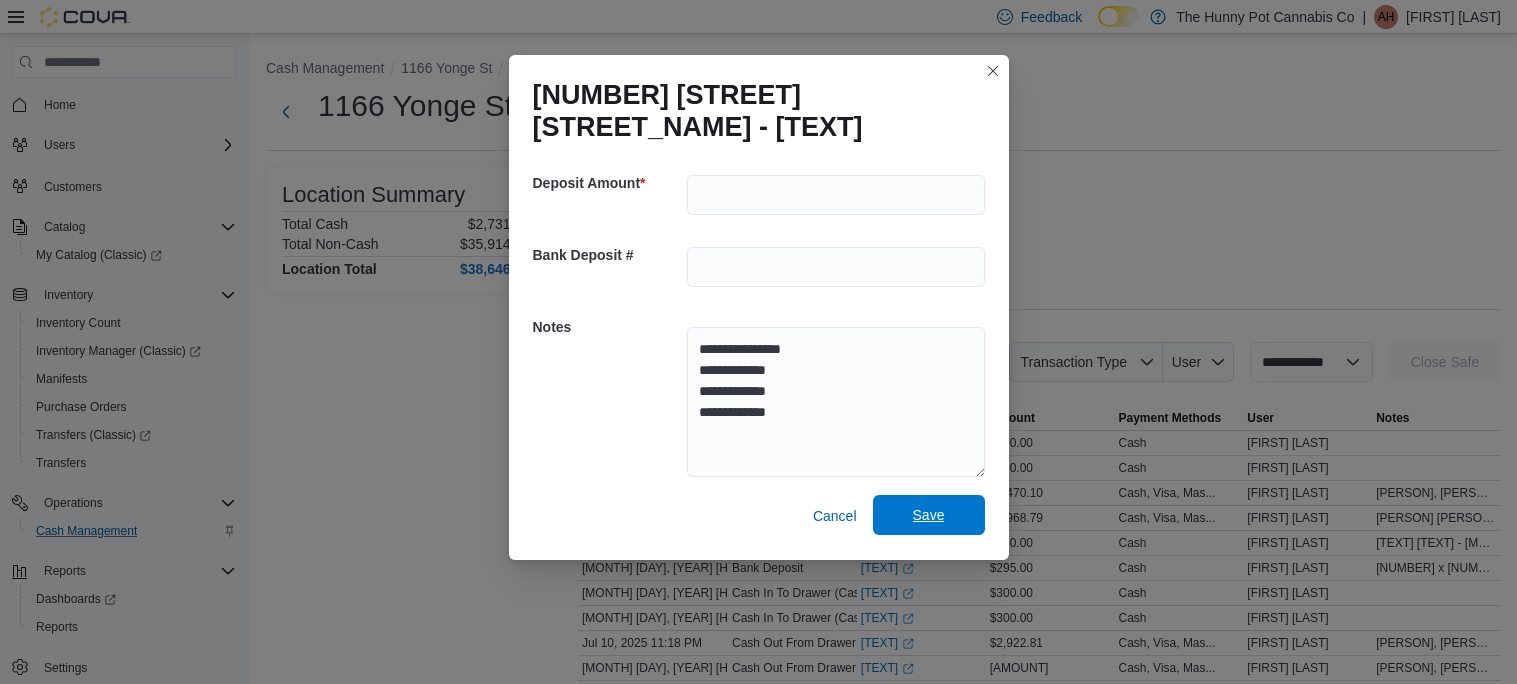 click on "Save" at bounding box center (929, 515) 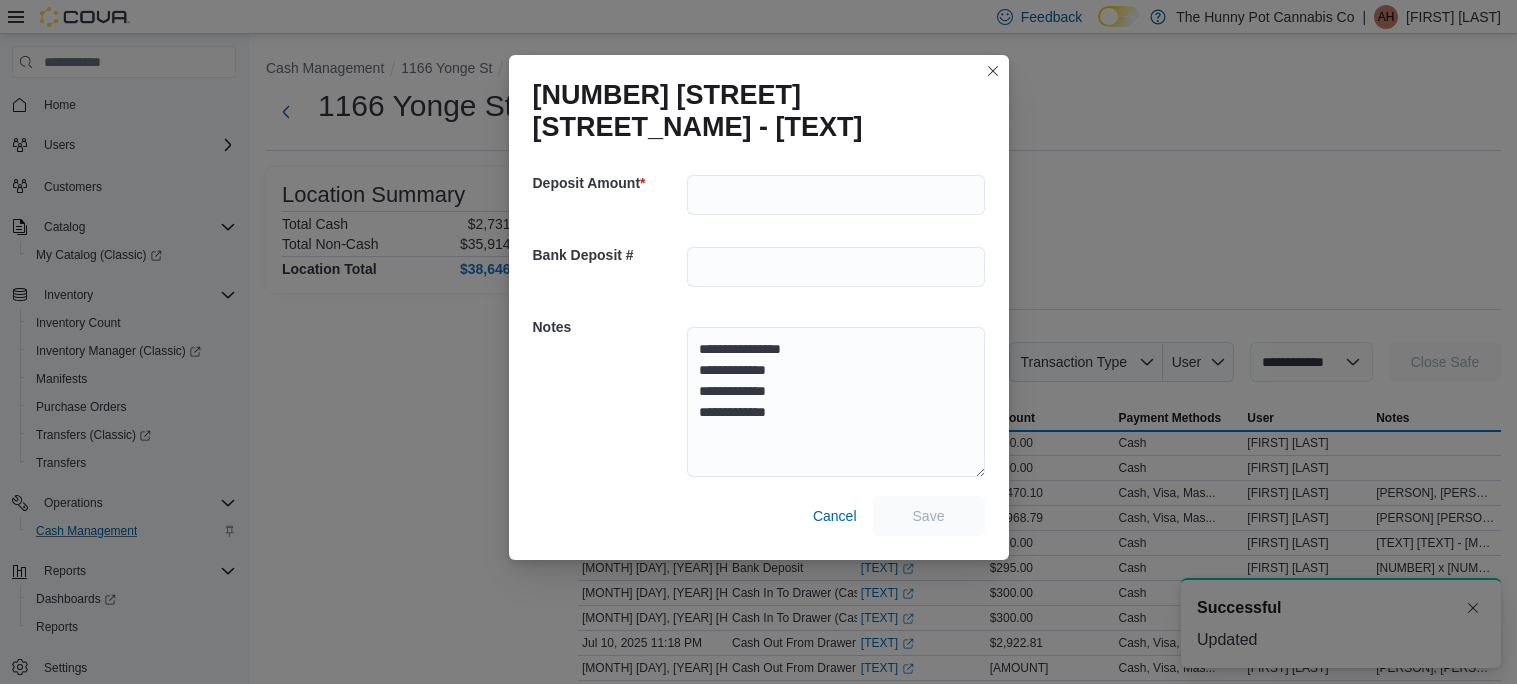 scroll, scrollTop: 0, scrollLeft: 0, axis: both 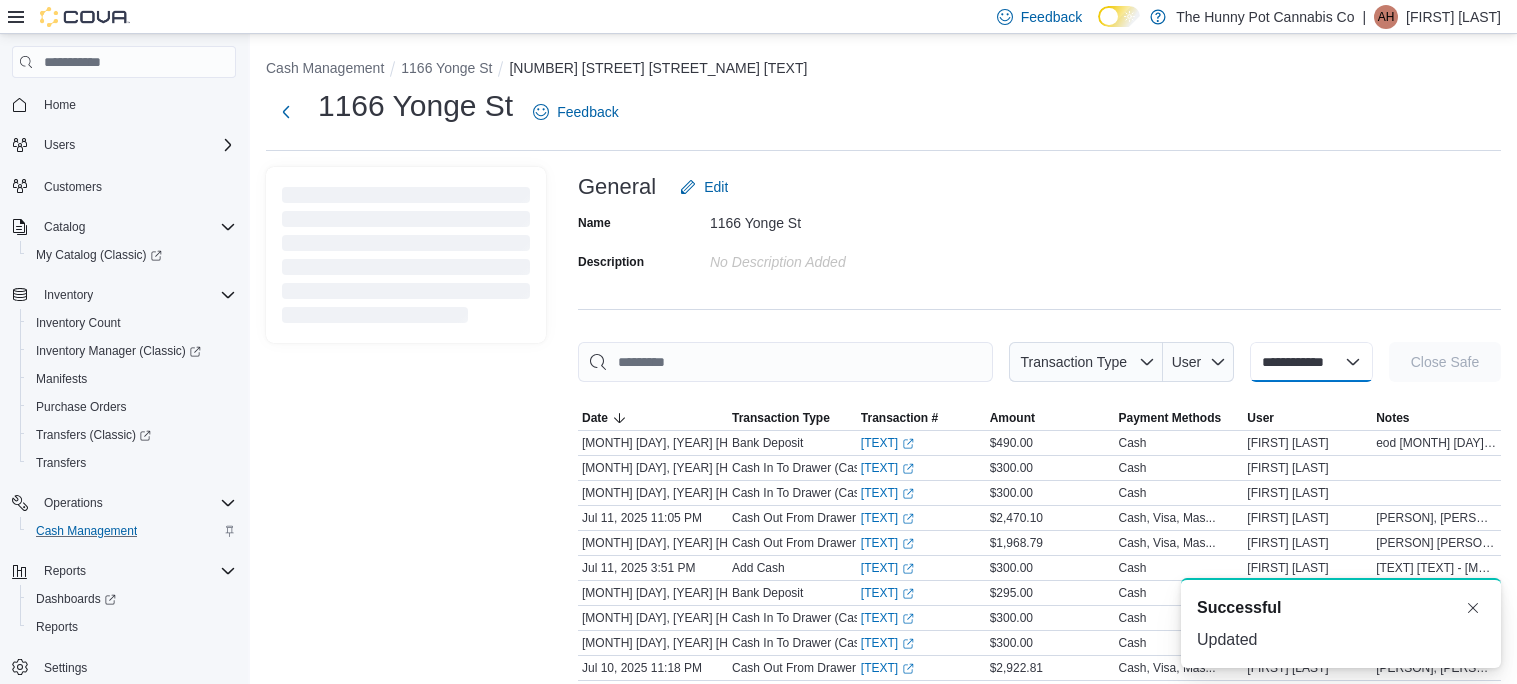 select 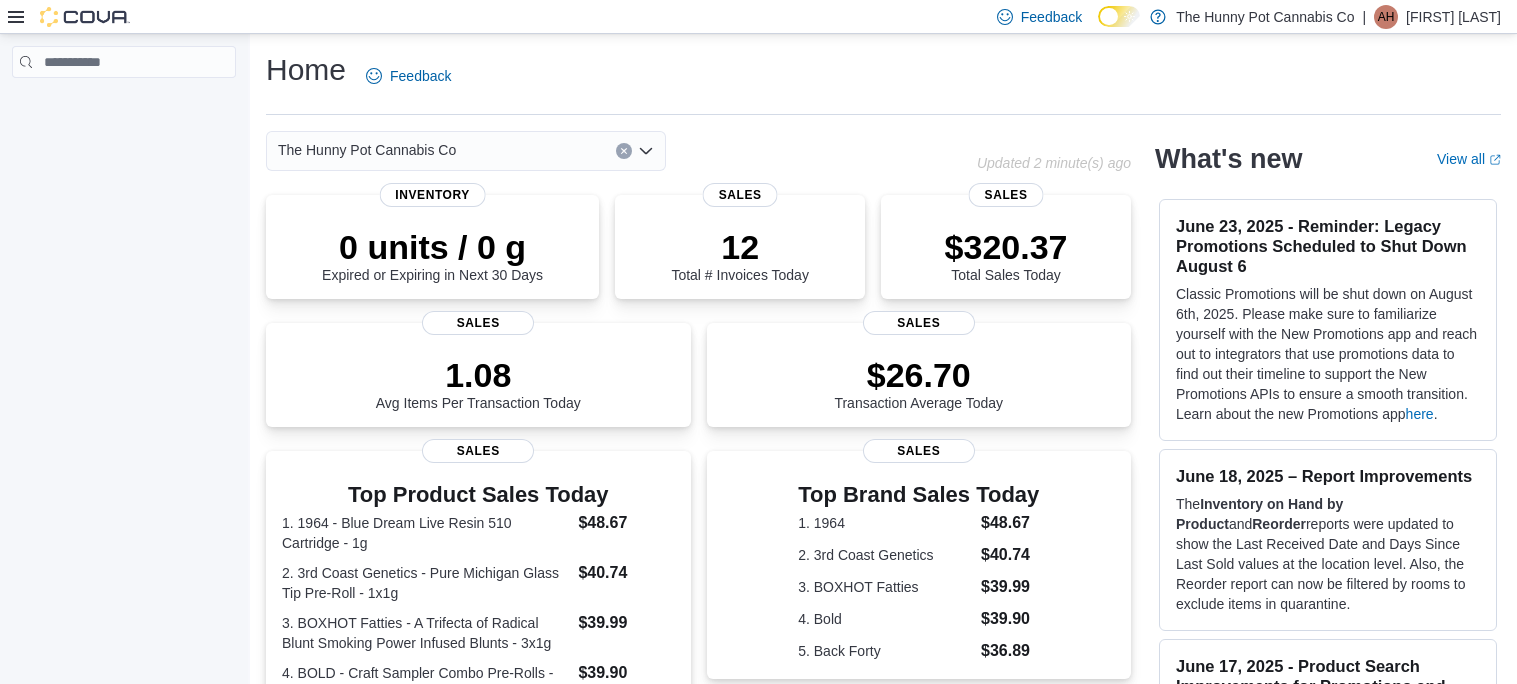 scroll, scrollTop: 0, scrollLeft: 0, axis: both 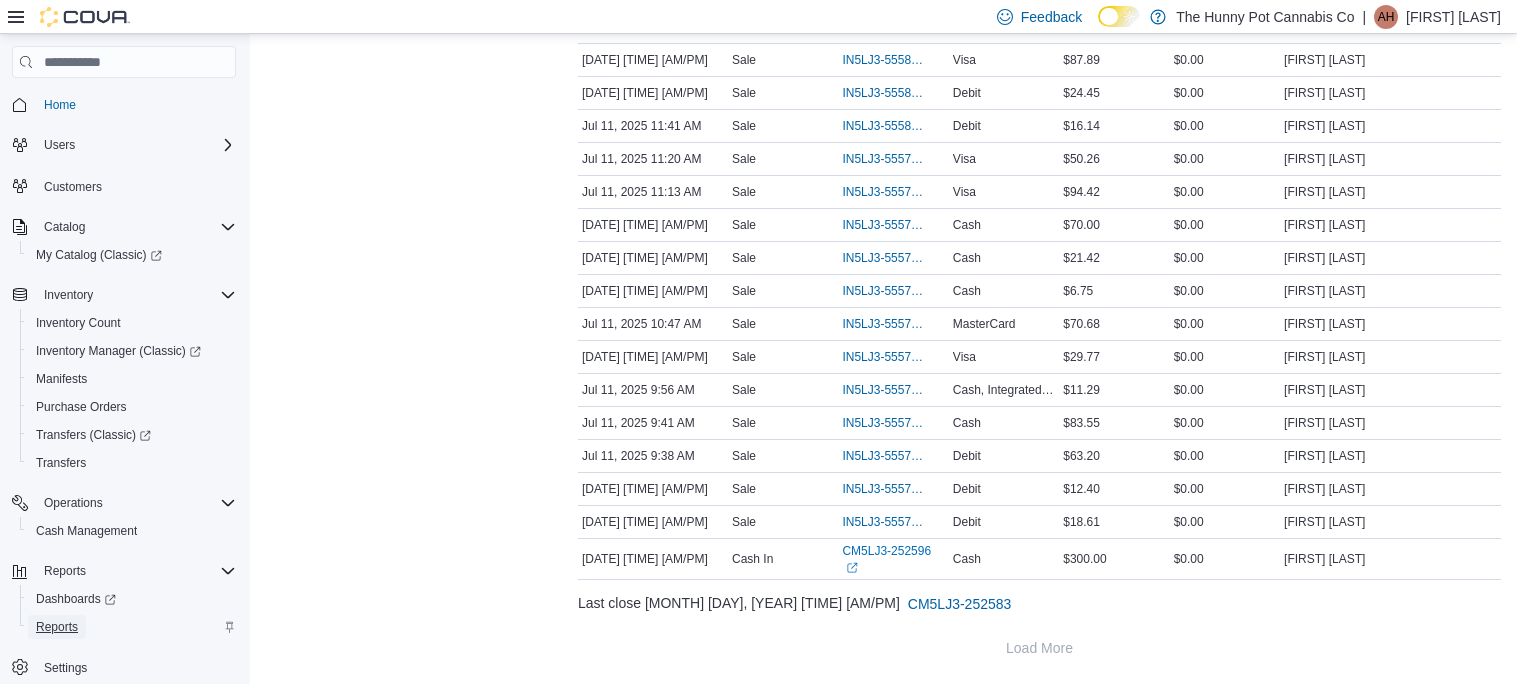 click on "Reports" at bounding box center [57, 627] 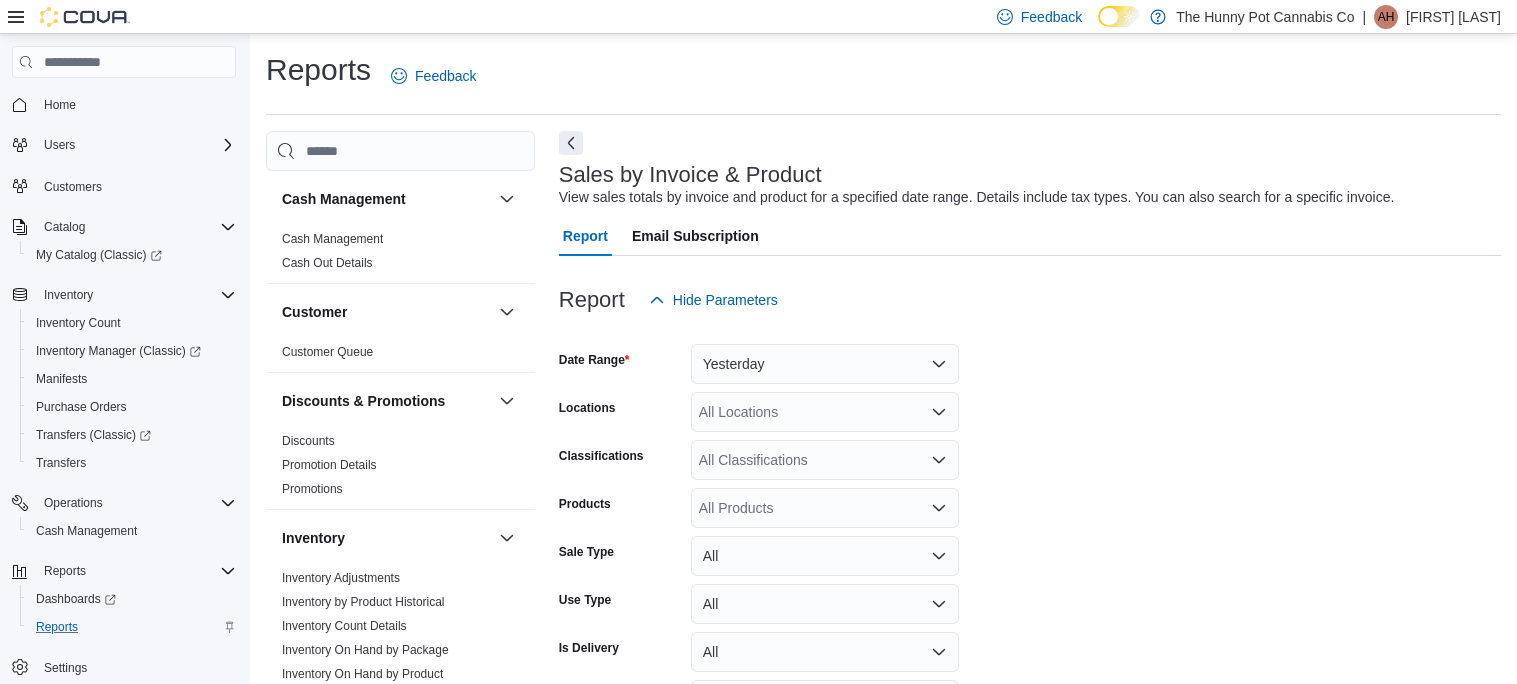 scroll, scrollTop: 45, scrollLeft: 0, axis: vertical 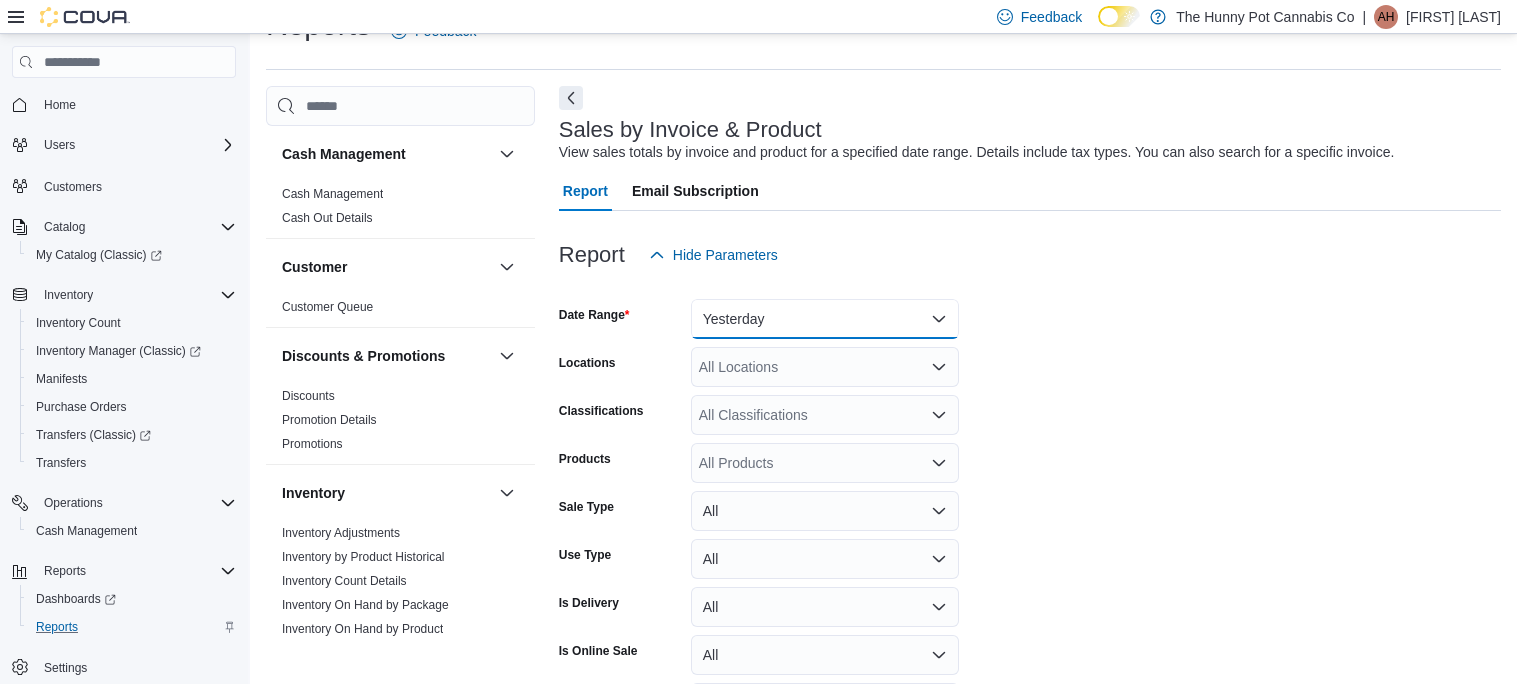 click on "Yesterday" at bounding box center [825, 319] 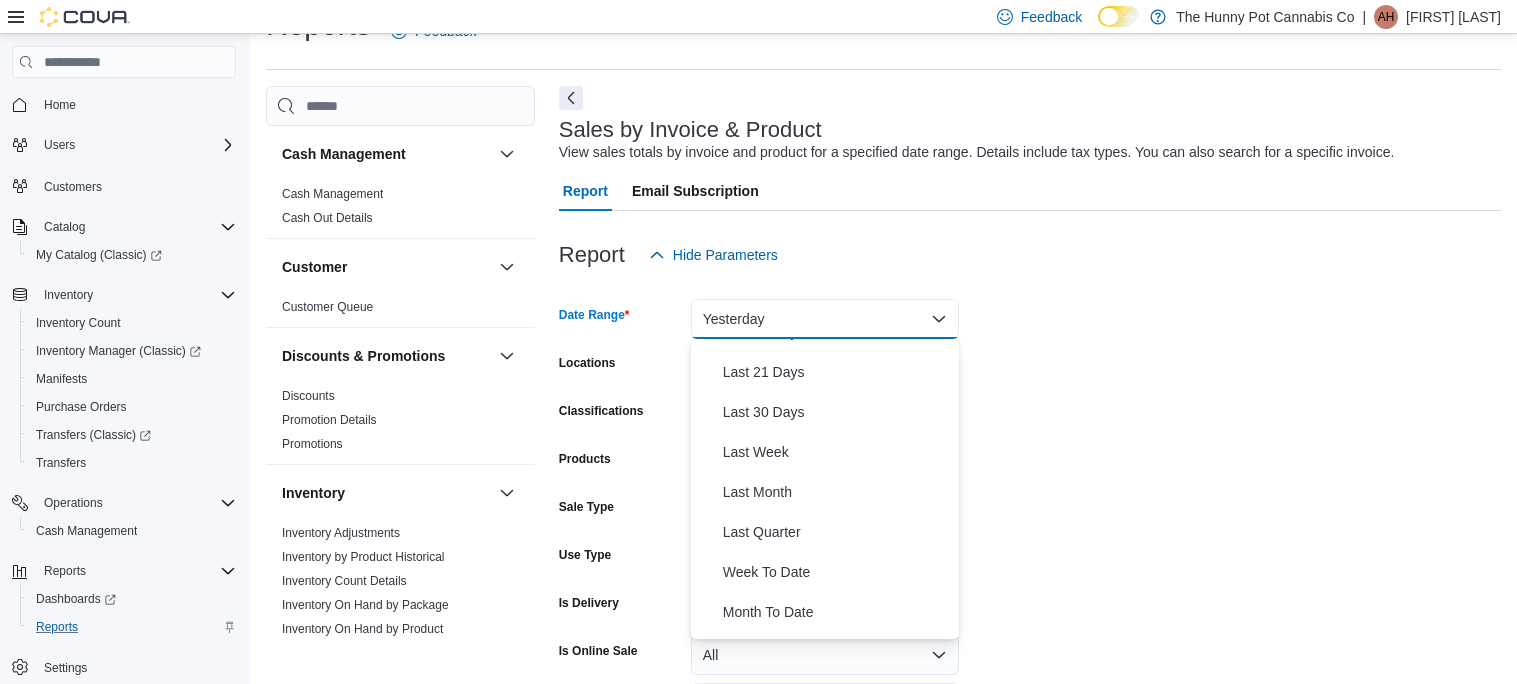 scroll, scrollTop: 234, scrollLeft: 0, axis: vertical 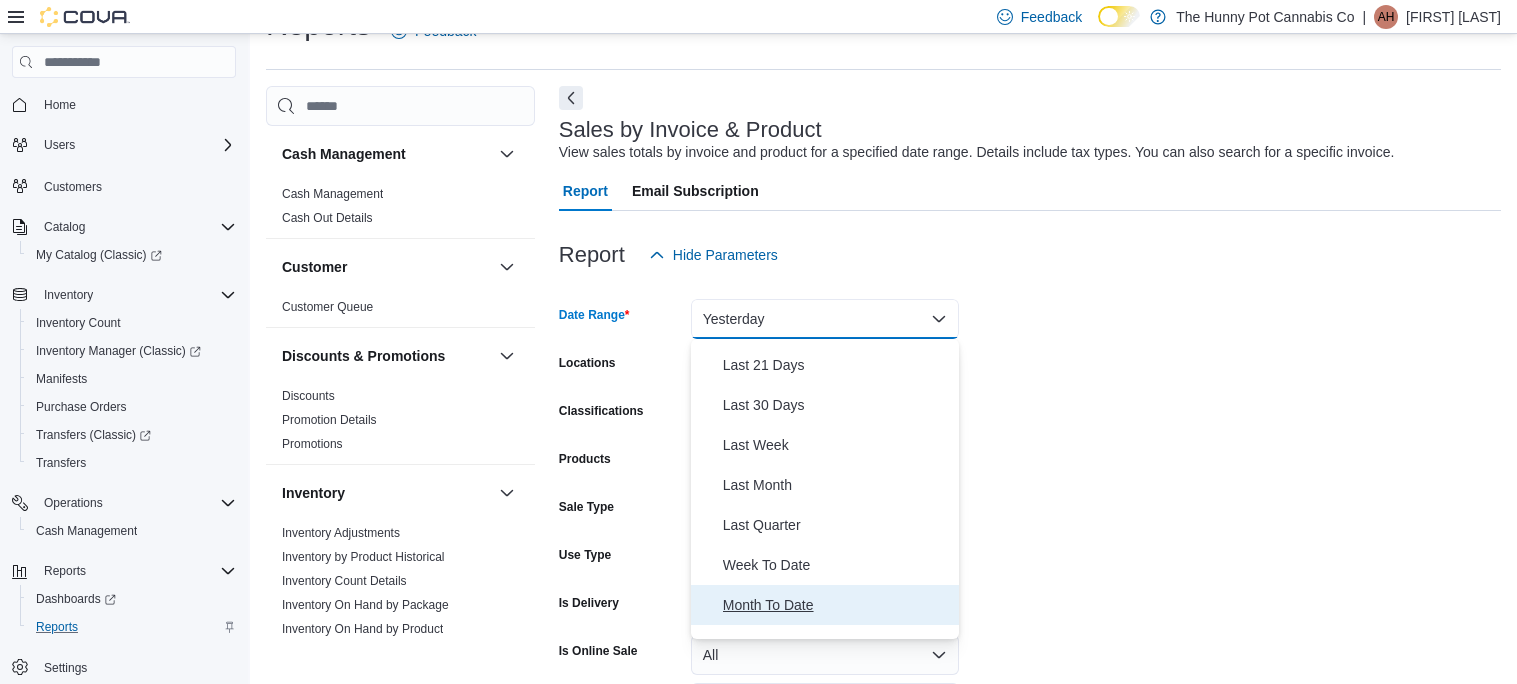 click on "Month To Date" at bounding box center [837, 605] 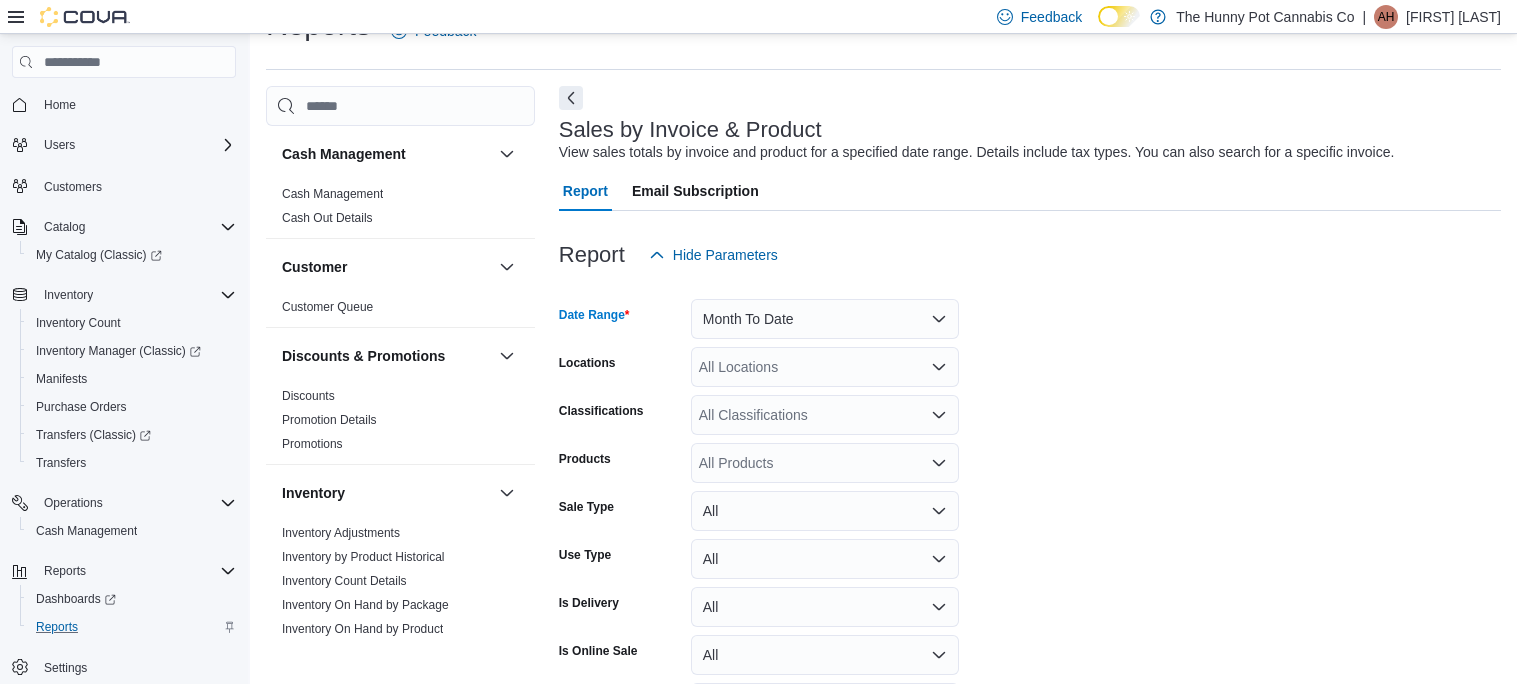click on "All Locations" at bounding box center (825, 367) 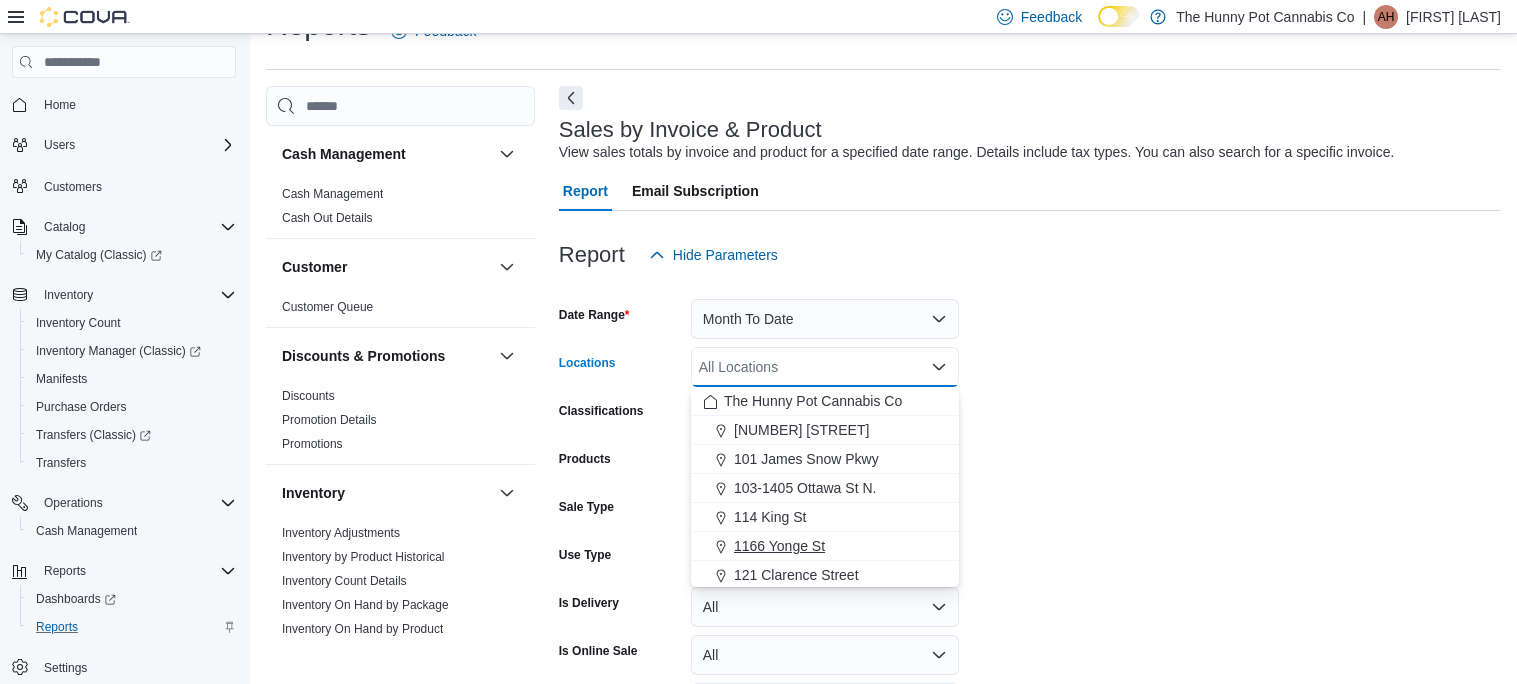 click on "1166 Yonge St" at bounding box center (779, 546) 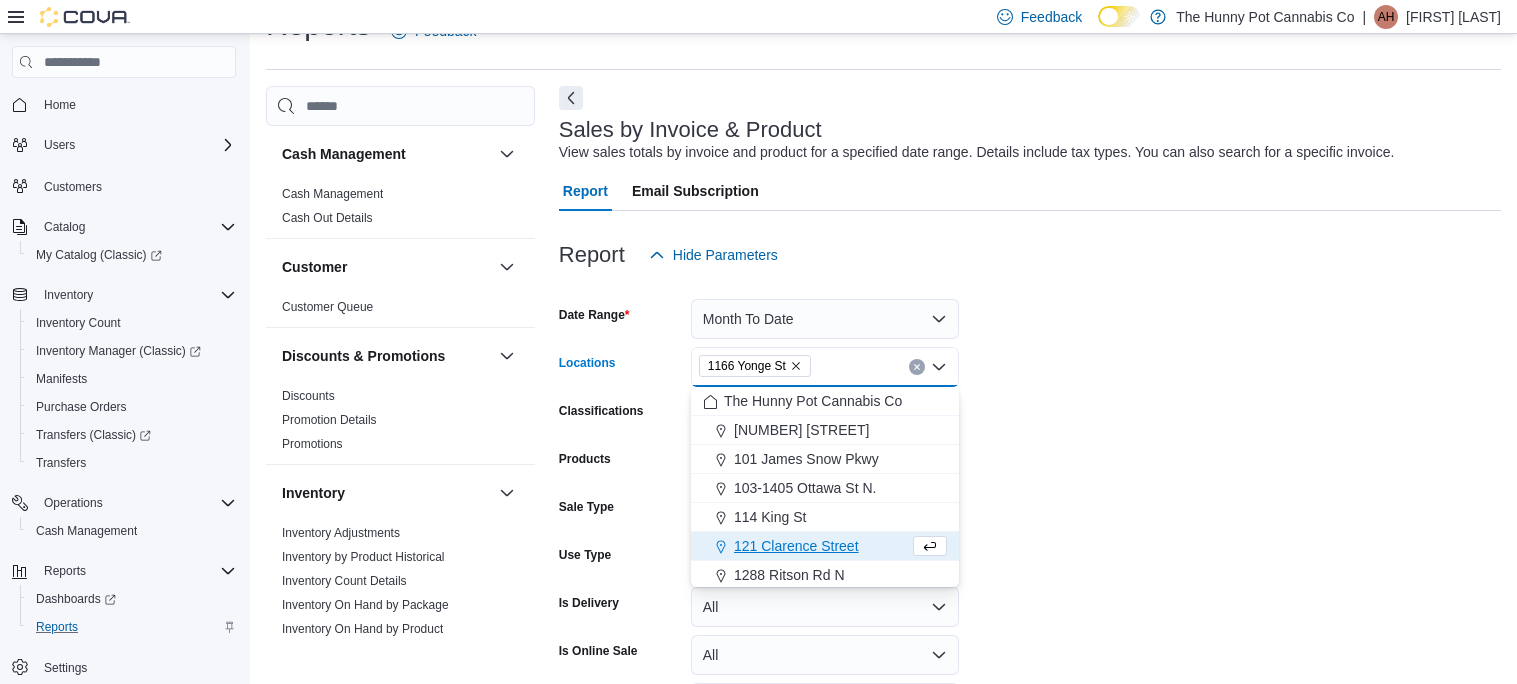 click on "Cash Management Cash Management Cash Out Details Customer Customer Queue Discounts & Promotions Discounts Promotion Details Promotions Inventory Inventory Adjustments Inventory by Product Historical Inventory Count Details Inventory On Hand by Package Inventory On Hand by Product Inventory Transactions Package Details Package History Product Expirations Purchase Orders Reorder Transfers Loyalty Loyalty Adjustments Loyalty Redemption Values OCM OCM Weekly Inventory Pricing Price Sheet Products Catalog Export Products to Archive Sales End Of Day Itemized Sales Sales by Classification Sales by Day Sales by Employee (Created) Sales by Employee (Tendered) Sales by Invoice Sales by Invoice & Product Sales by Location Sales by Location per Day Sales by Product Sales by Product & Location Sales by Product & Location per Day Sales by Product per Day Taxes Tax Details Tax Exemptions Sales by Invoice & Product   Report Email Subscription Report Hide Parameters   Date Range Month To Date Locations 1166 Yonge St Products" at bounding box center [883, 444] 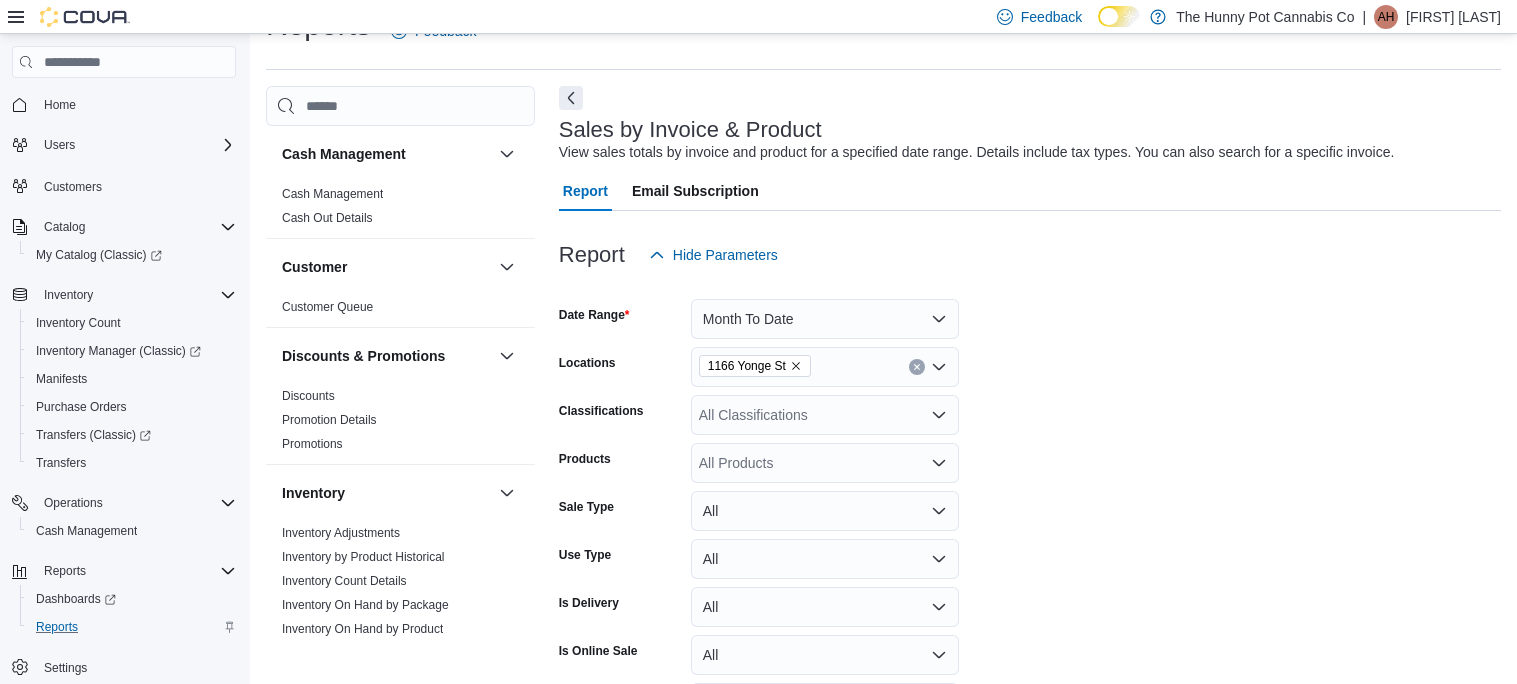 click on "All Products" at bounding box center (825, 463) 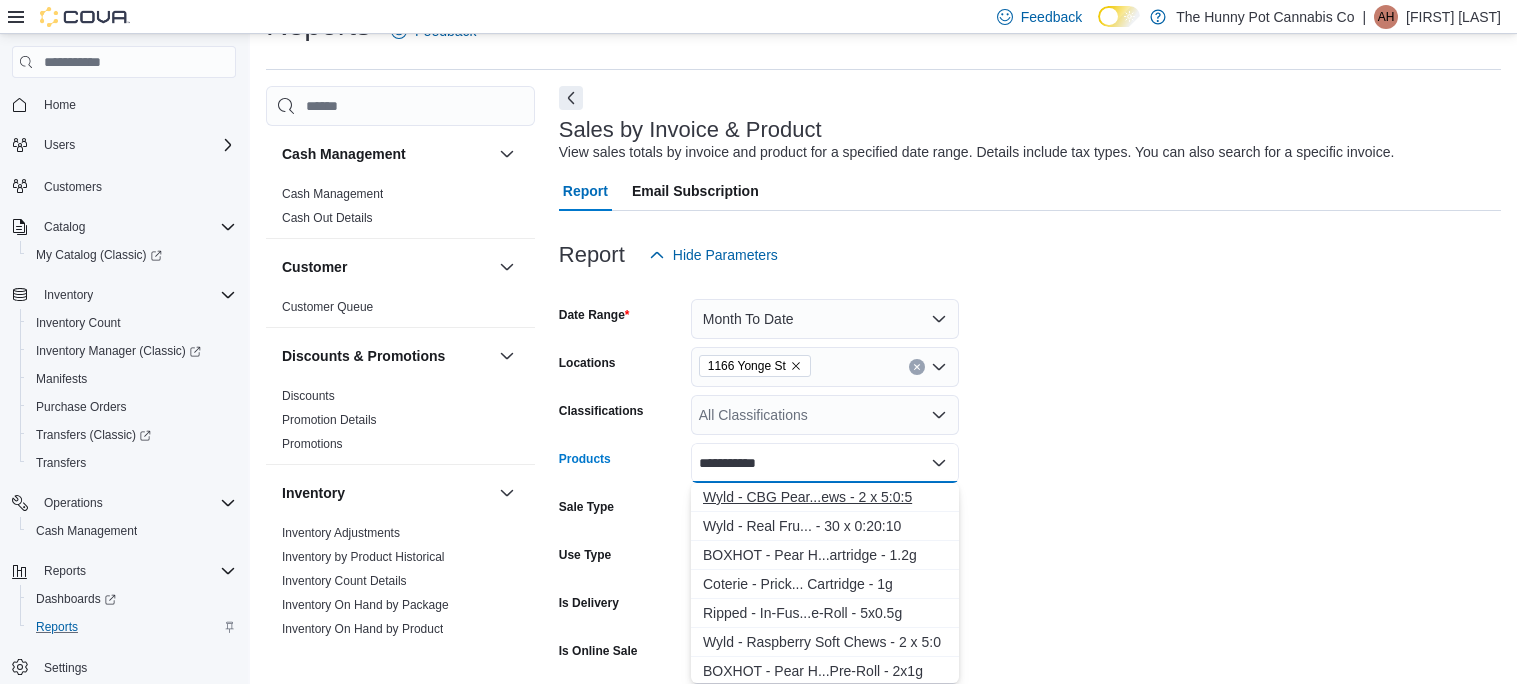 type on "**********" 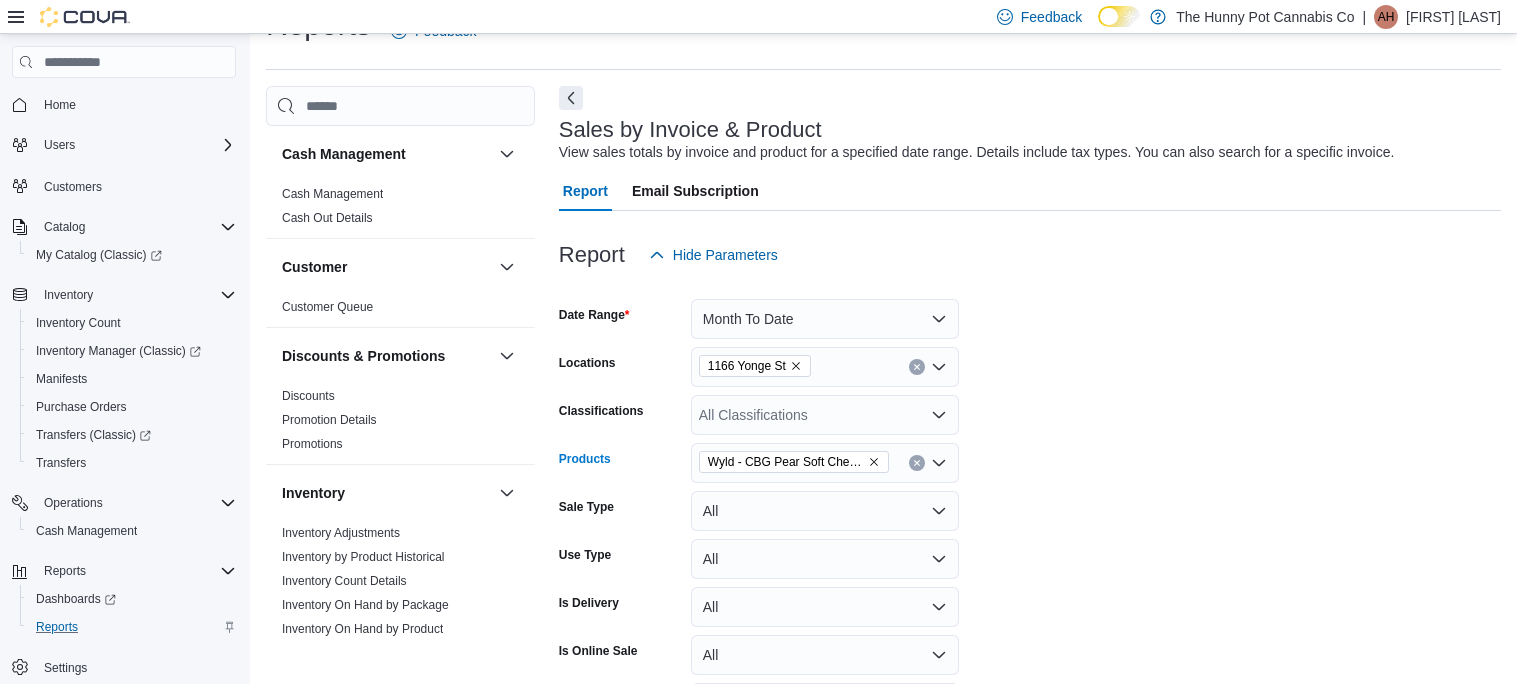 scroll, scrollTop: 179, scrollLeft: 0, axis: vertical 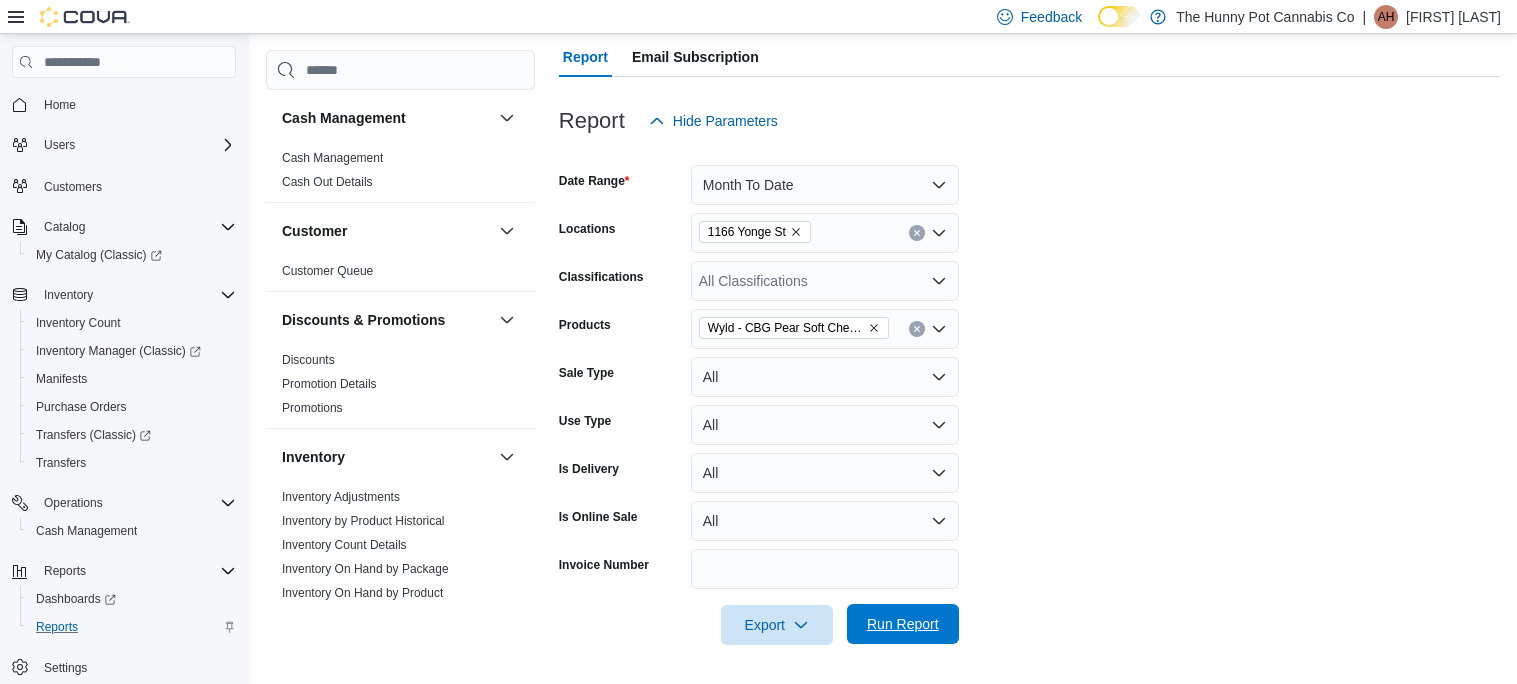 click on "Run Report" at bounding box center [903, 624] 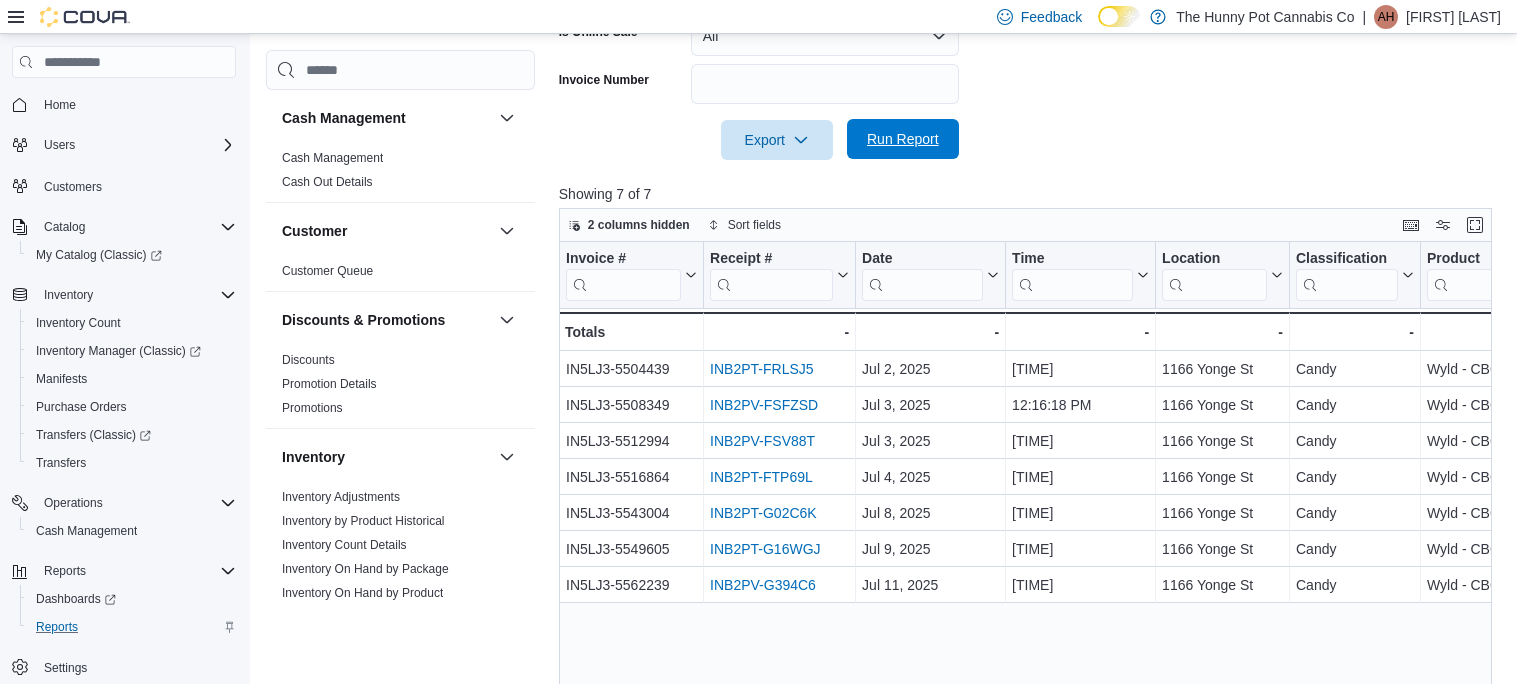 scroll, scrollTop: 750, scrollLeft: 0, axis: vertical 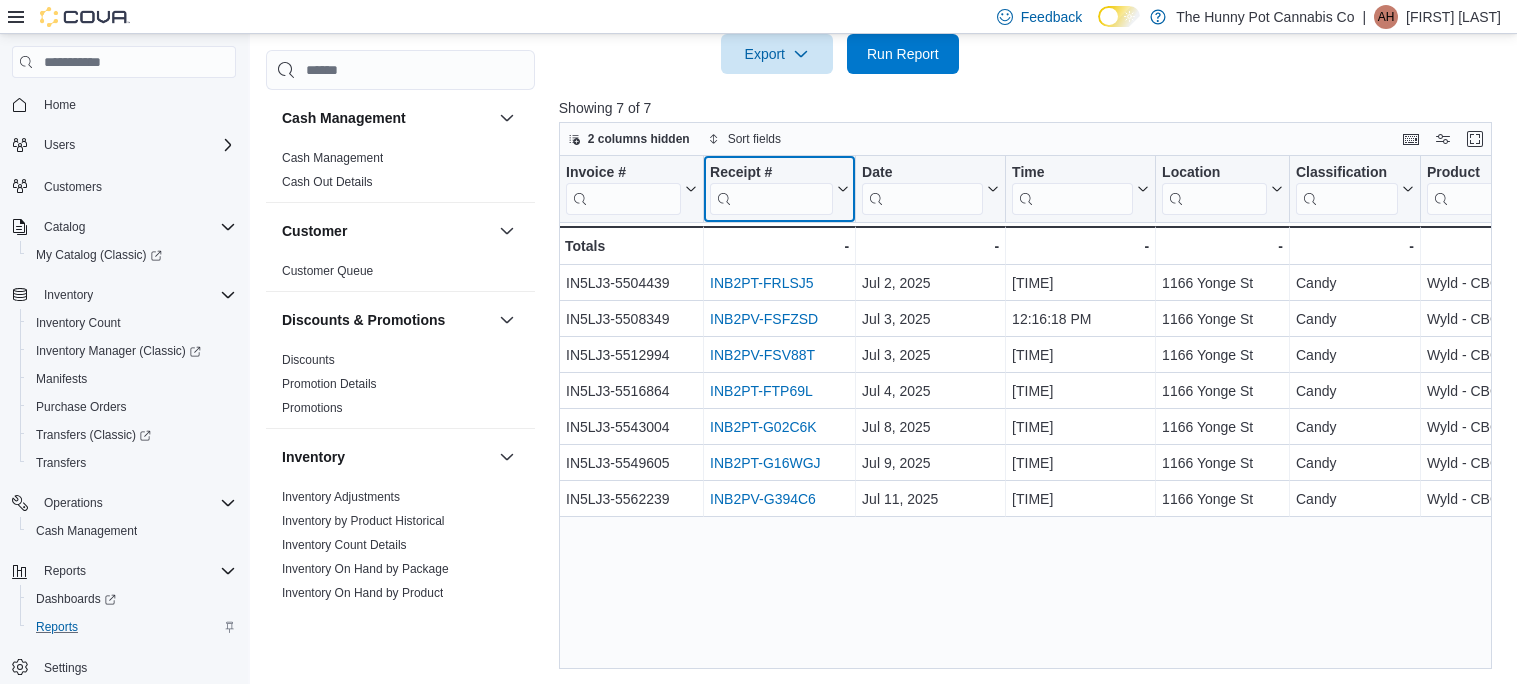 click at bounding box center (771, 199) 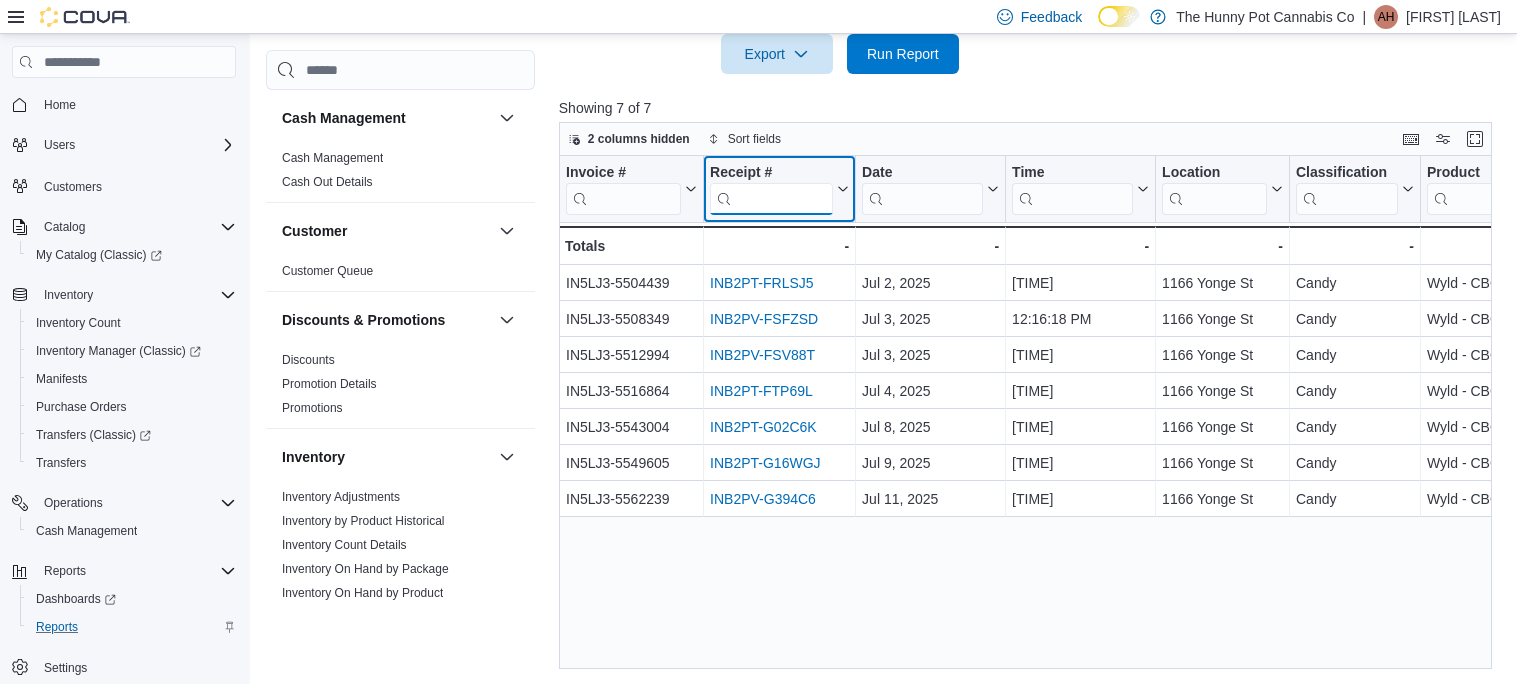 paste on "**********" 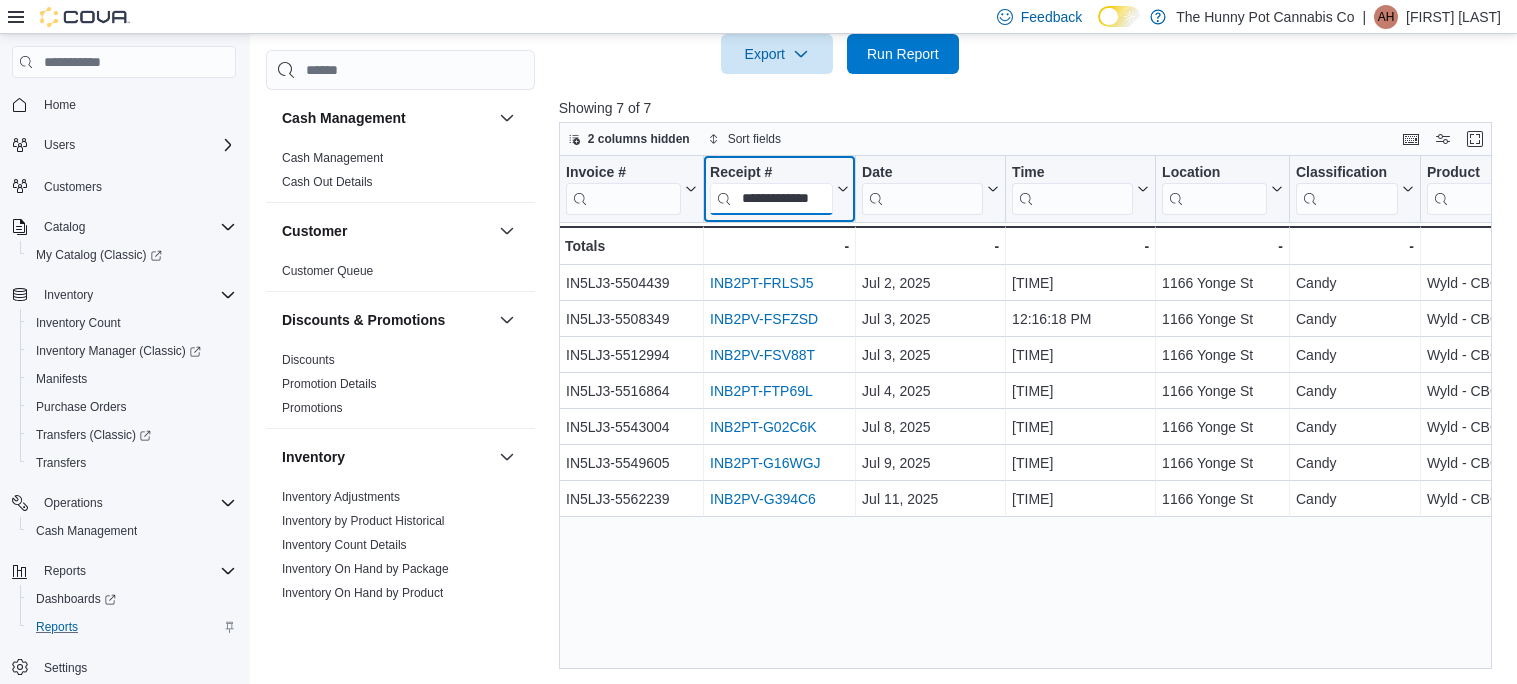 scroll, scrollTop: 0, scrollLeft: 1, axis: horizontal 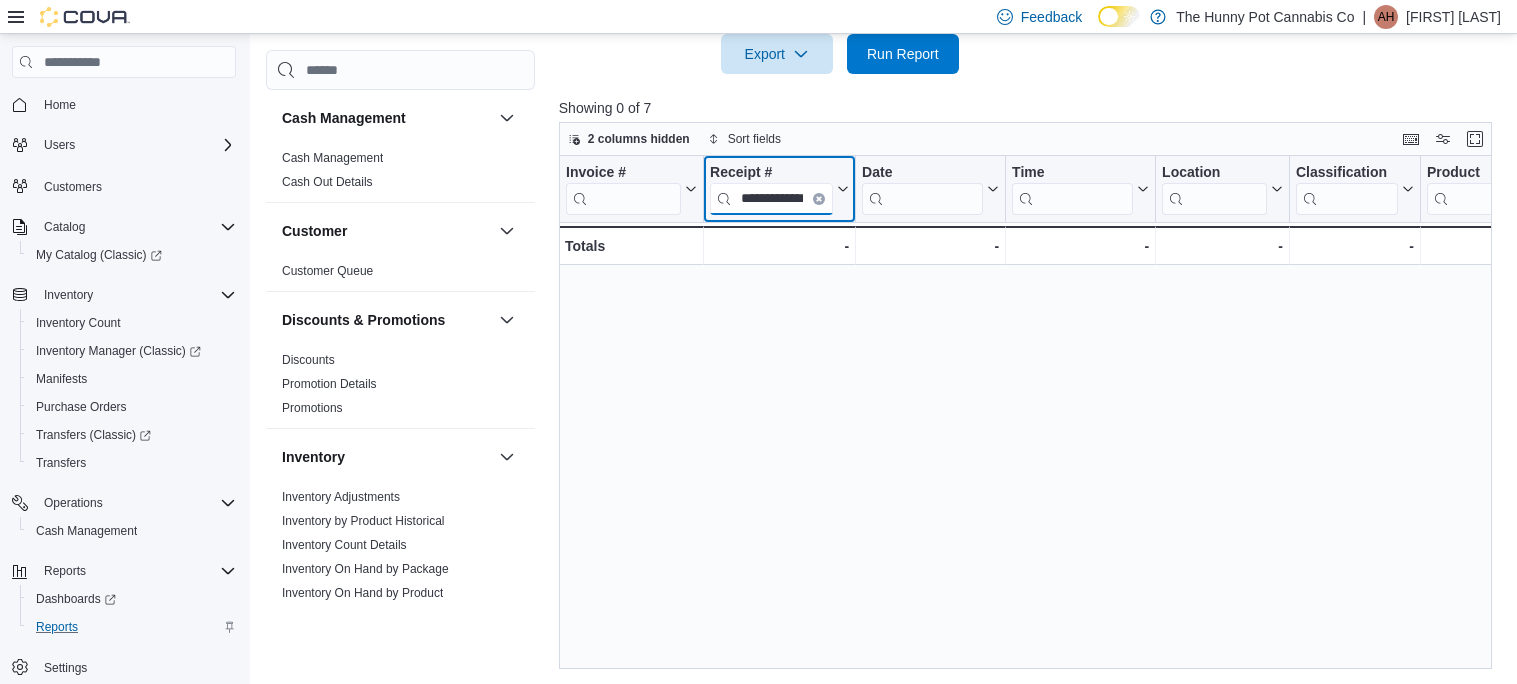 click on "**********" at bounding box center (771, 199) 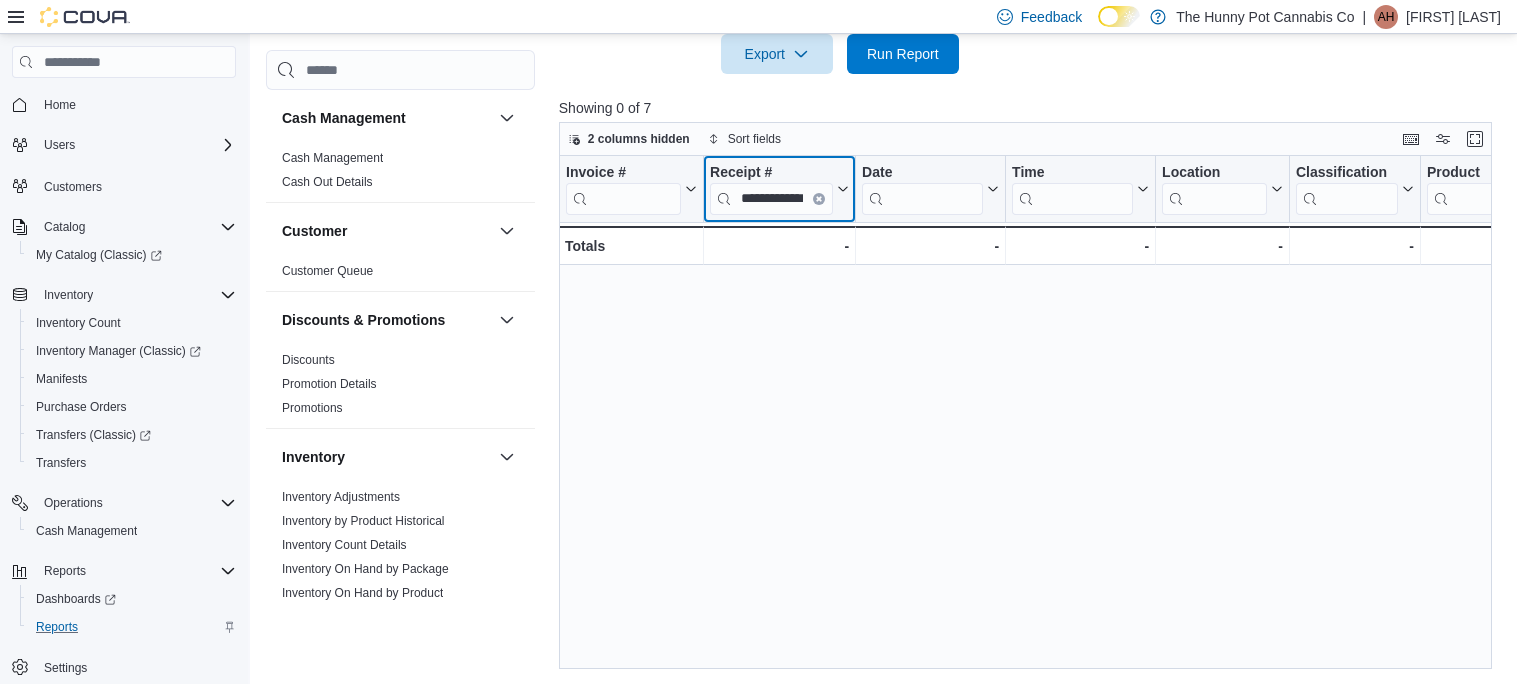 click 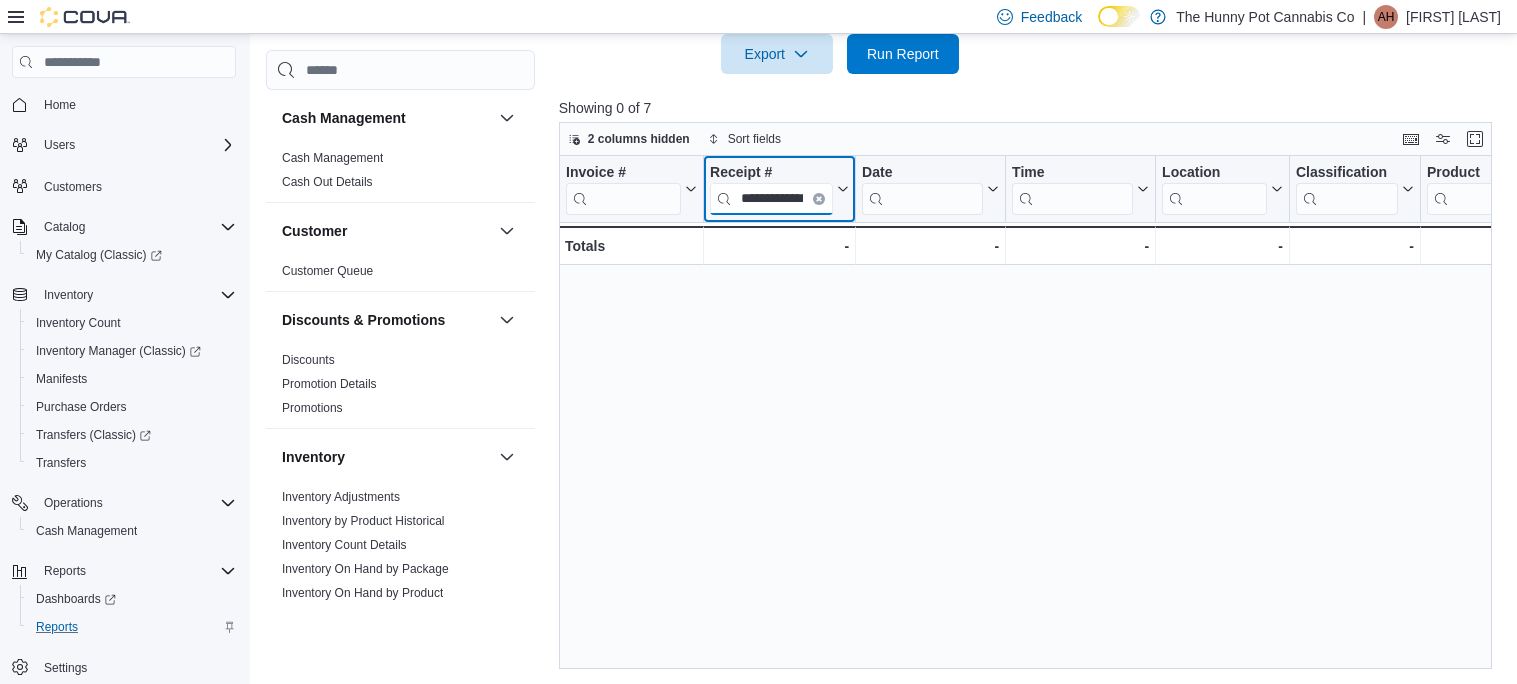 type 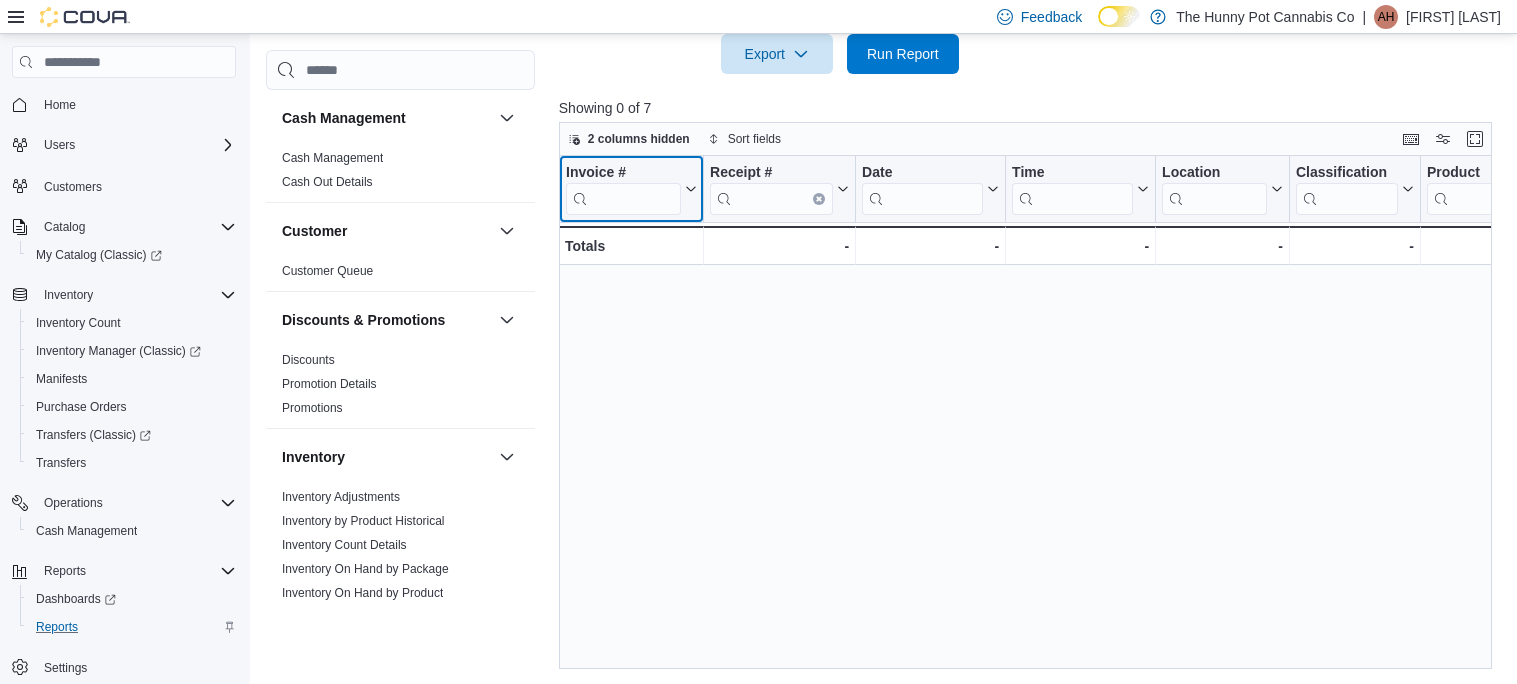 click at bounding box center (623, 199) 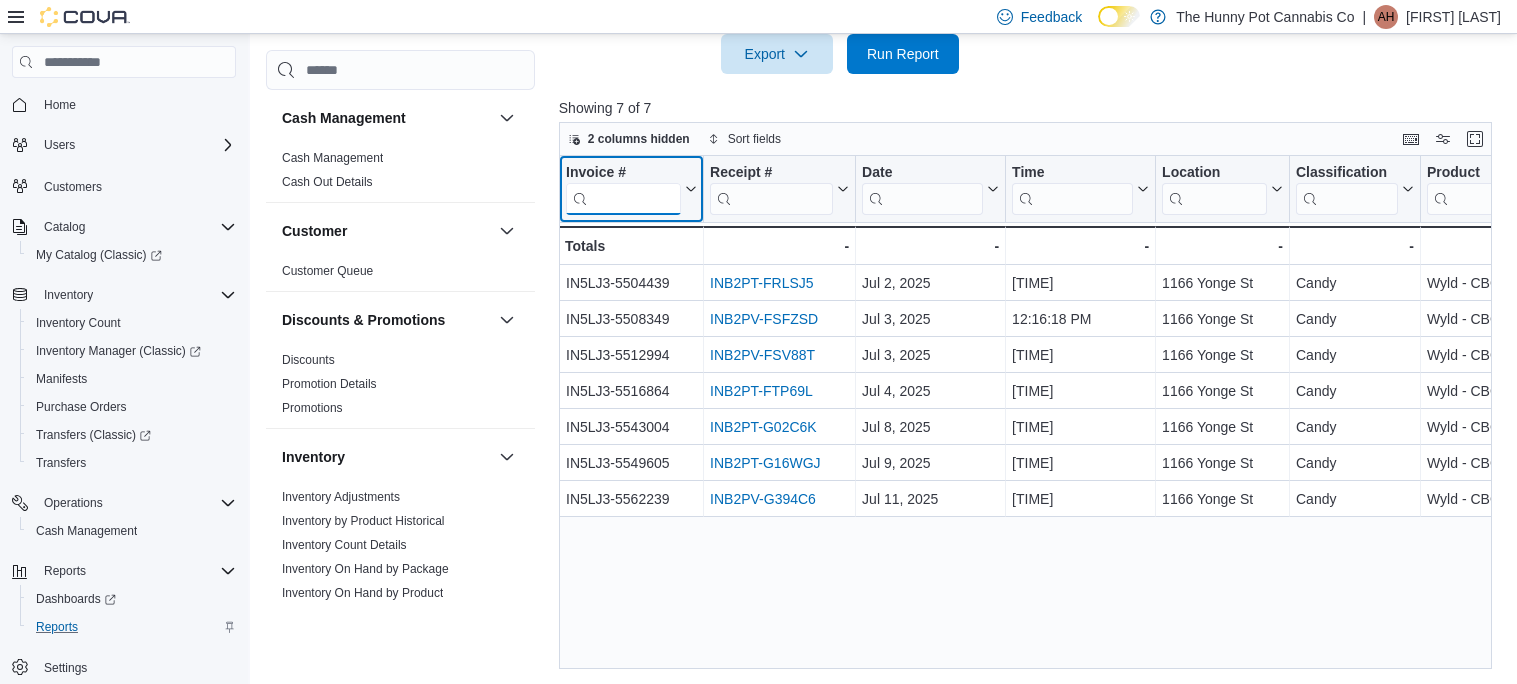 scroll, scrollTop: 0, scrollLeft: 0, axis: both 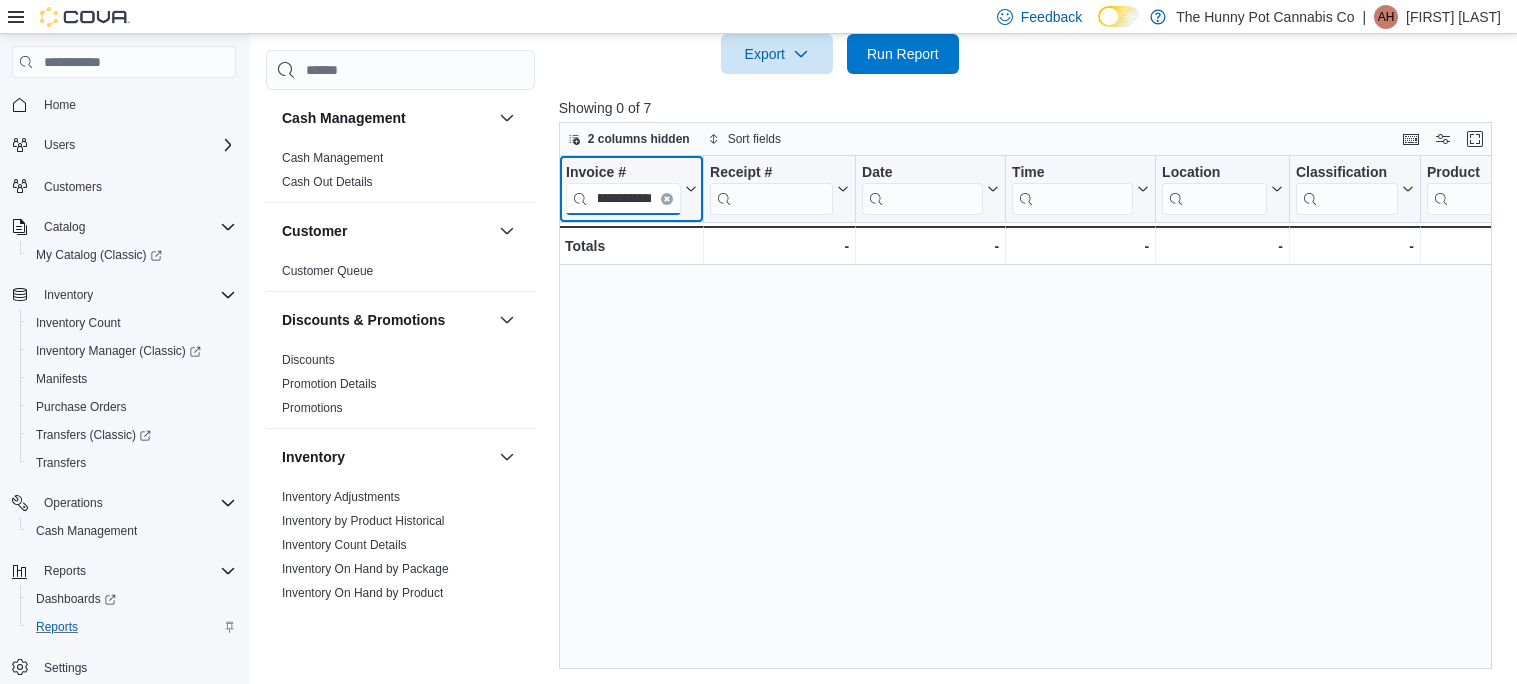 type on "**********" 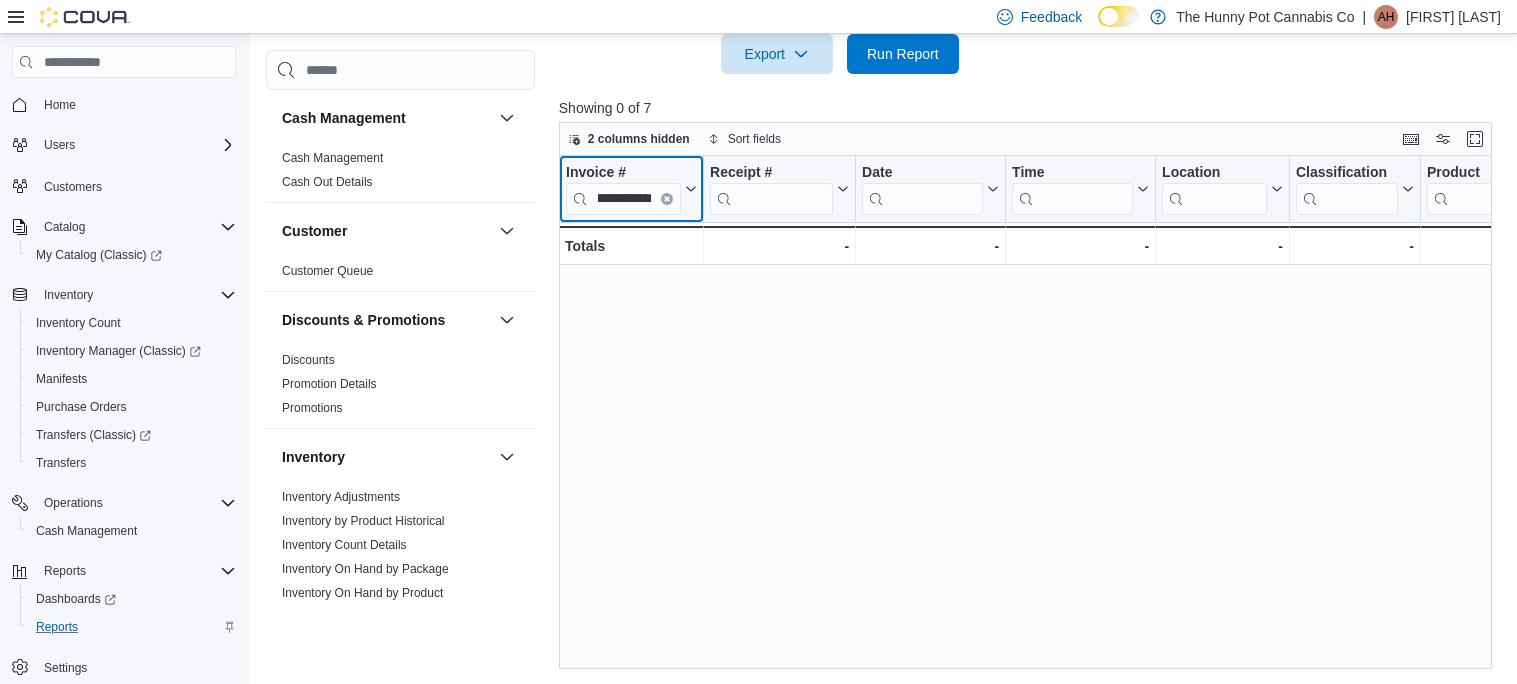 click at bounding box center [667, 199] 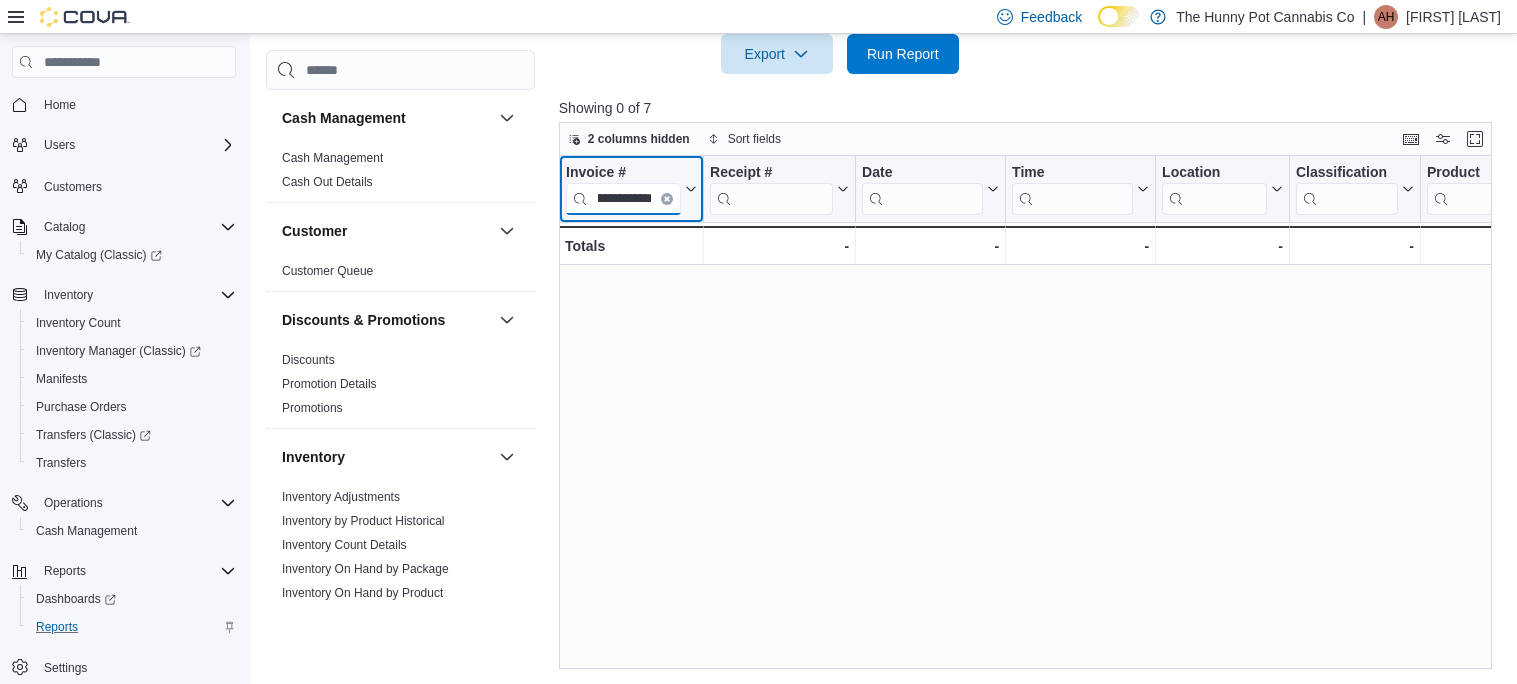type 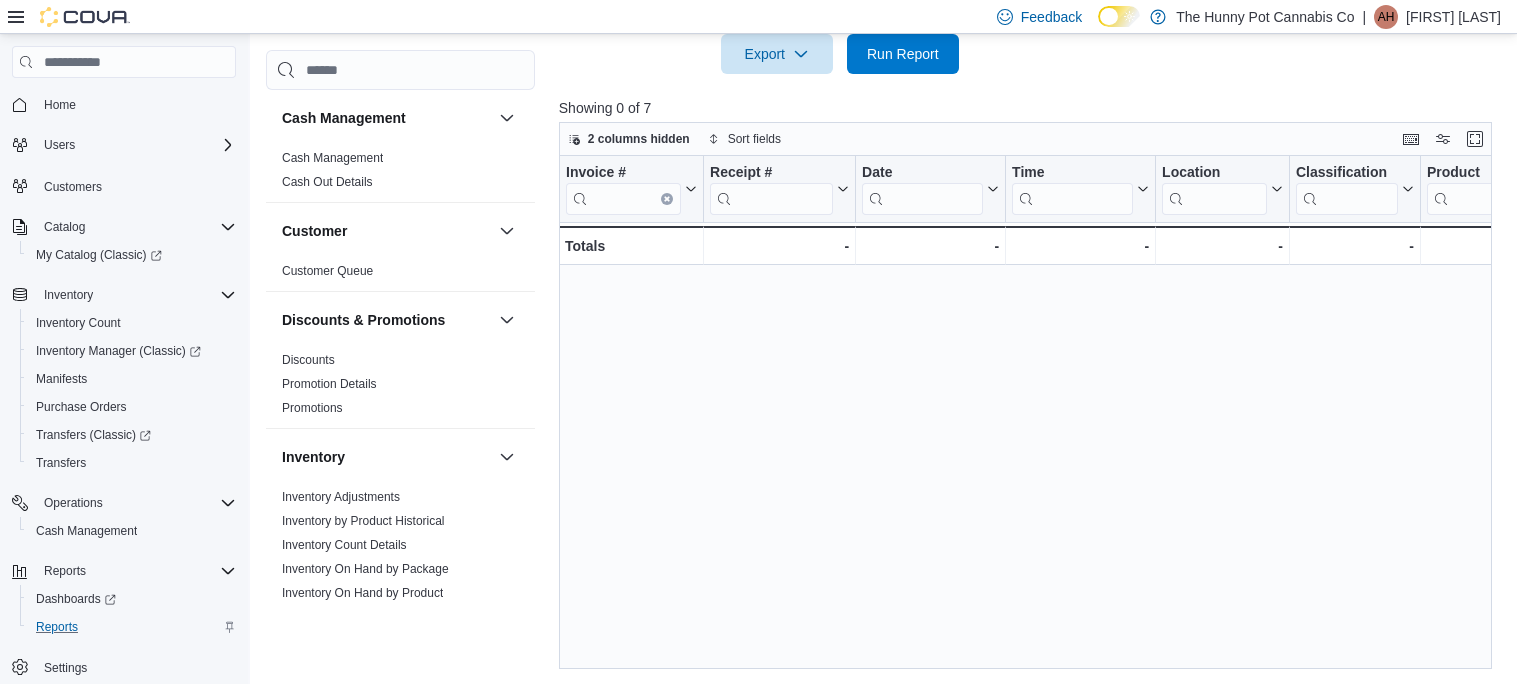 scroll, scrollTop: 0, scrollLeft: 0, axis: both 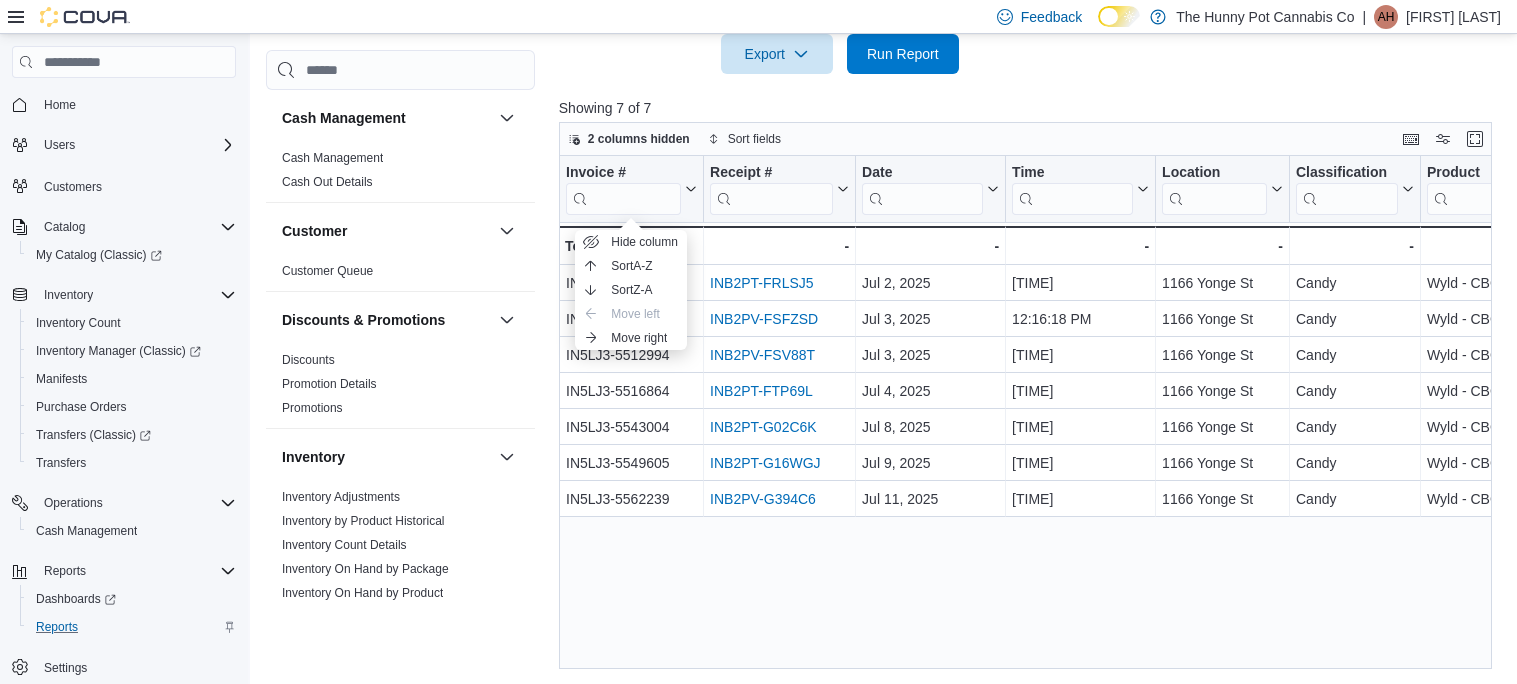 click at bounding box center [1030, 86] 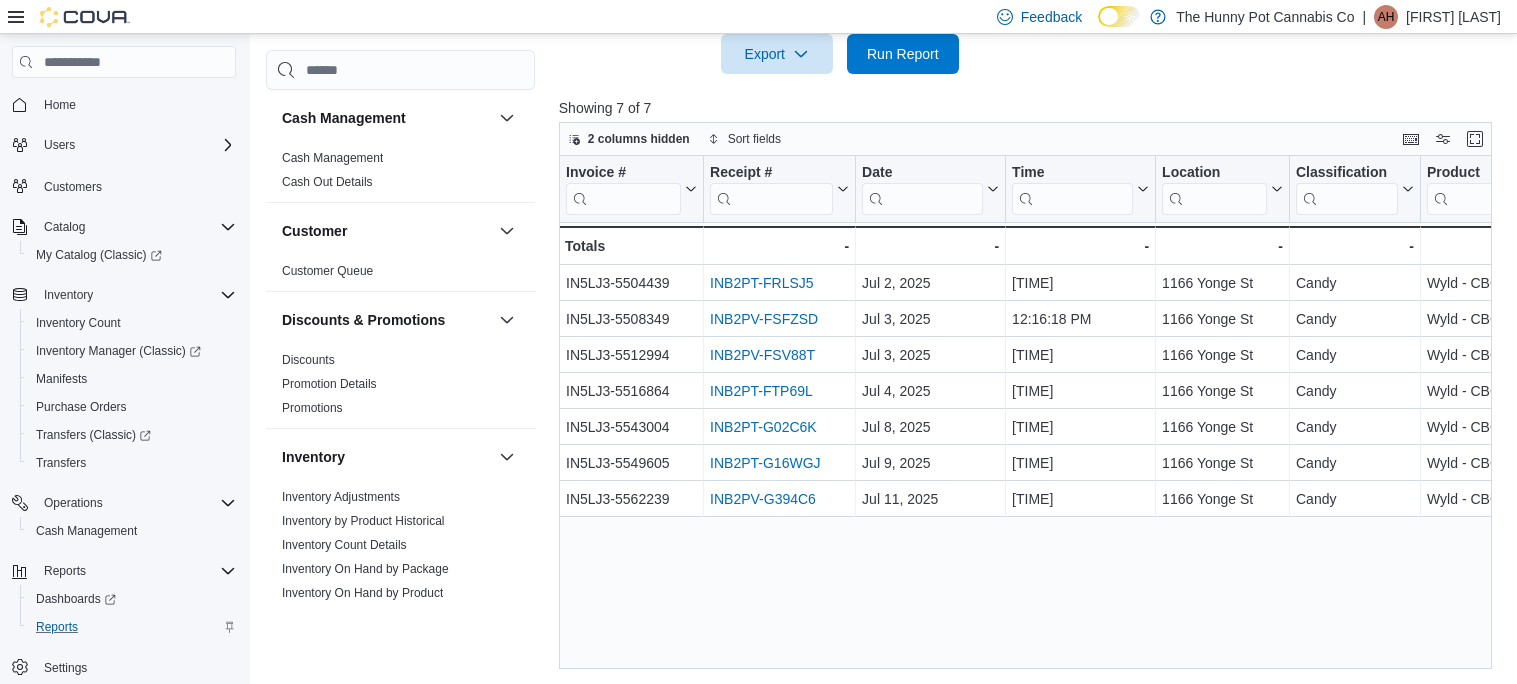 click at bounding box center [1030, 86] 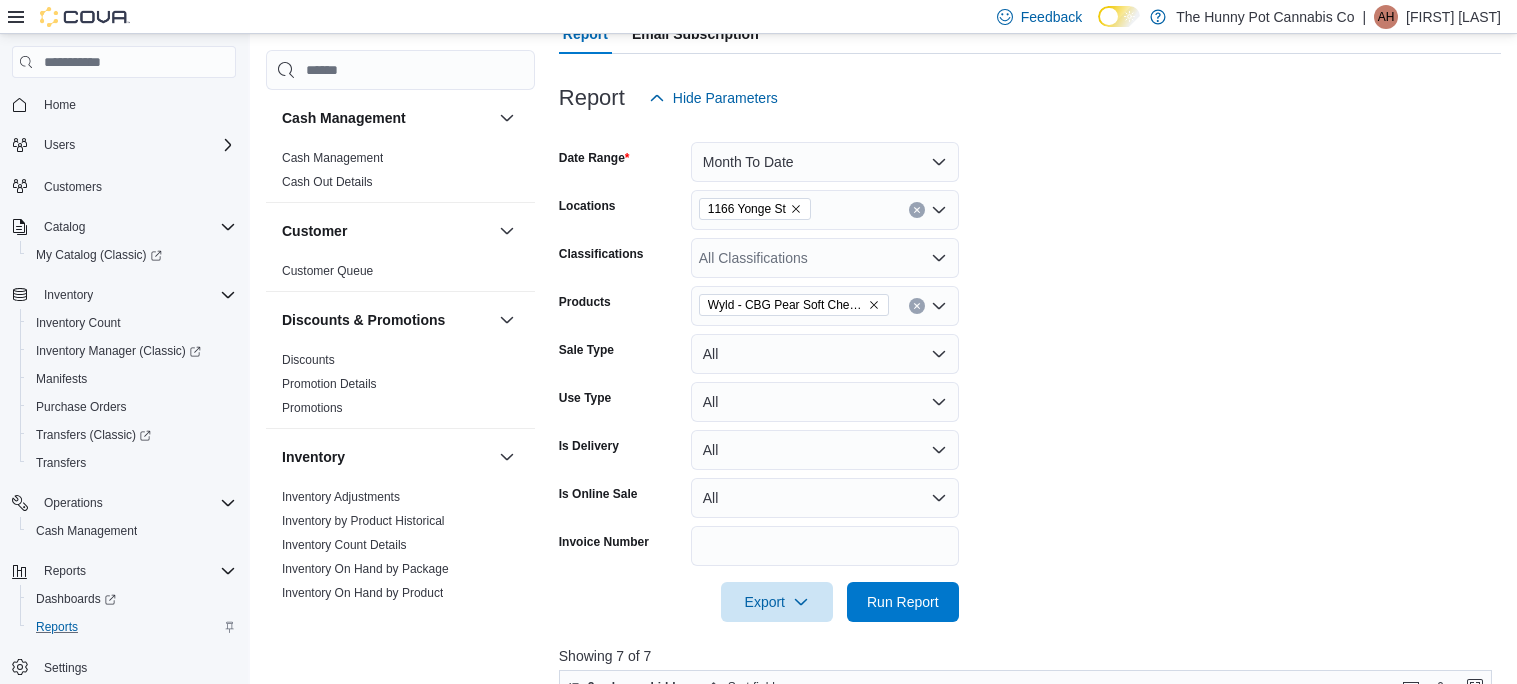 scroll, scrollTop: 194, scrollLeft: 0, axis: vertical 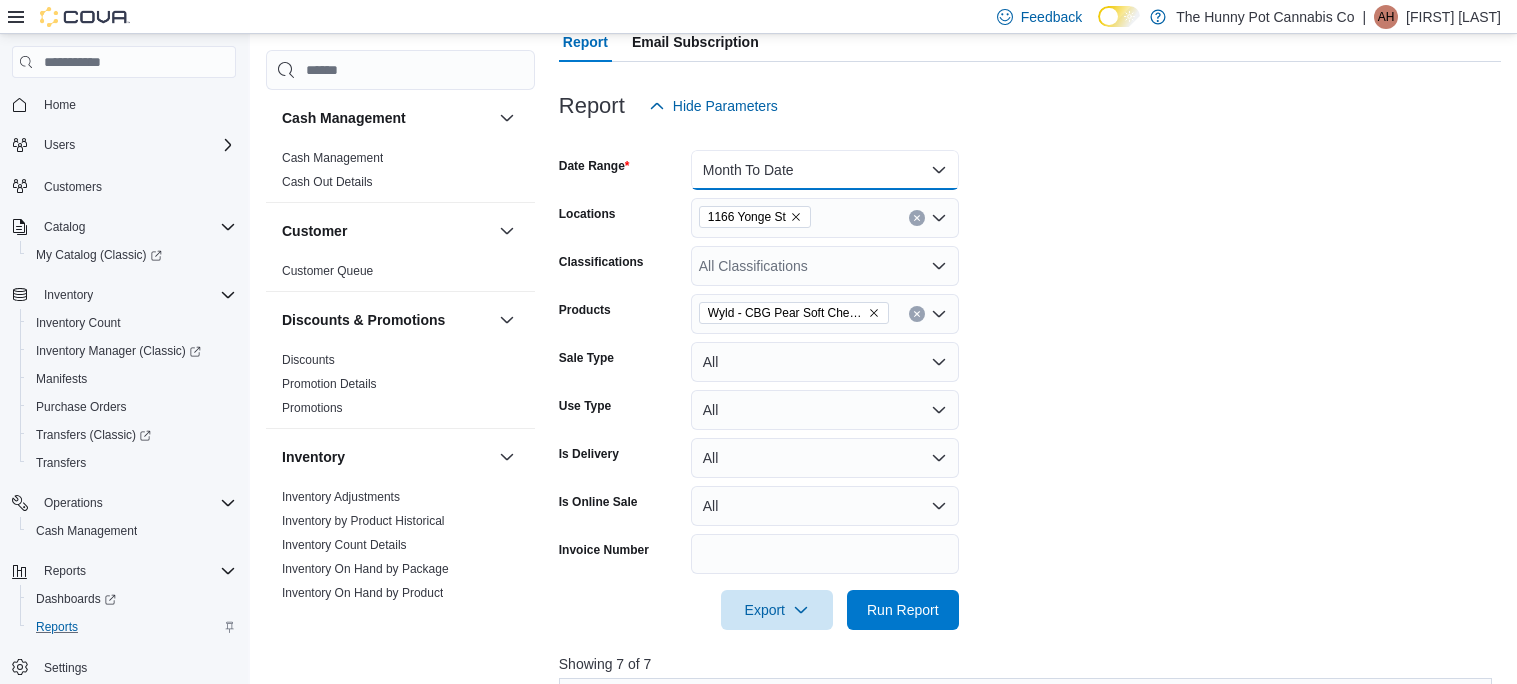 click on "Month To Date" at bounding box center [825, 170] 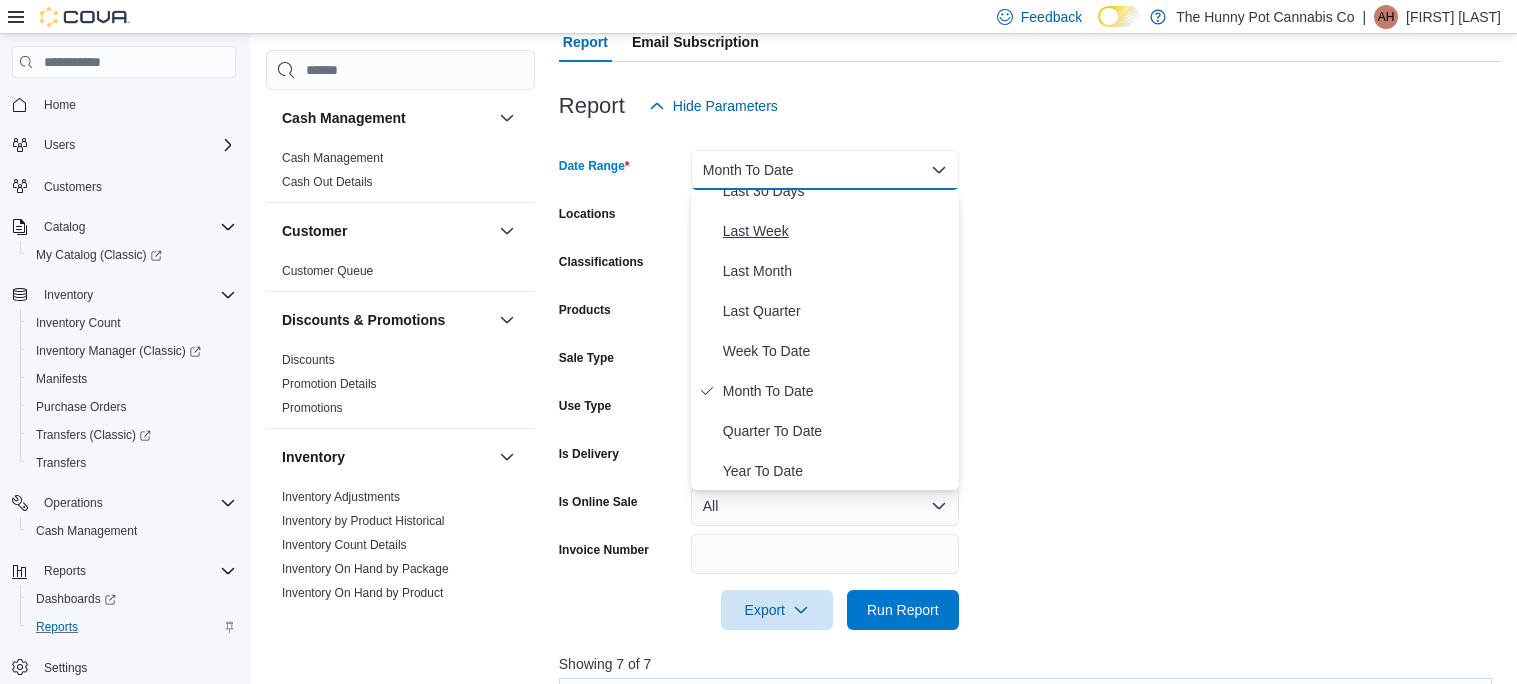 scroll, scrollTop: 0, scrollLeft: 0, axis: both 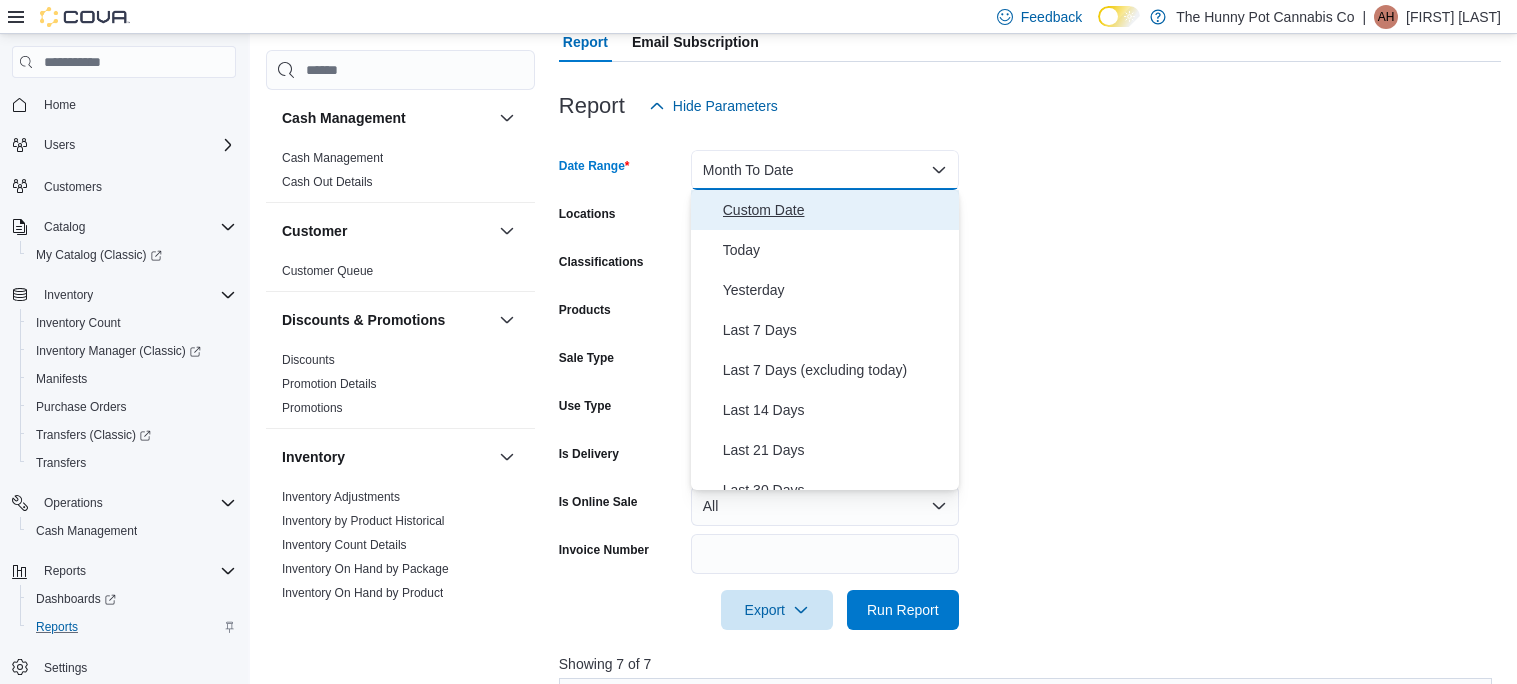 click on "Custom Date" at bounding box center (837, 210) 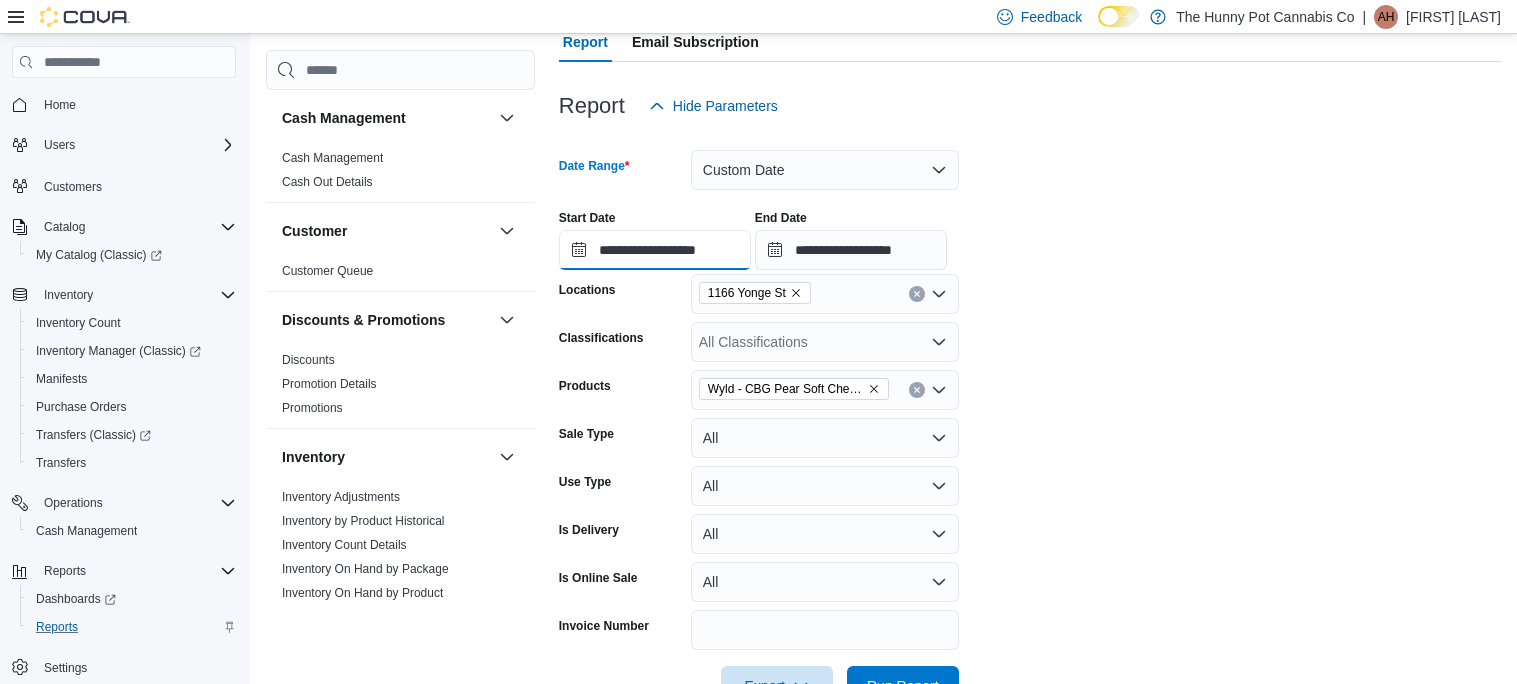 click on "**********" at bounding box center (655, 250) 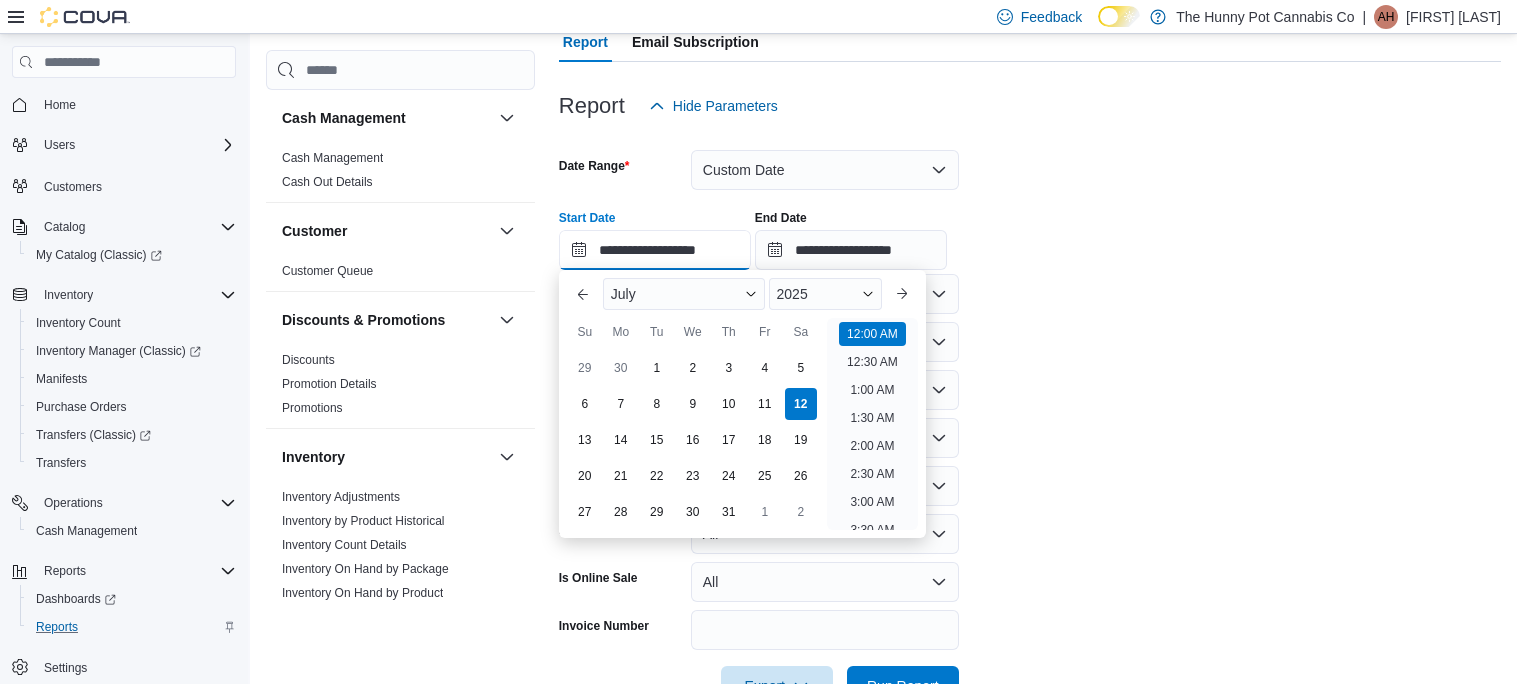 scroll, scrollTop: 62, scrollLeft: 0, axis: vertical 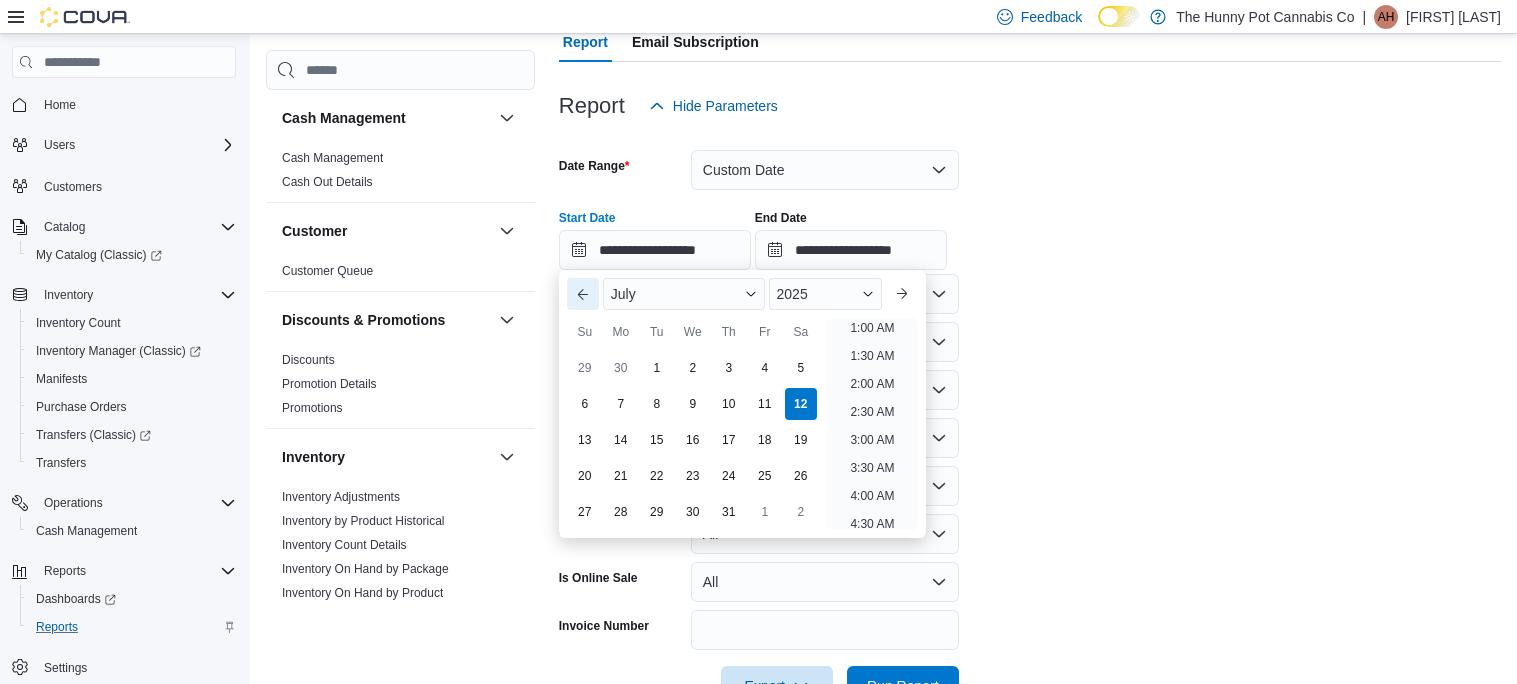 click on "Previous Month" at bounding box center (583, 294) 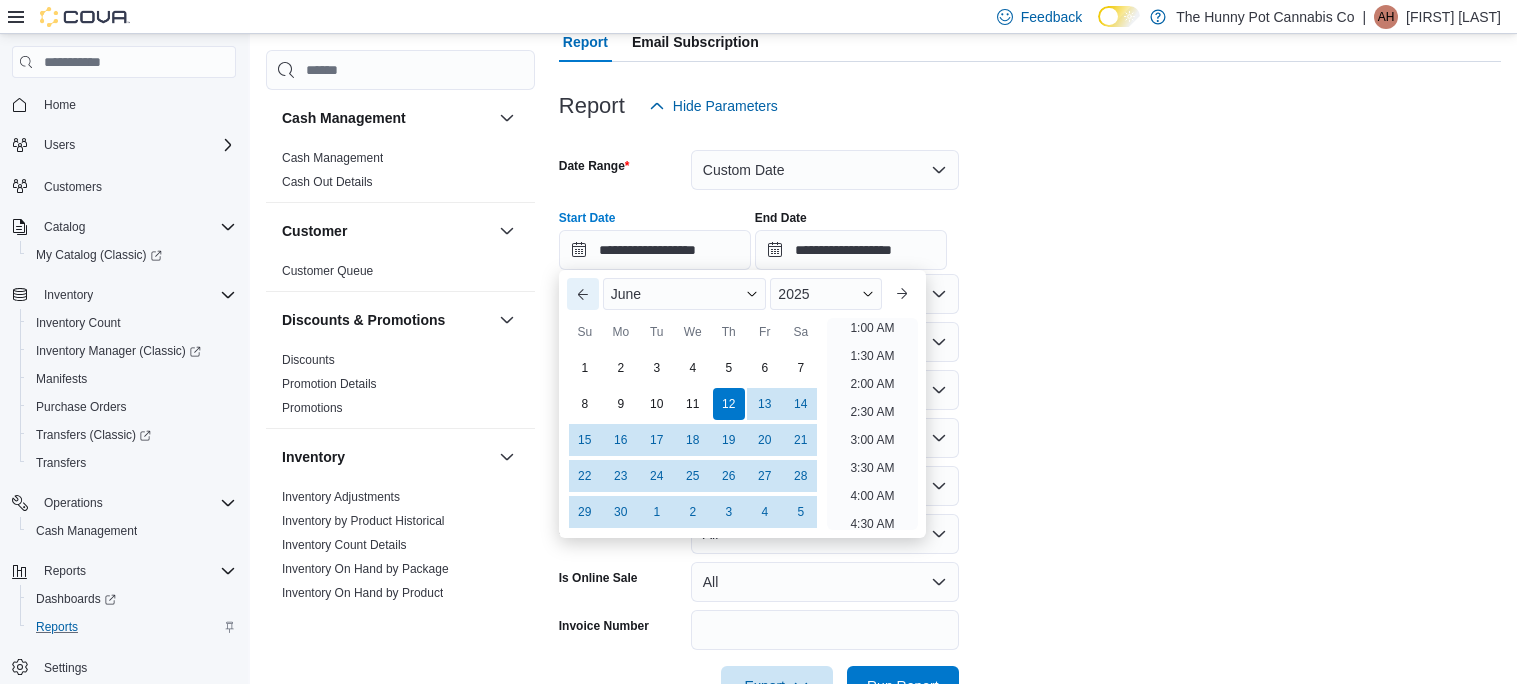 scroll, scrollTop: 4, scrollLeft: 0, axis: vertical 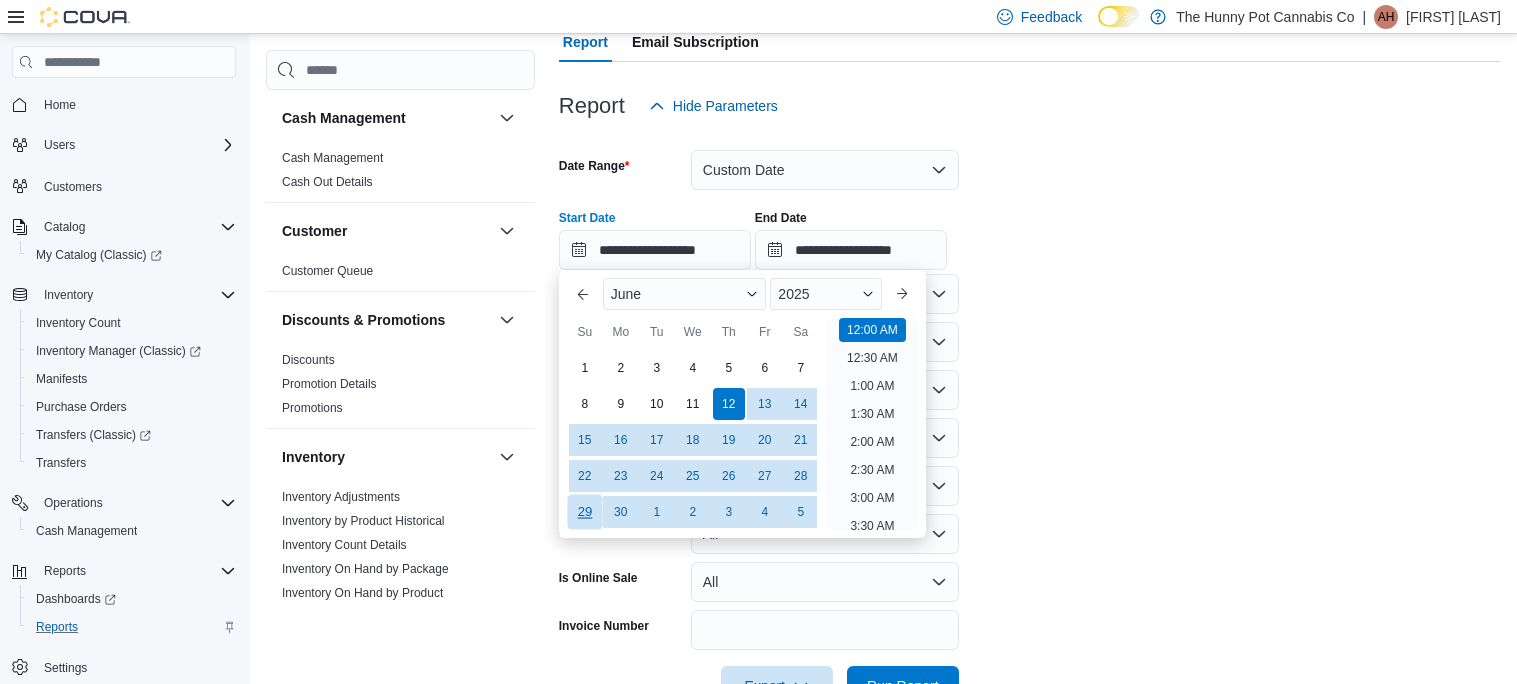 click on "29" at bounding box center (584, 512) 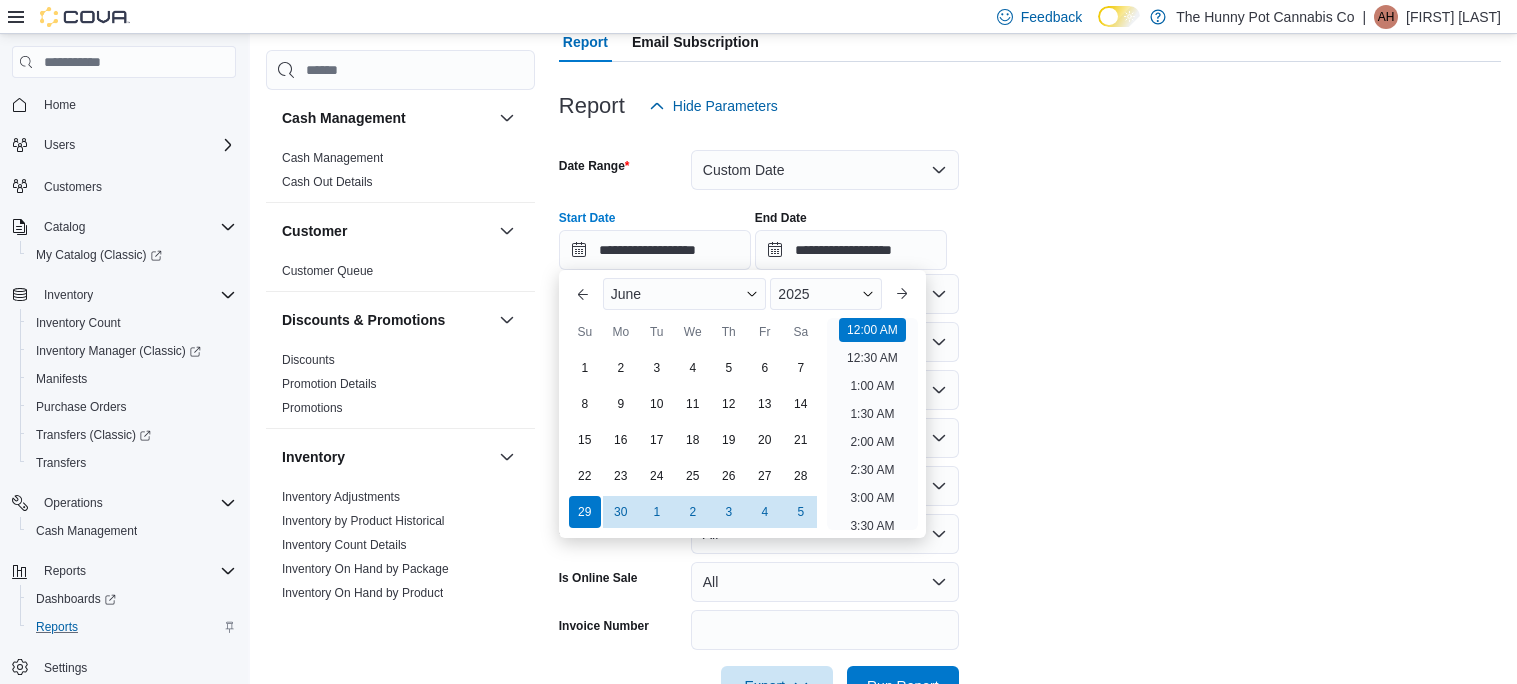 click on "**********" at bounding box center [1030, 416] 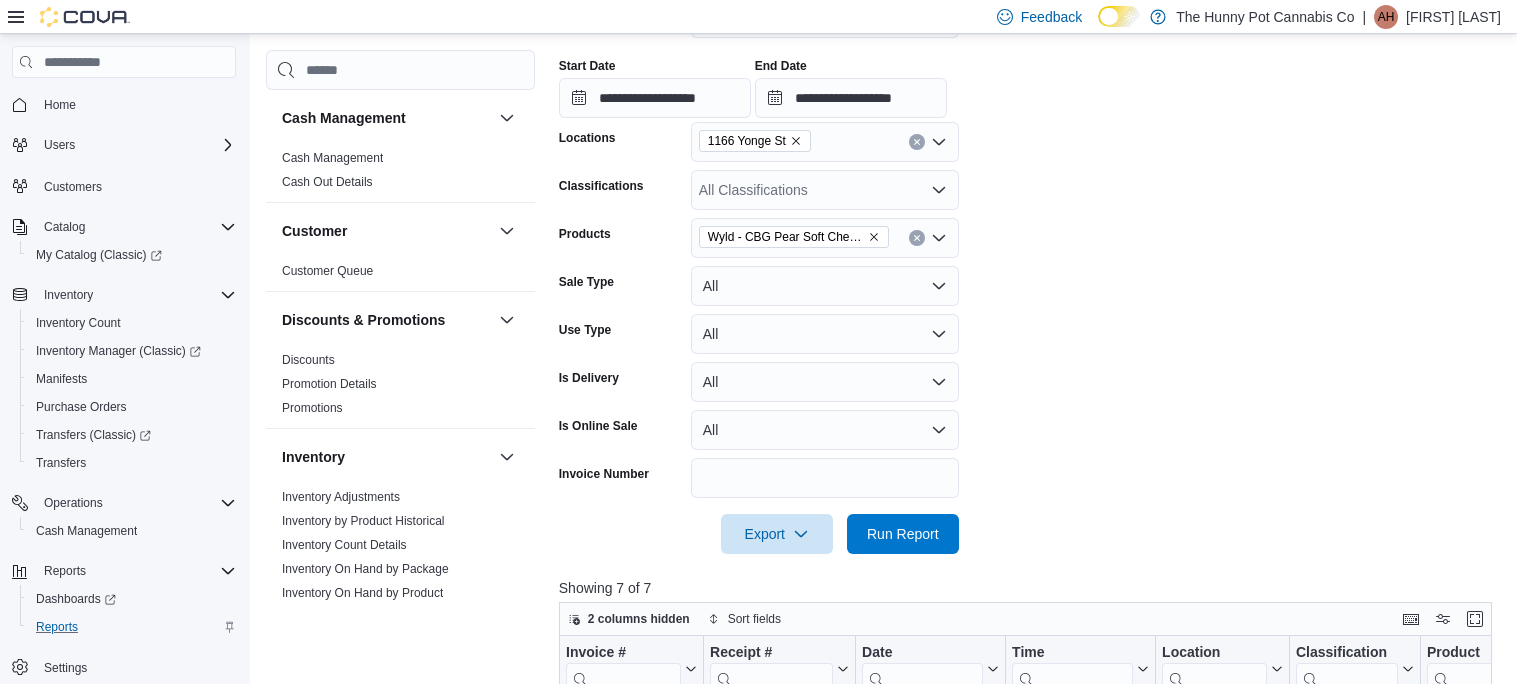 scroll, scrollTop: 377, scrollLeft: 0, axis: vertical 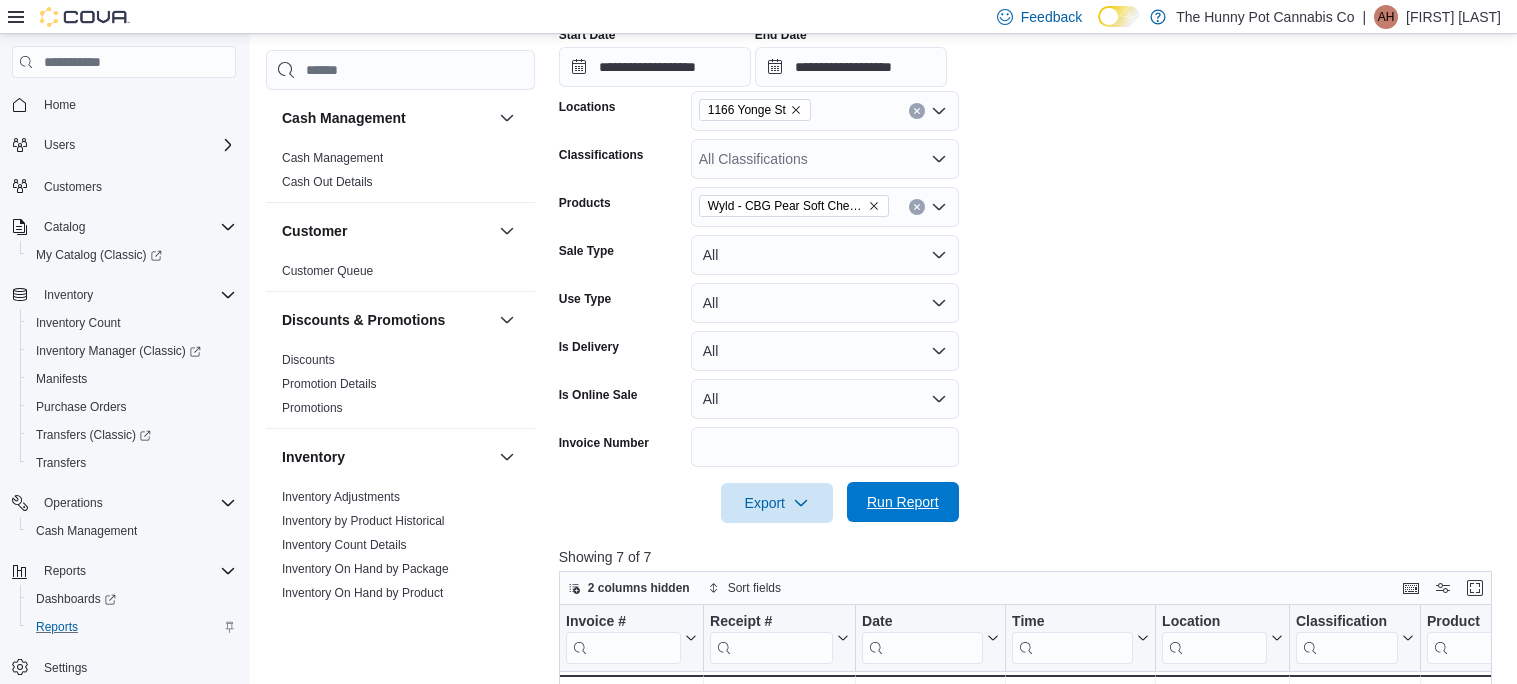 click on "Run Report" at bounding box center (903, 502) 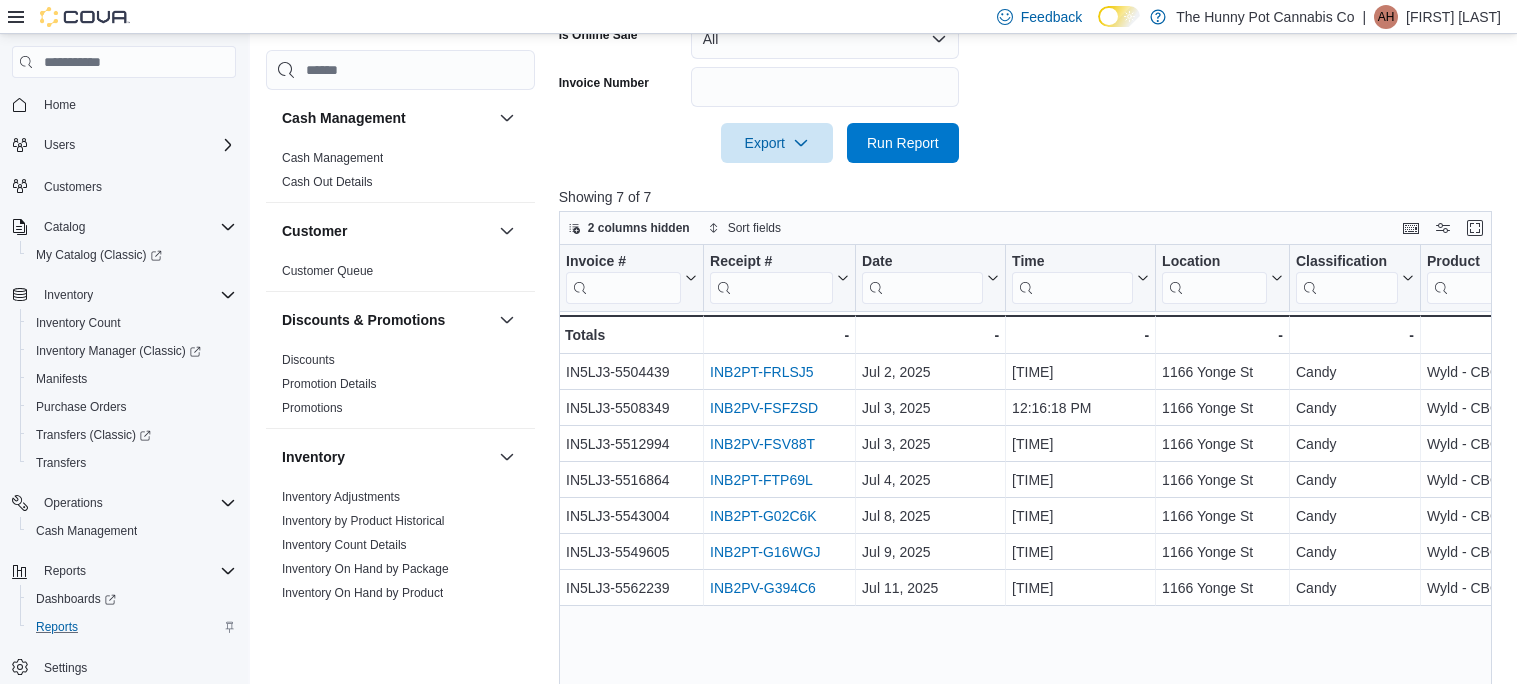scroll, scrollTop: 827, scrollLeft: 0, axis: vertical 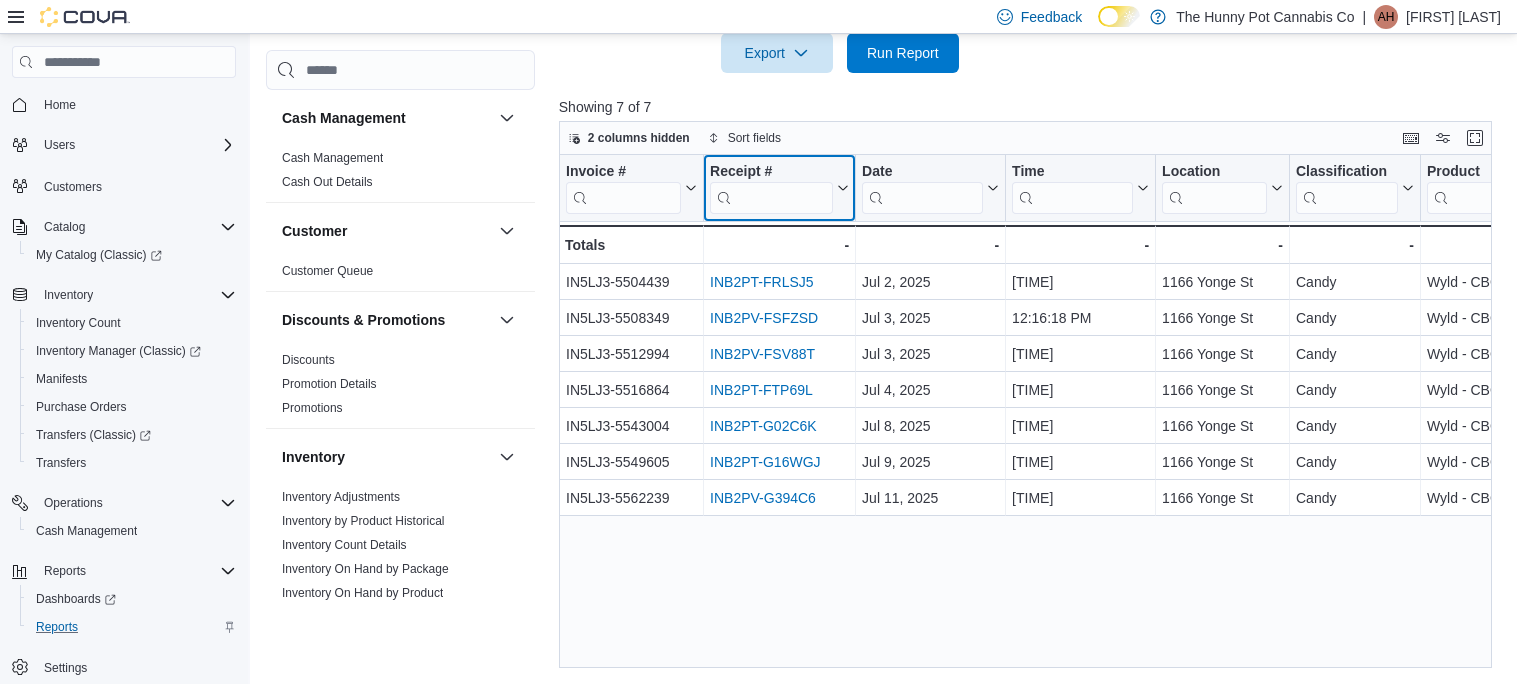 click at bounding box center (771, 198) 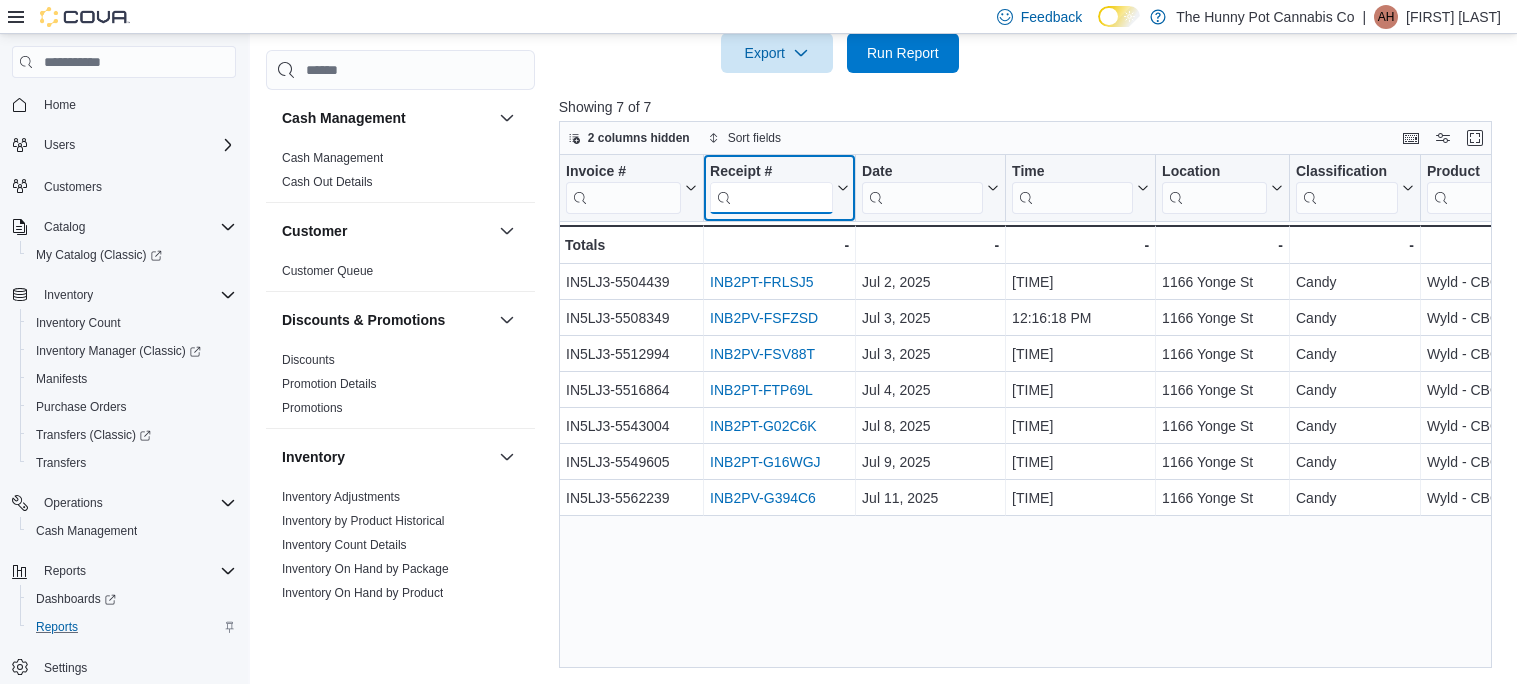 paste on "**********" 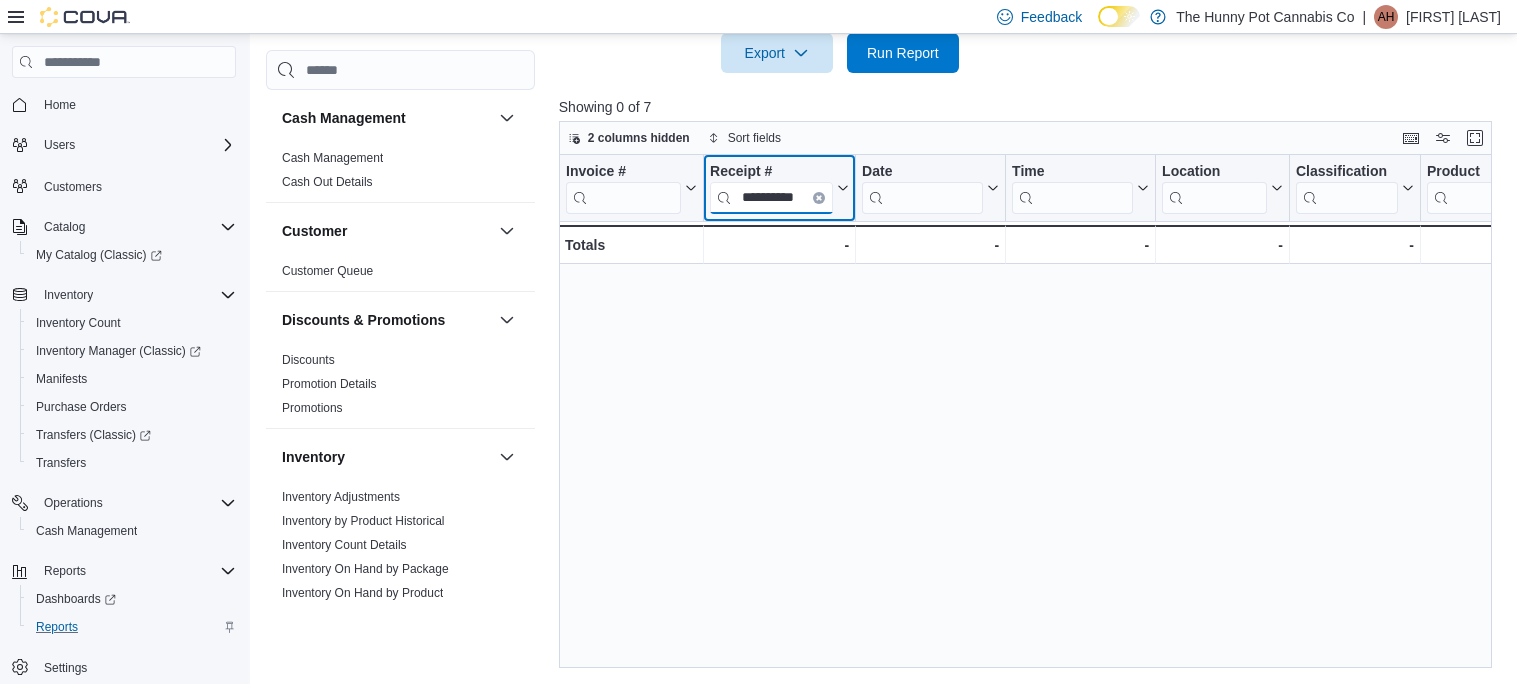 scroll, scrollTop: 0, scrollLeft: 0, axis: both 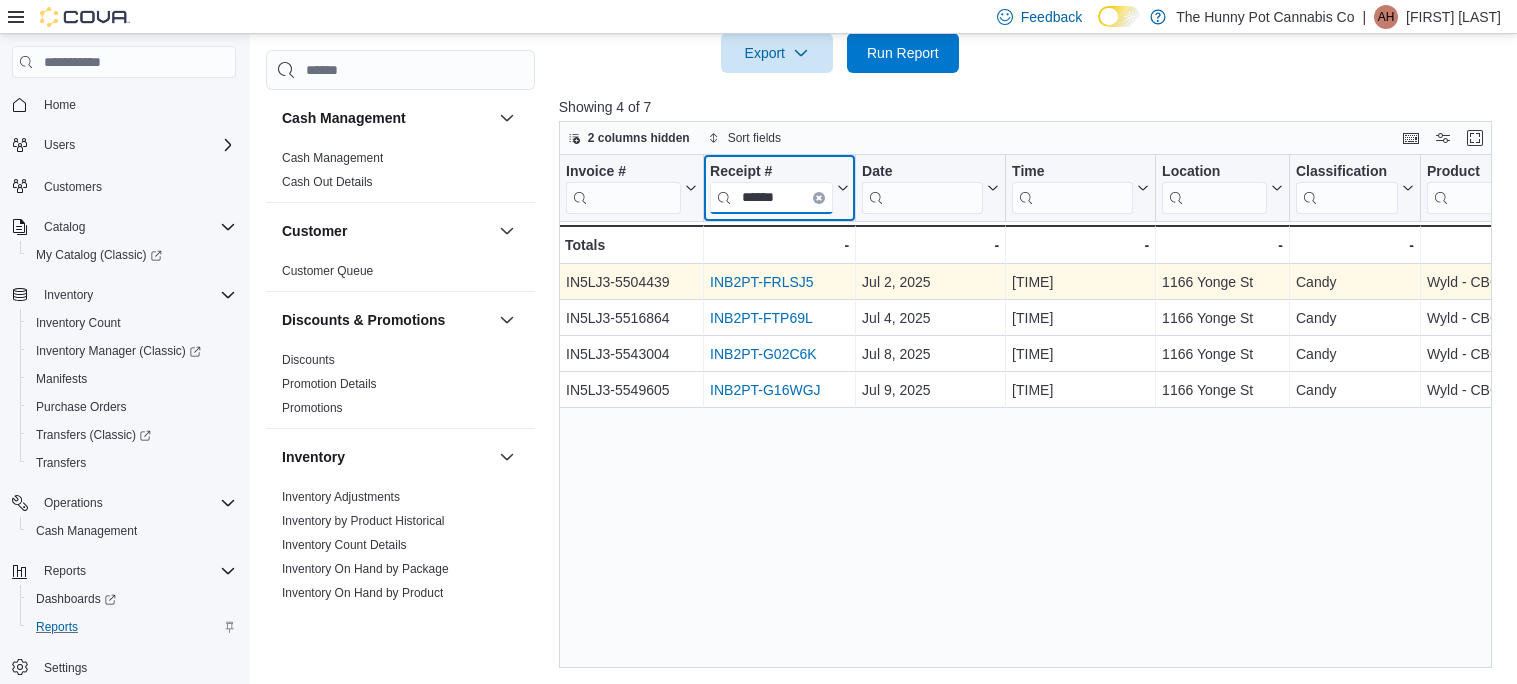 type on "******" 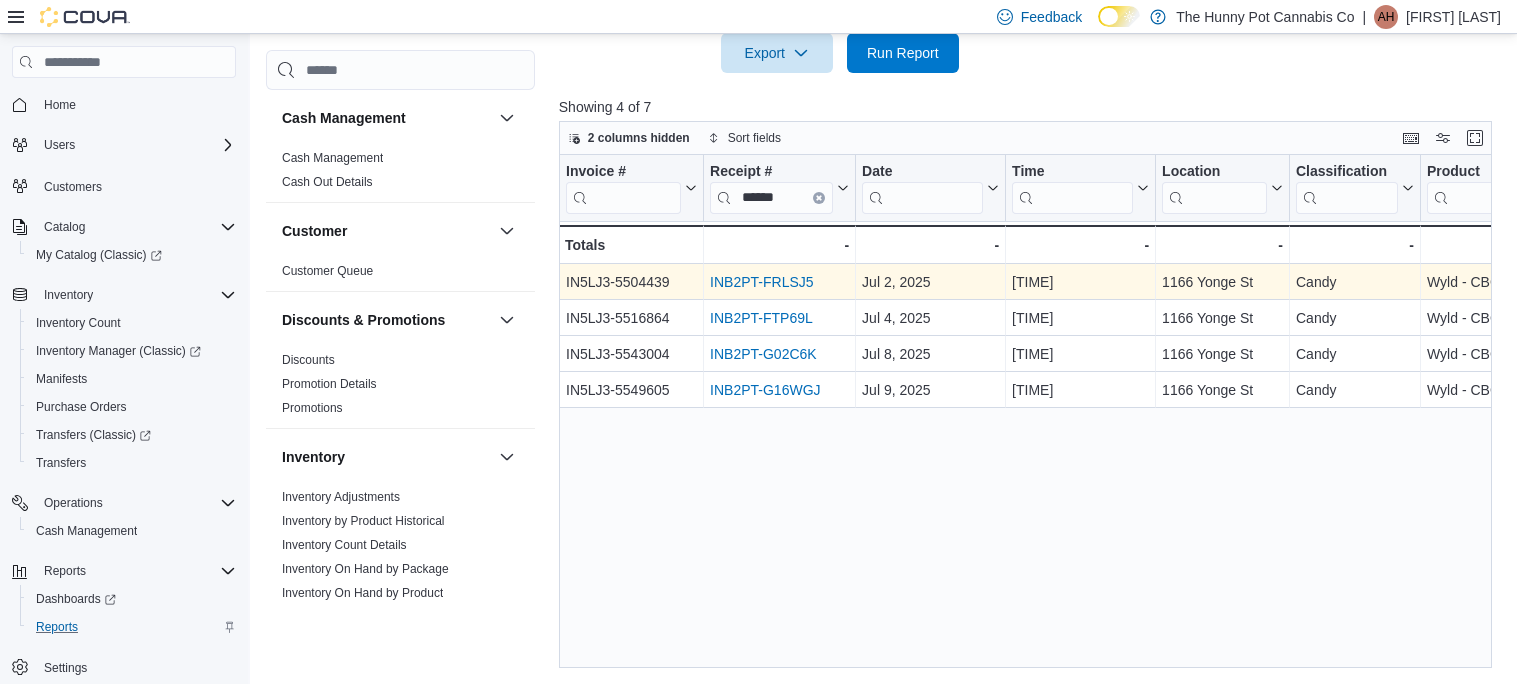 click on "INB2PT-FRLSJ5" at bounding box center (761, 282) 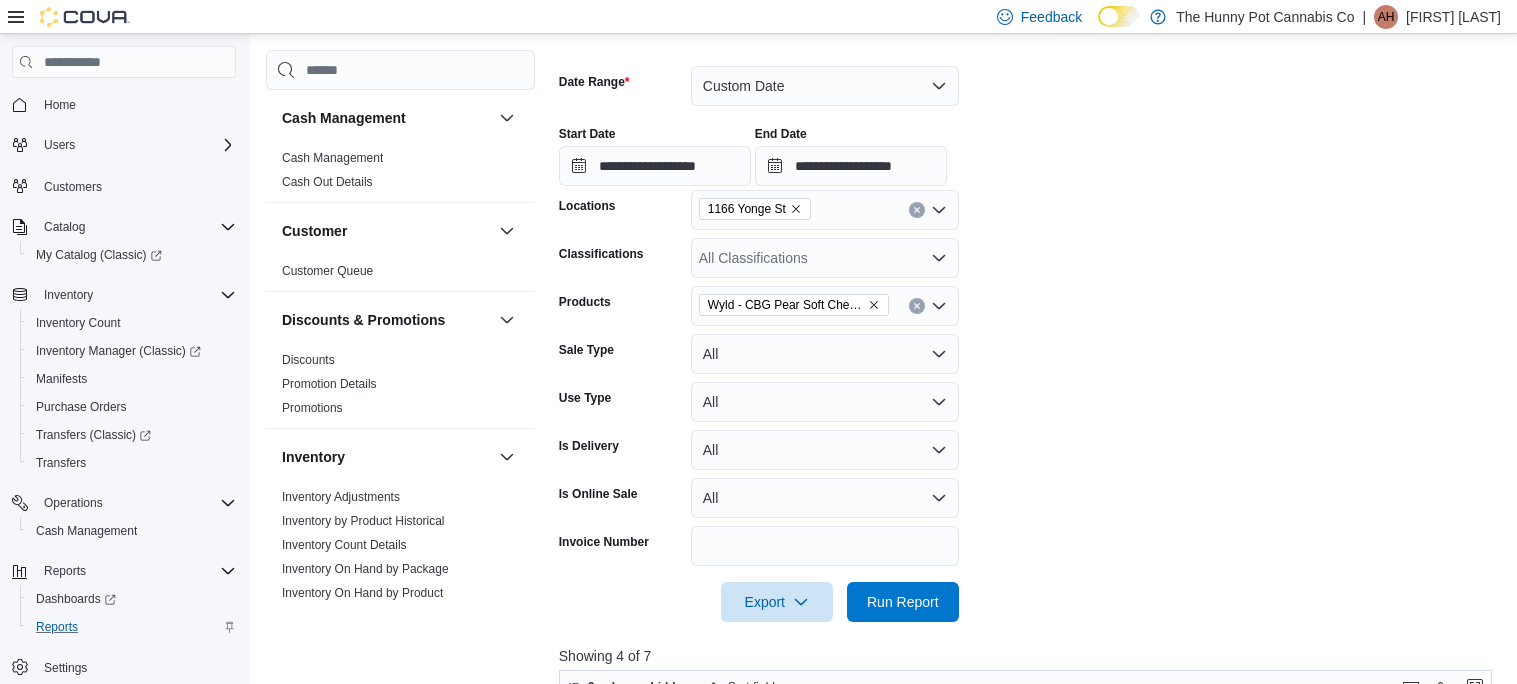 scroll, scrollTop: 275, scrollLeft: 0, axis: vertical 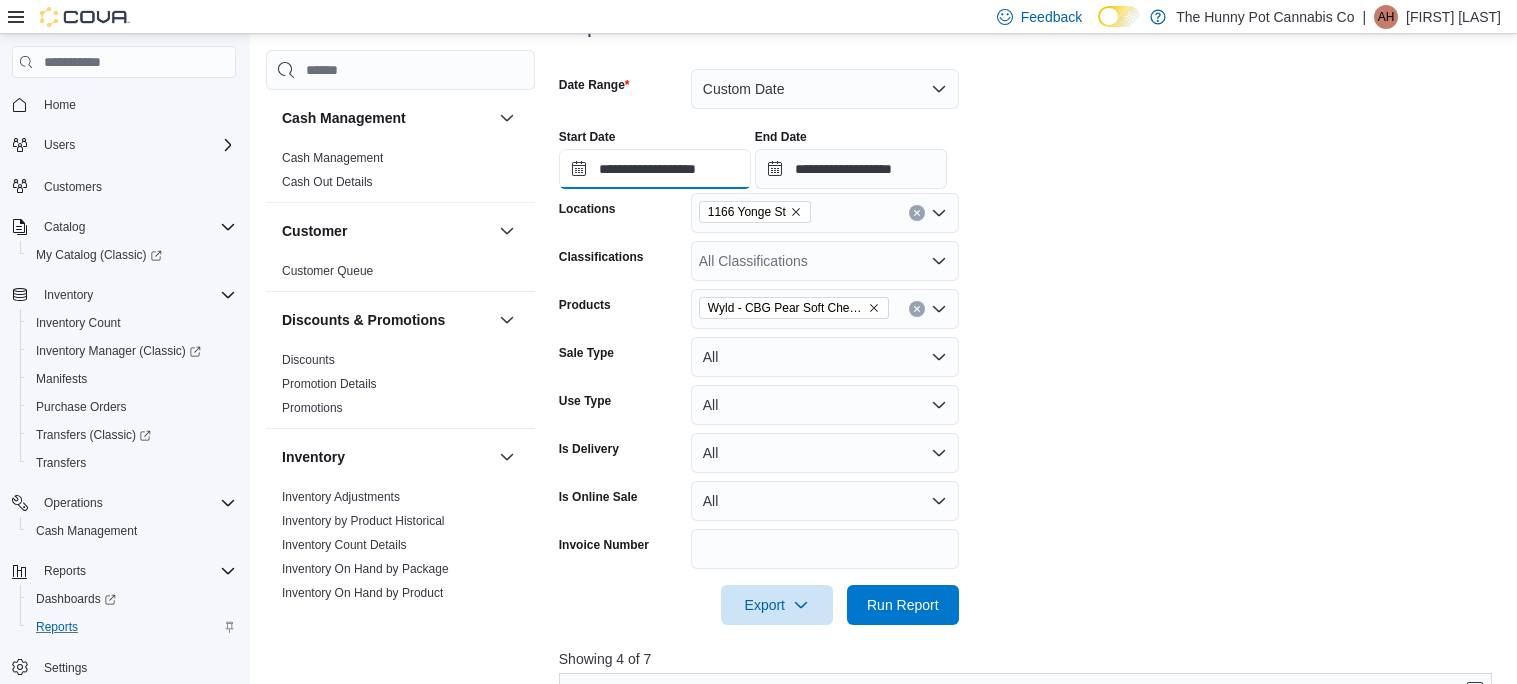 click on "**********" at bounding box center [655, 169] 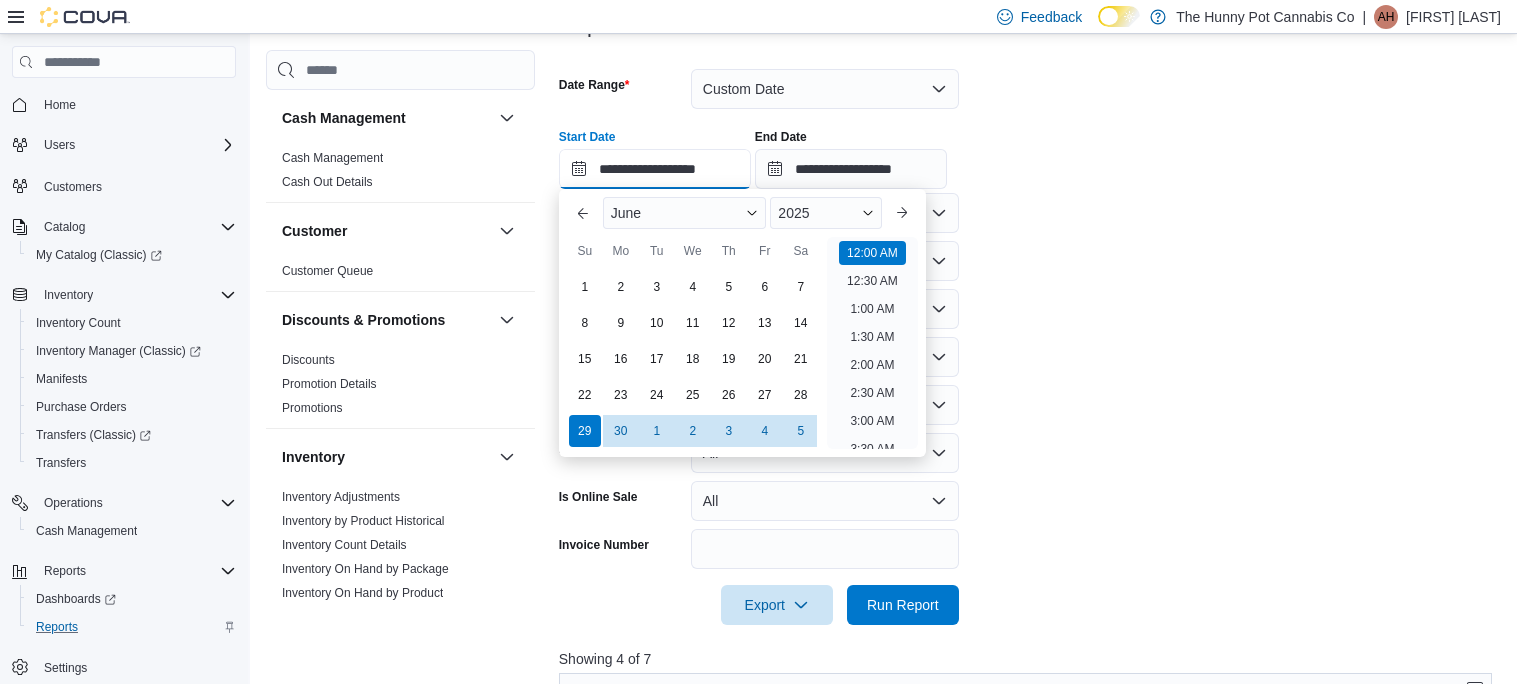 scroll, scrollTop: 62, scrollLeft: 0, axis: vertical 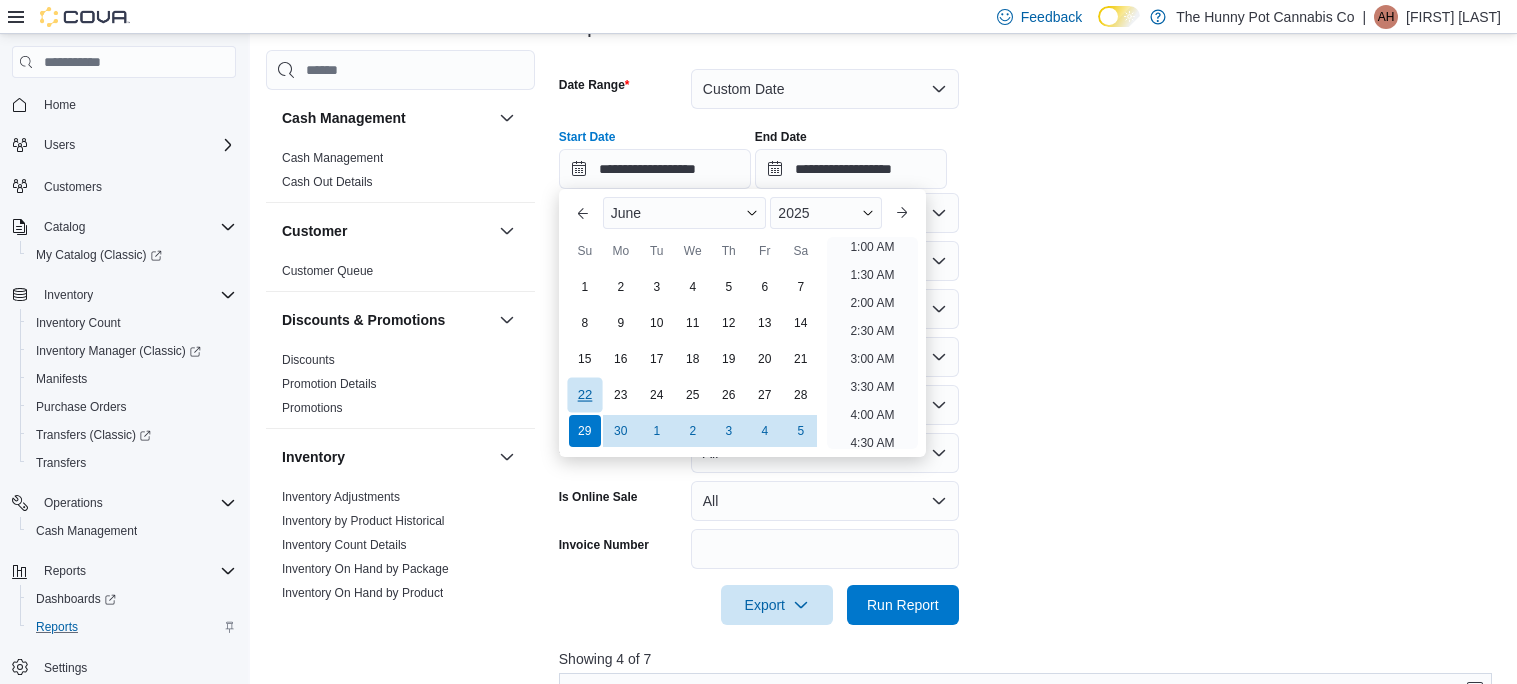 click on "22" at bounding box center (584, 395) 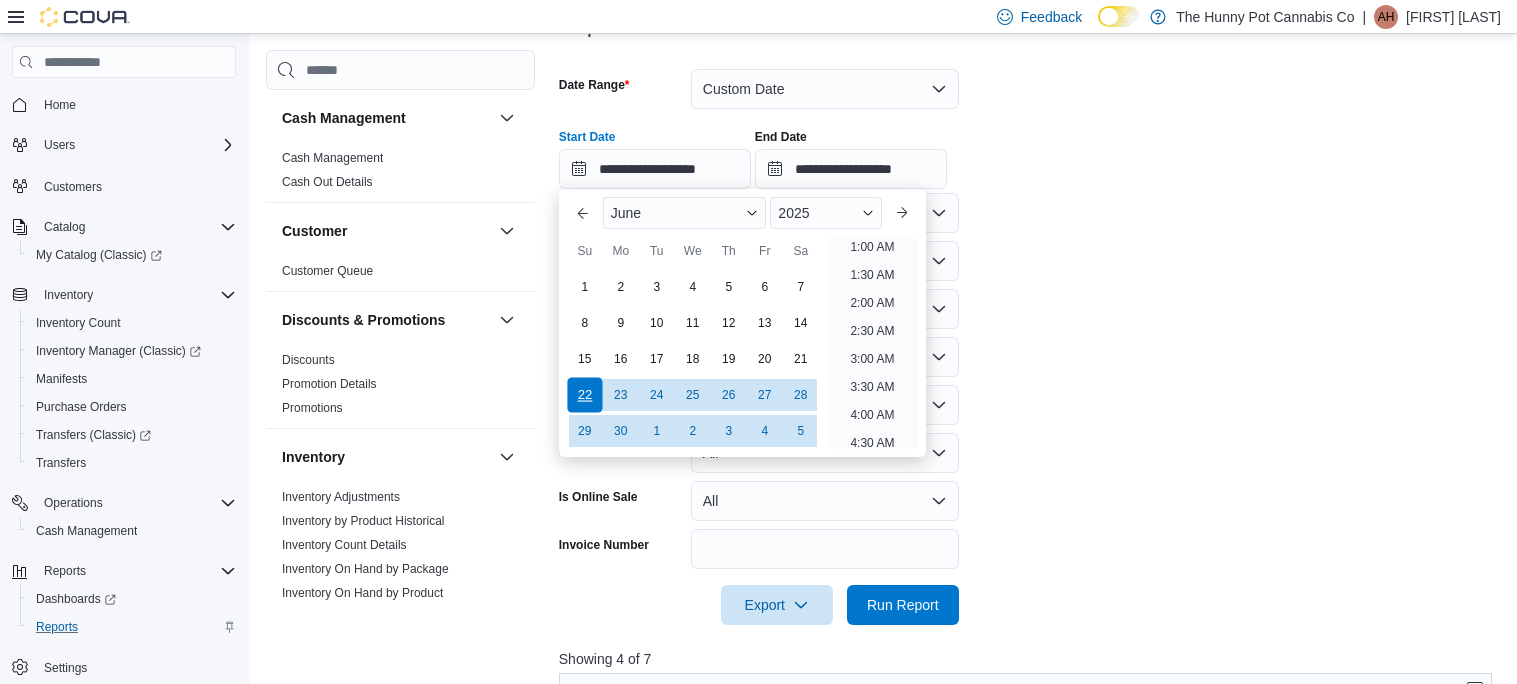 scroll, scrollTop: 4, scrollLeft: 0, axis: vertical 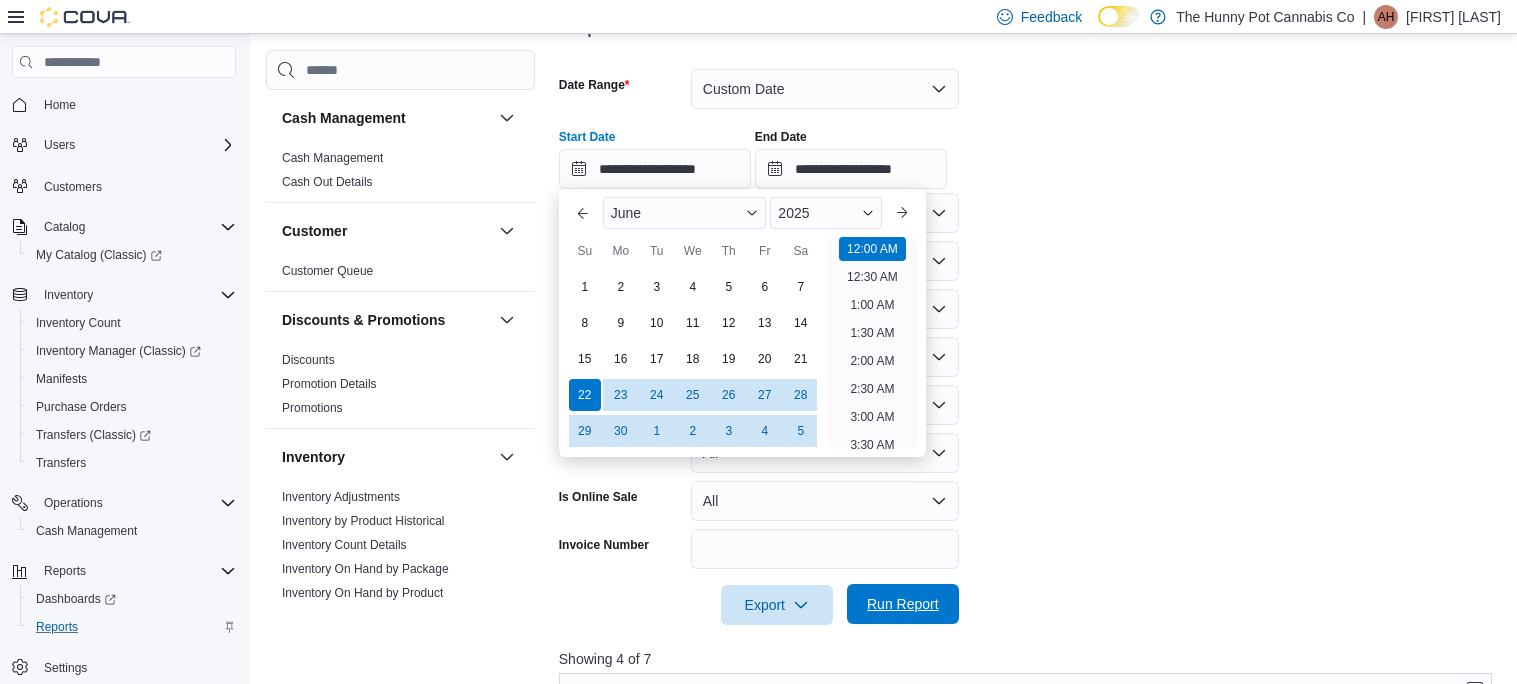 click on "Run Report" at bounding box center [903, 604] 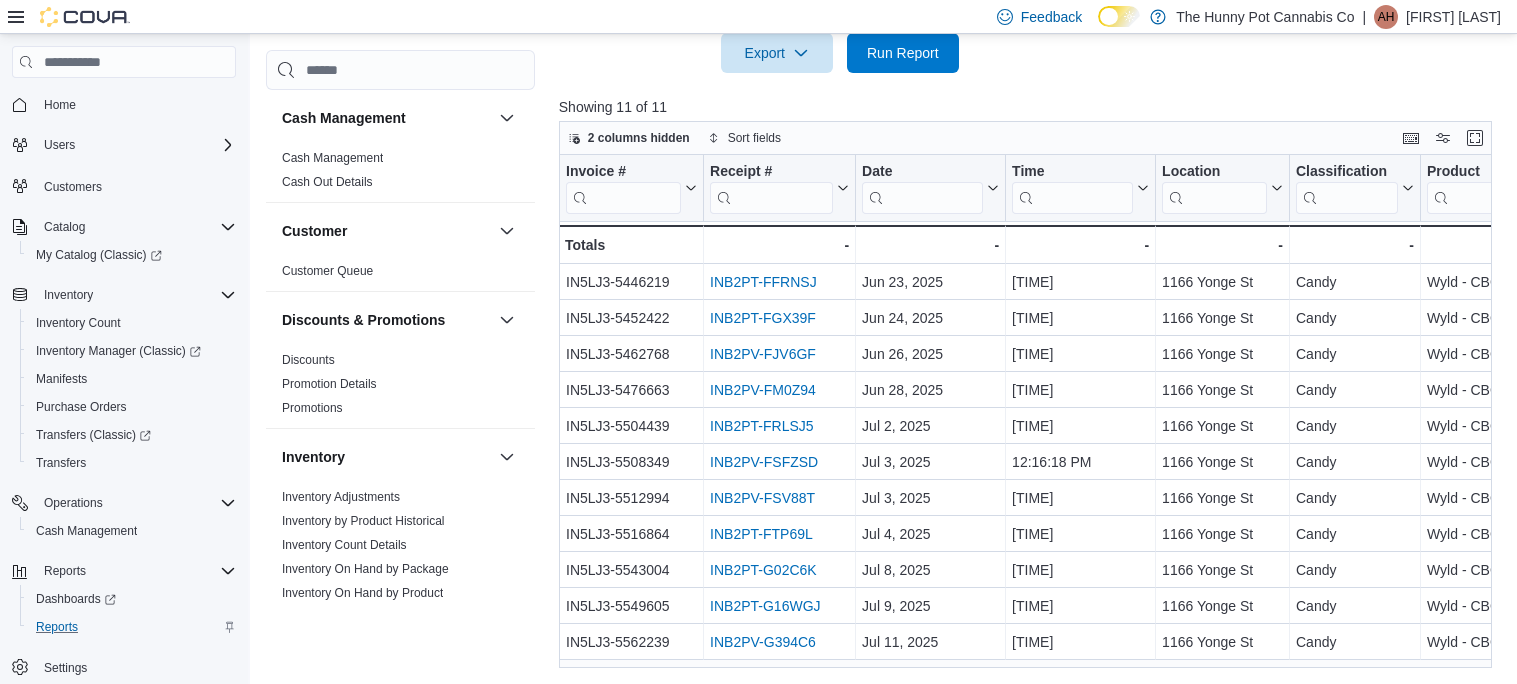 scroll, scrollTop: 705, scrollLeft: 0, axis: vertical 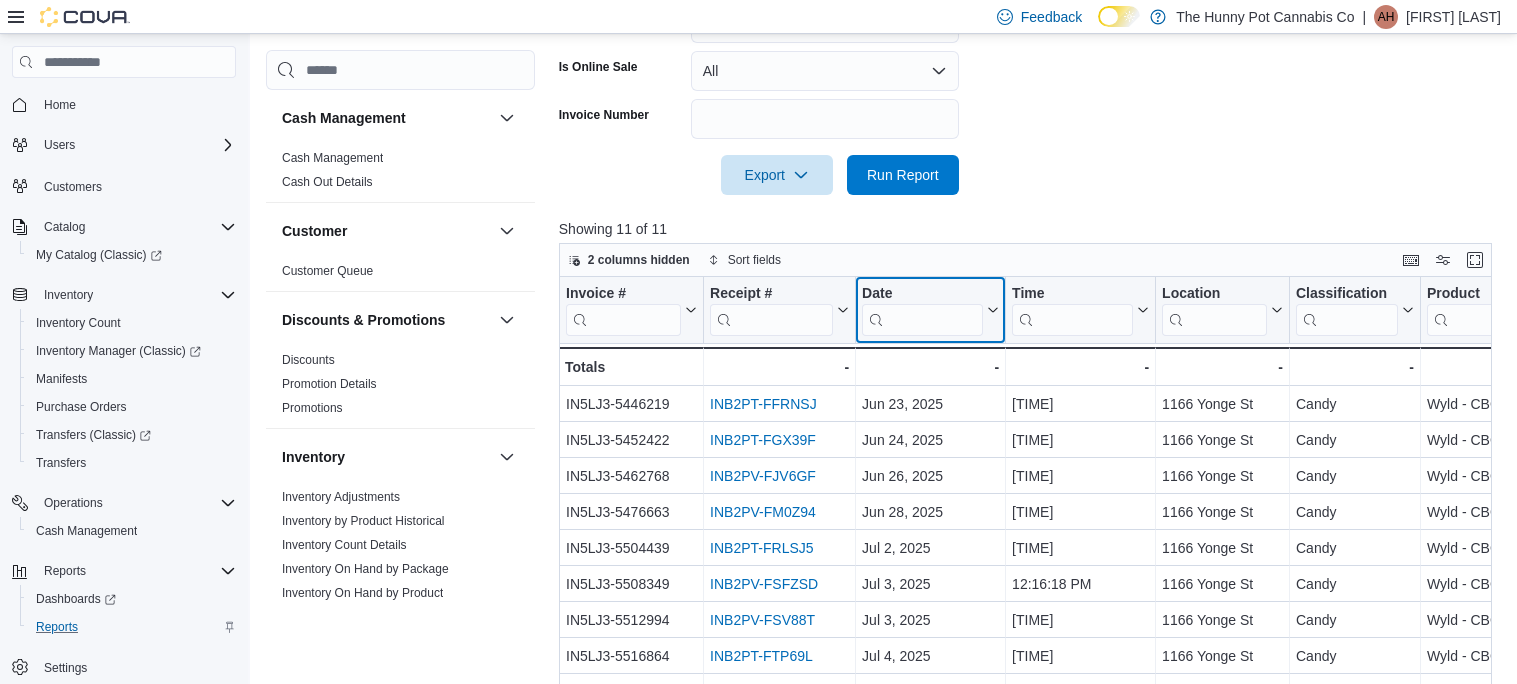 click at bounding box center (922, 320) 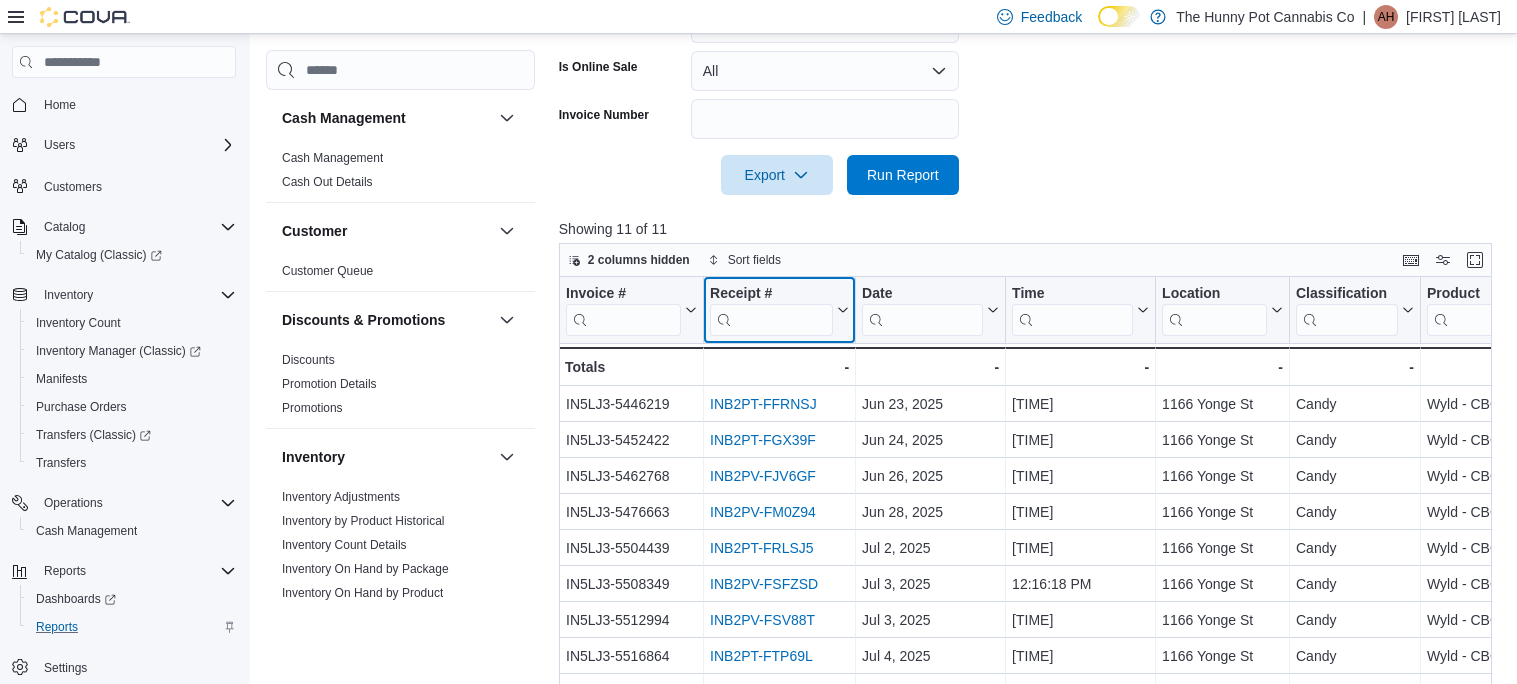 click at bounding box center (771, 320) 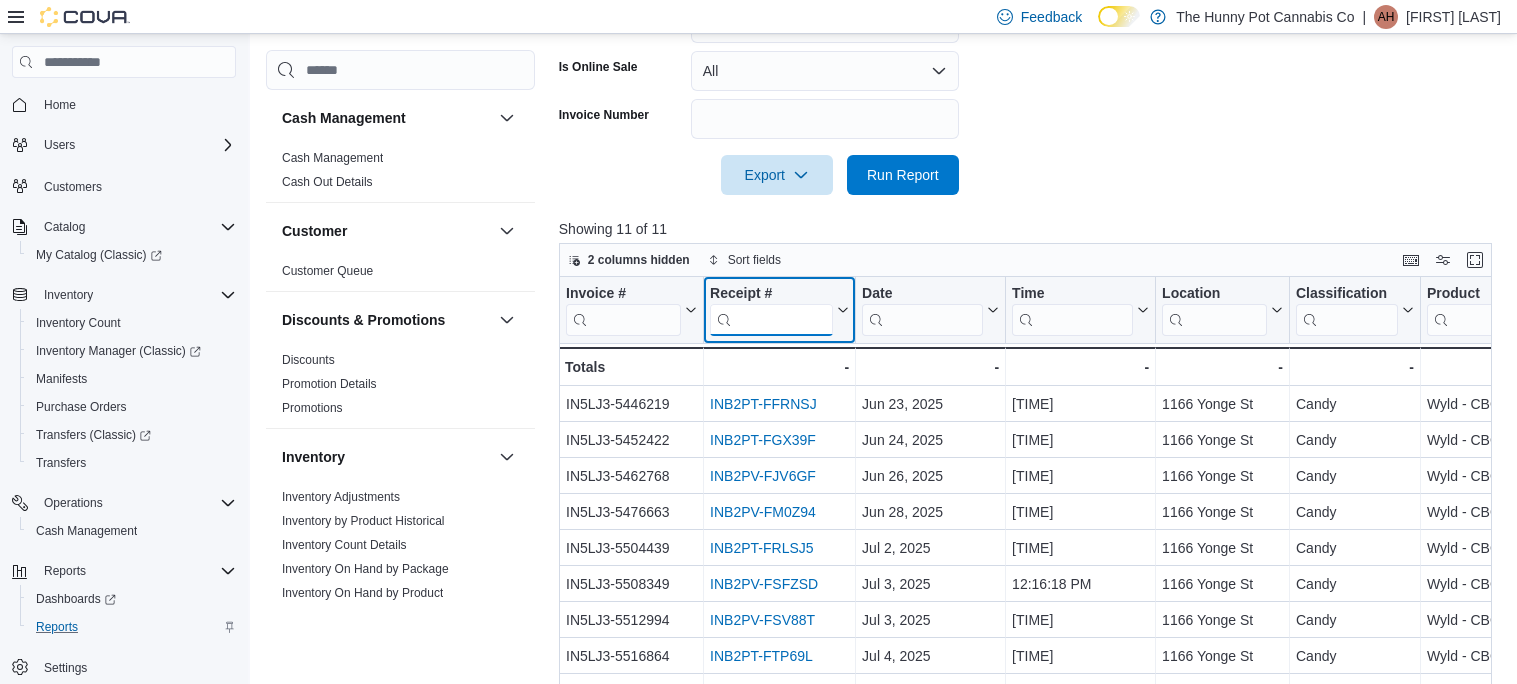 paste on "**********" 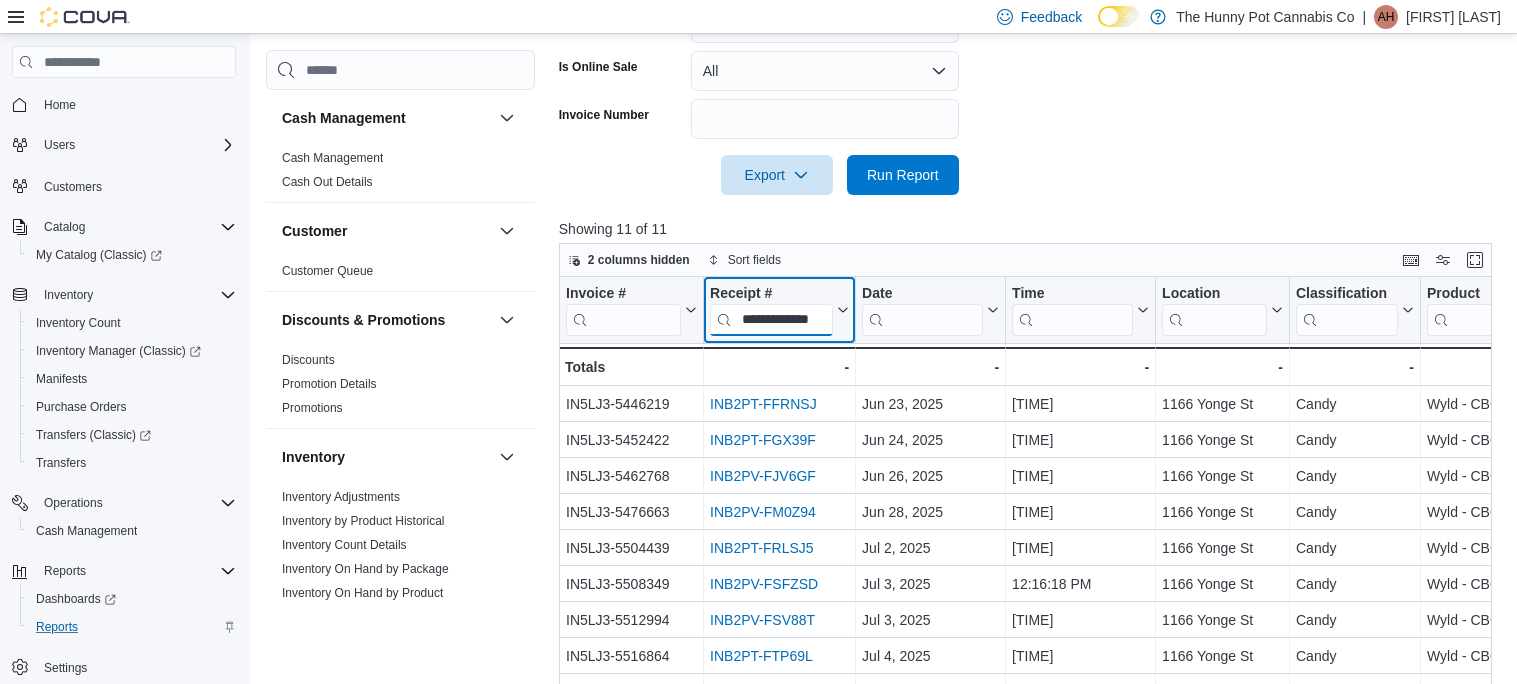 scroll, scrollTop: 0, scrollLeft: 1, axis: horizontal 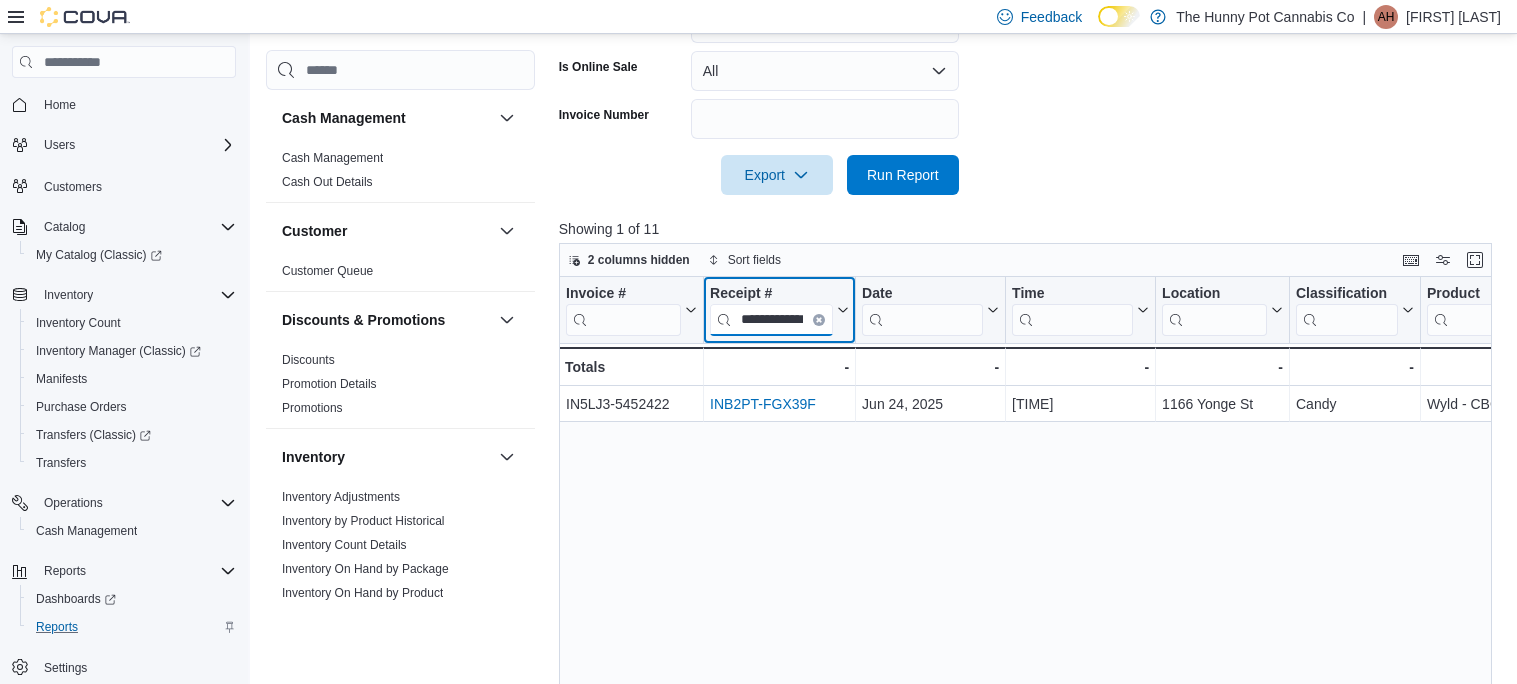 type on "**********" 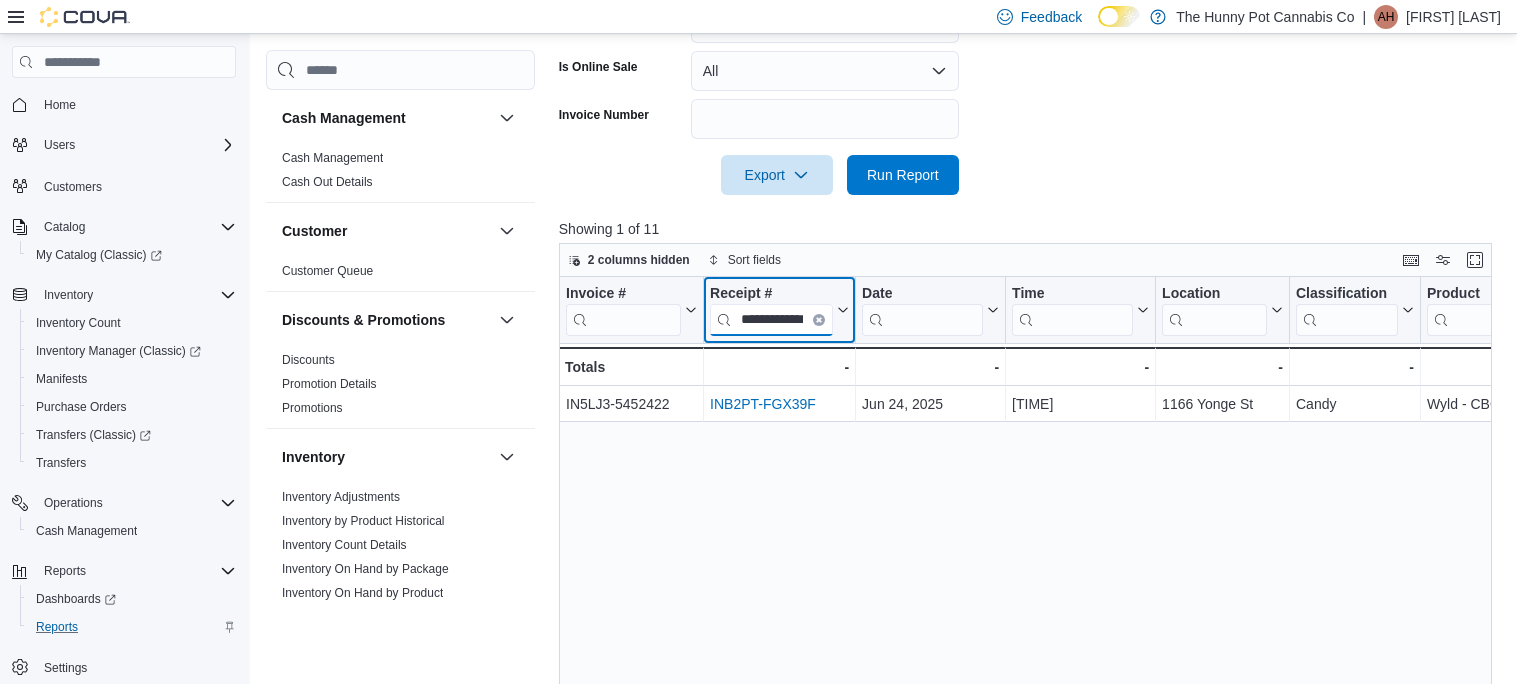 scroll, scrollTop: 0, scrollLeft: 0, axis: both 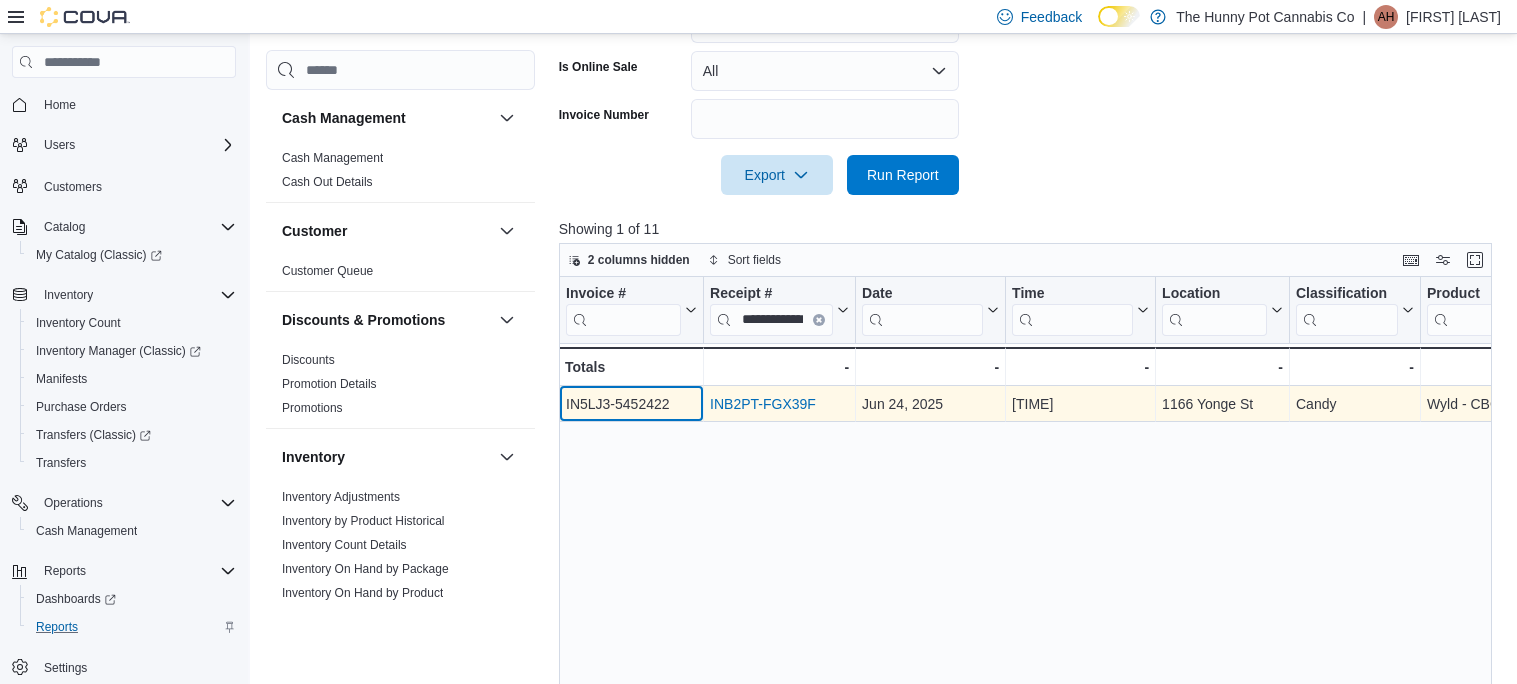 click on "IN5LJ3-5452422" at bounding box center (631, 404) 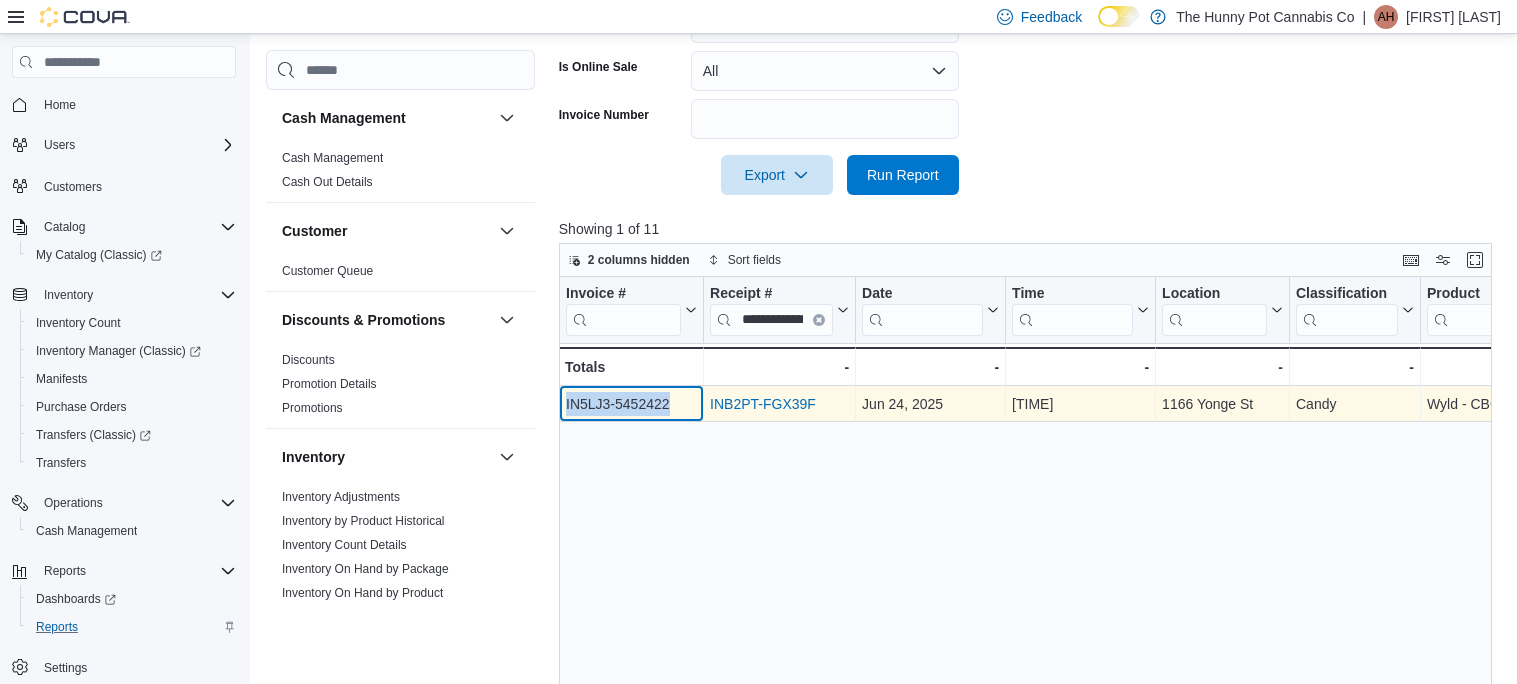 drag, startPoint x: 670, startPoint y: 398, endPoint x: 567, endPoint y: 399, distance: 103.00485 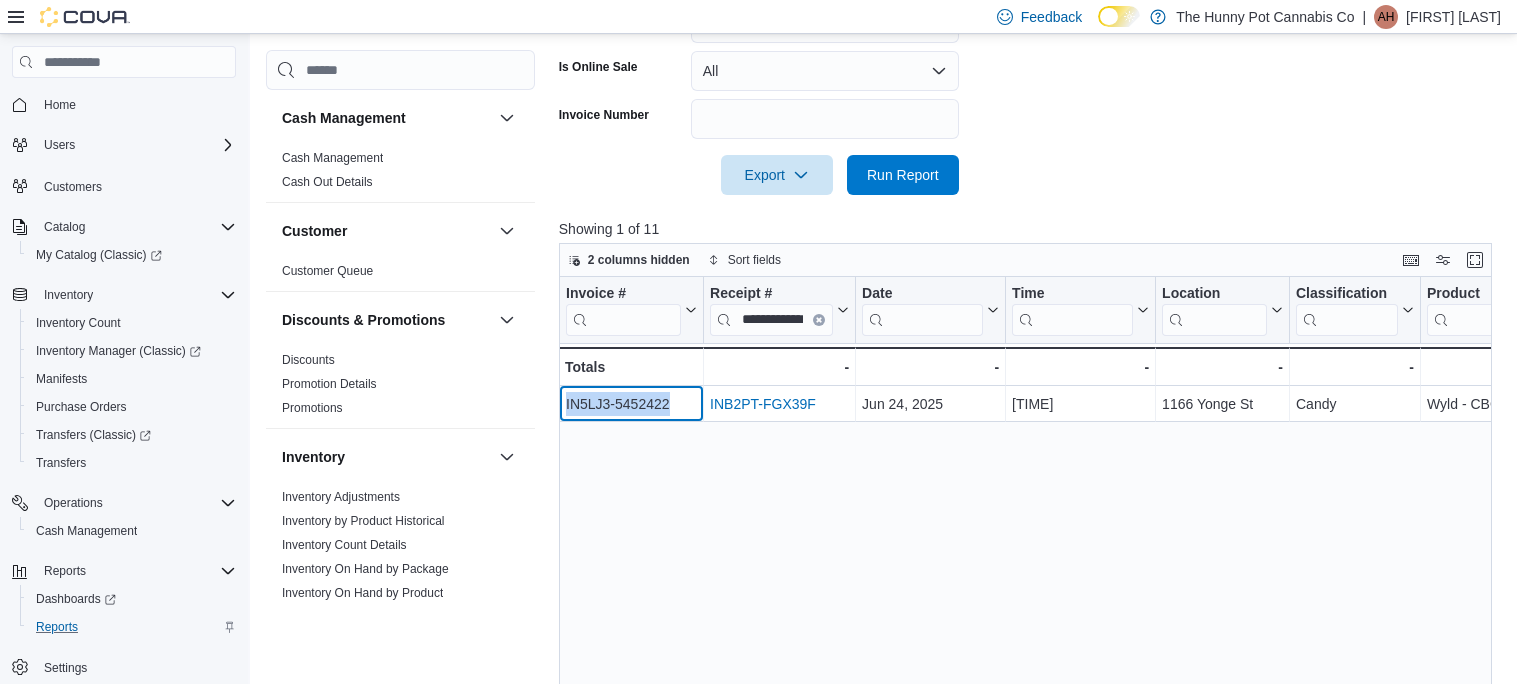 copy on "IN5LJ3-5452422" 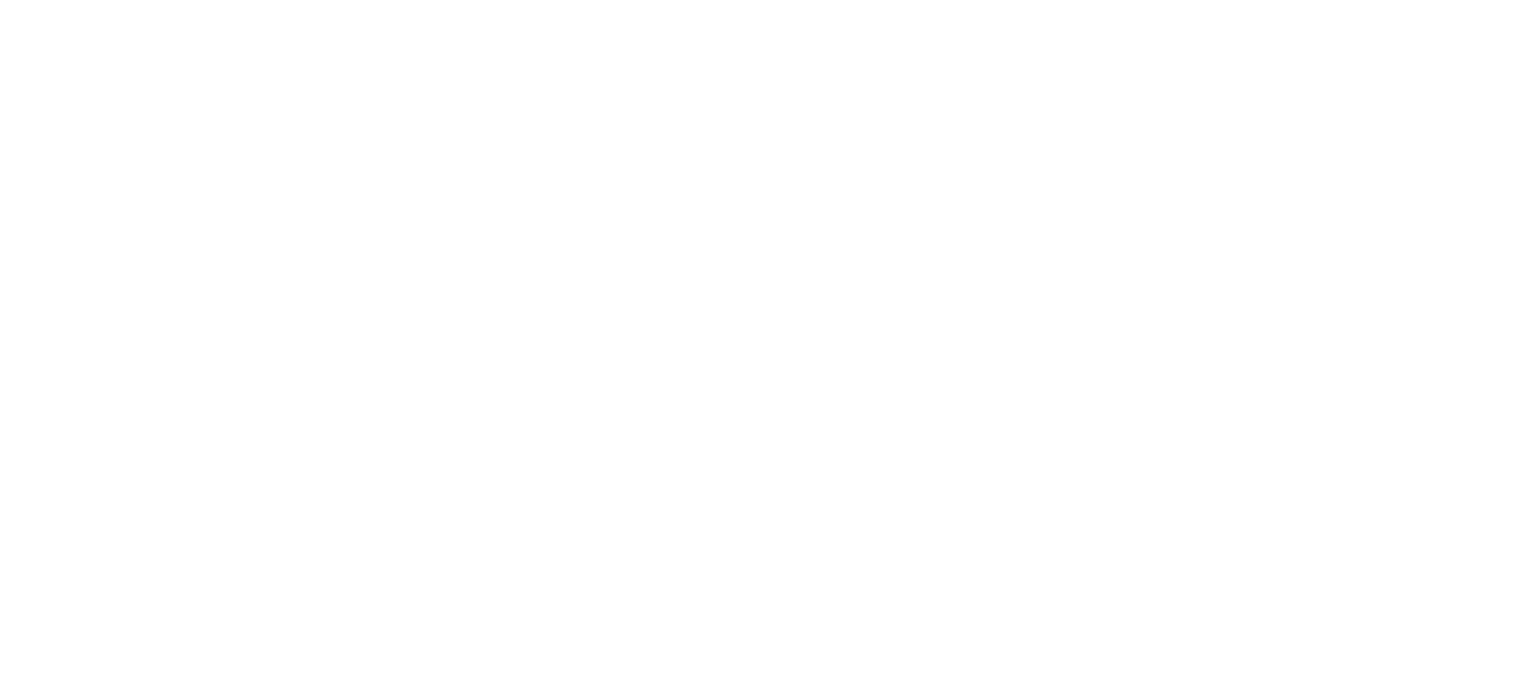 scroll, scrollTop: 0, scrollLeft: 0, axis: both 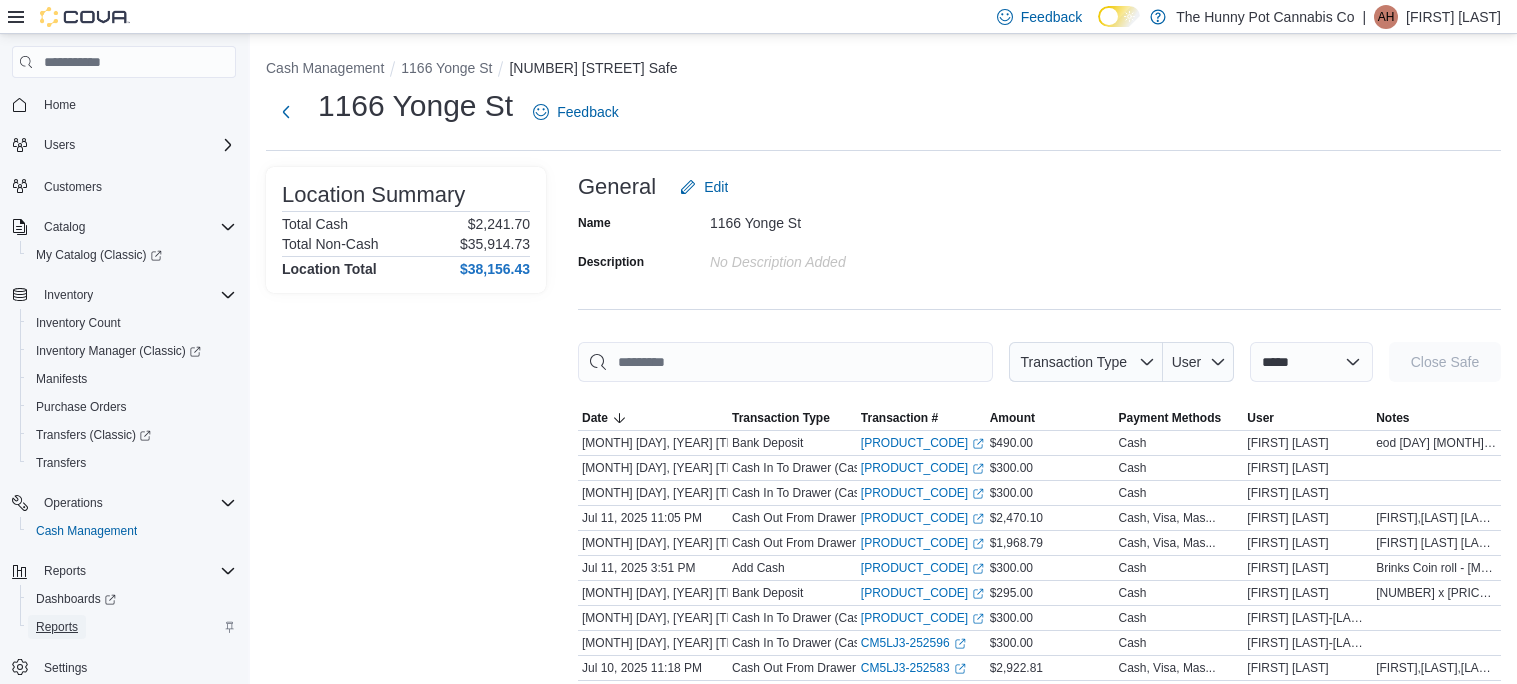 click on "Reports" at bounding box center (57, 627) 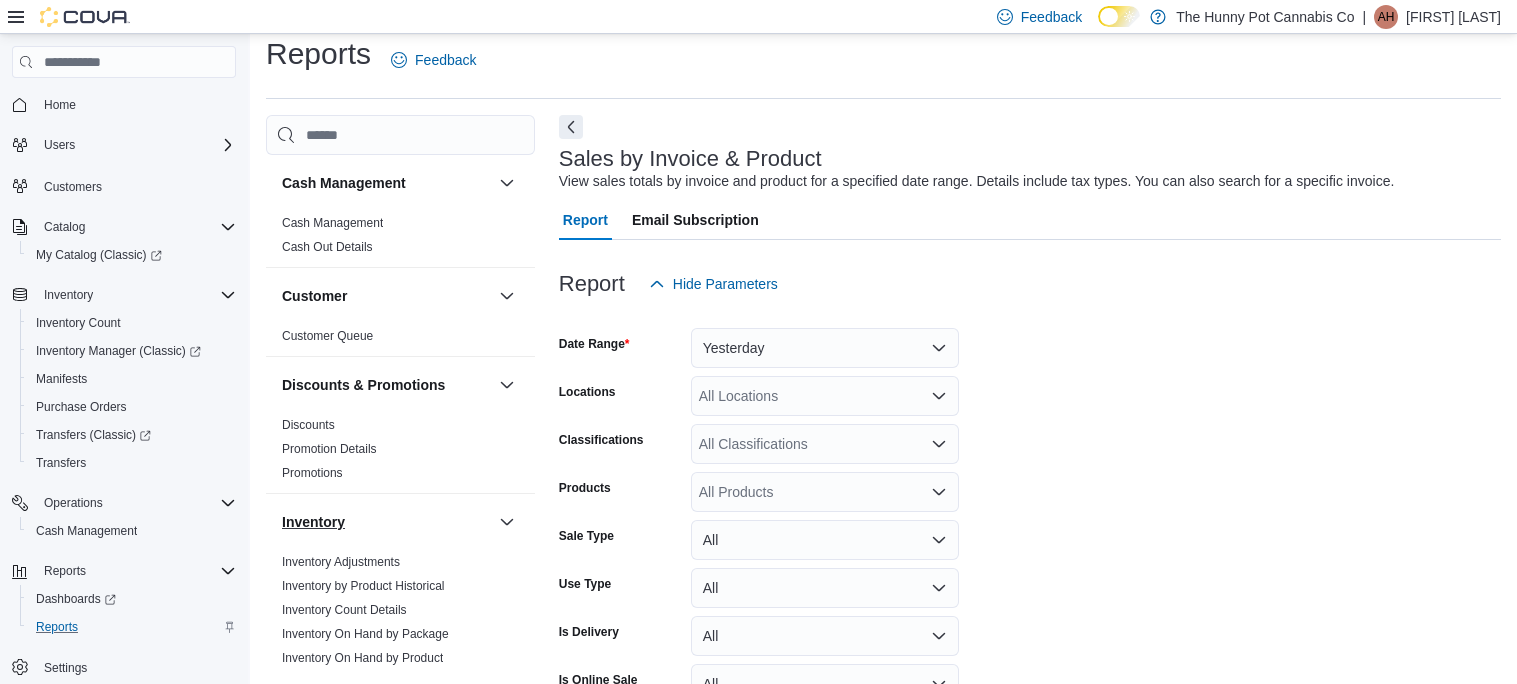 scroll, scrollTop: 45, scrollLeft: 0, axis: vertical 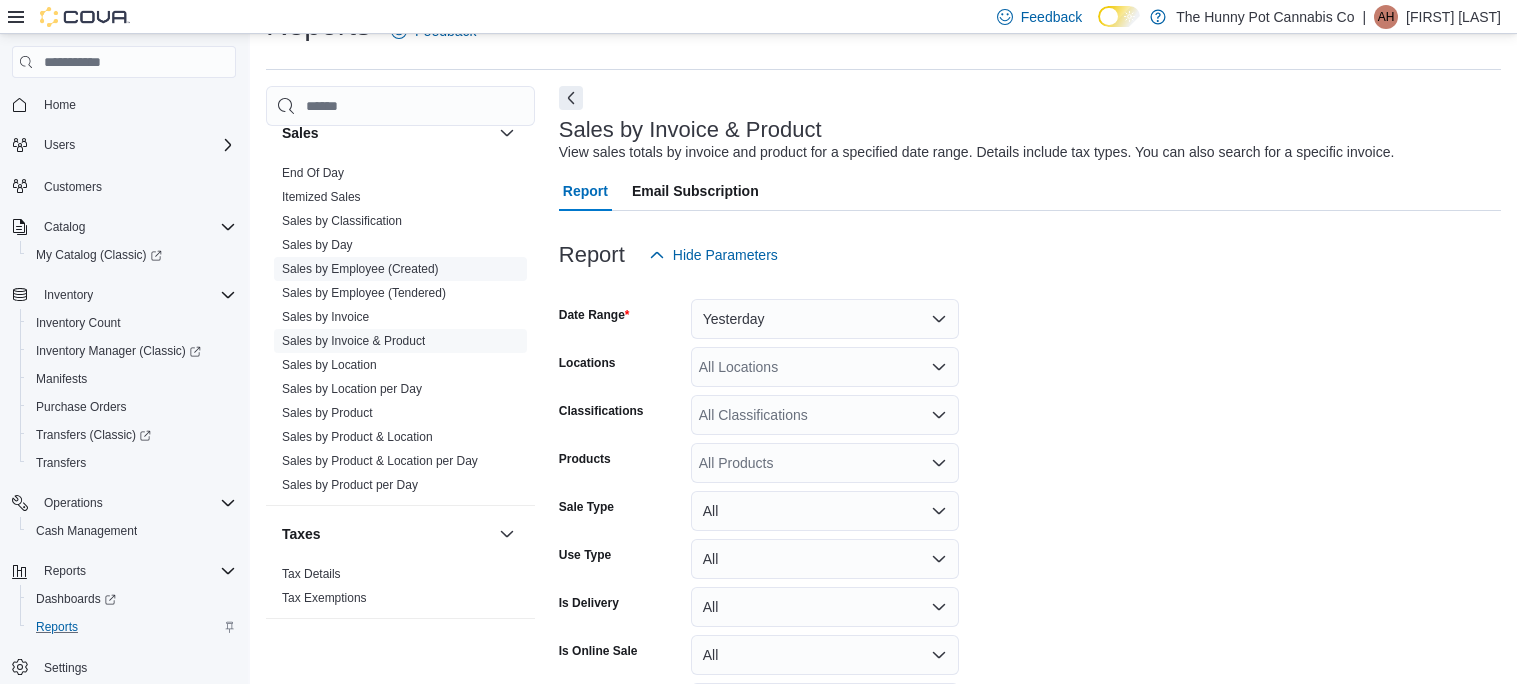 click on "Sales by Employee (Created)" at bounding box center (360, 269) 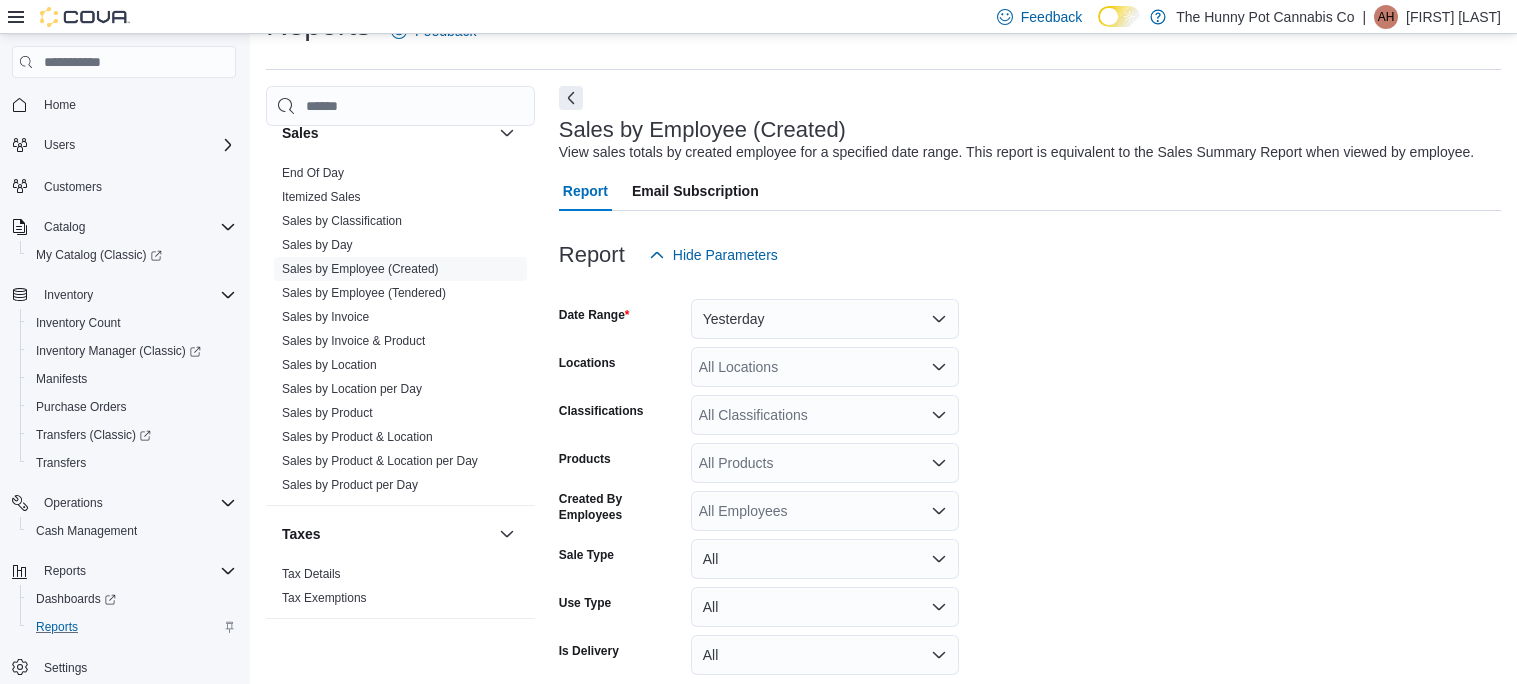 scroll, scrollTop: 102, scrollLeft: 0, axis: vertical 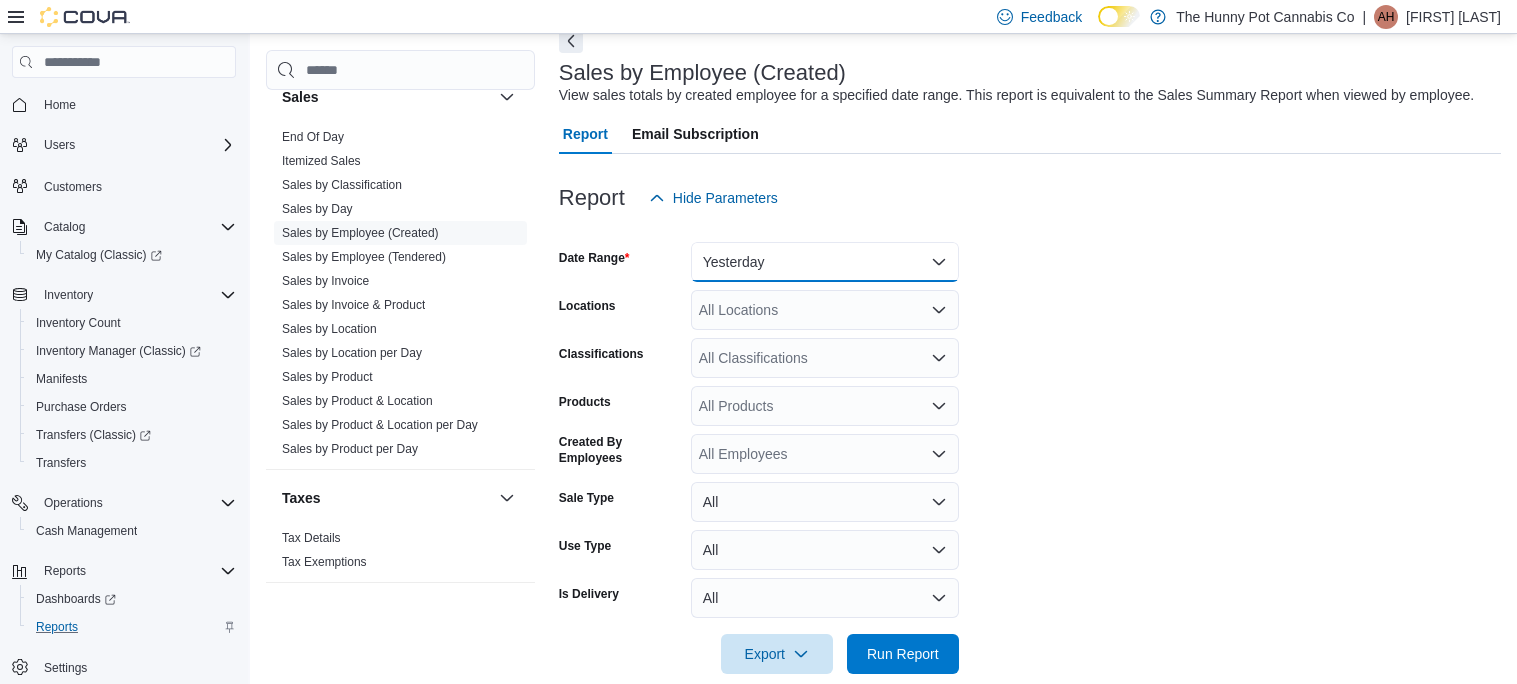 click on "Yesterday" at bounding box center (825, 262) 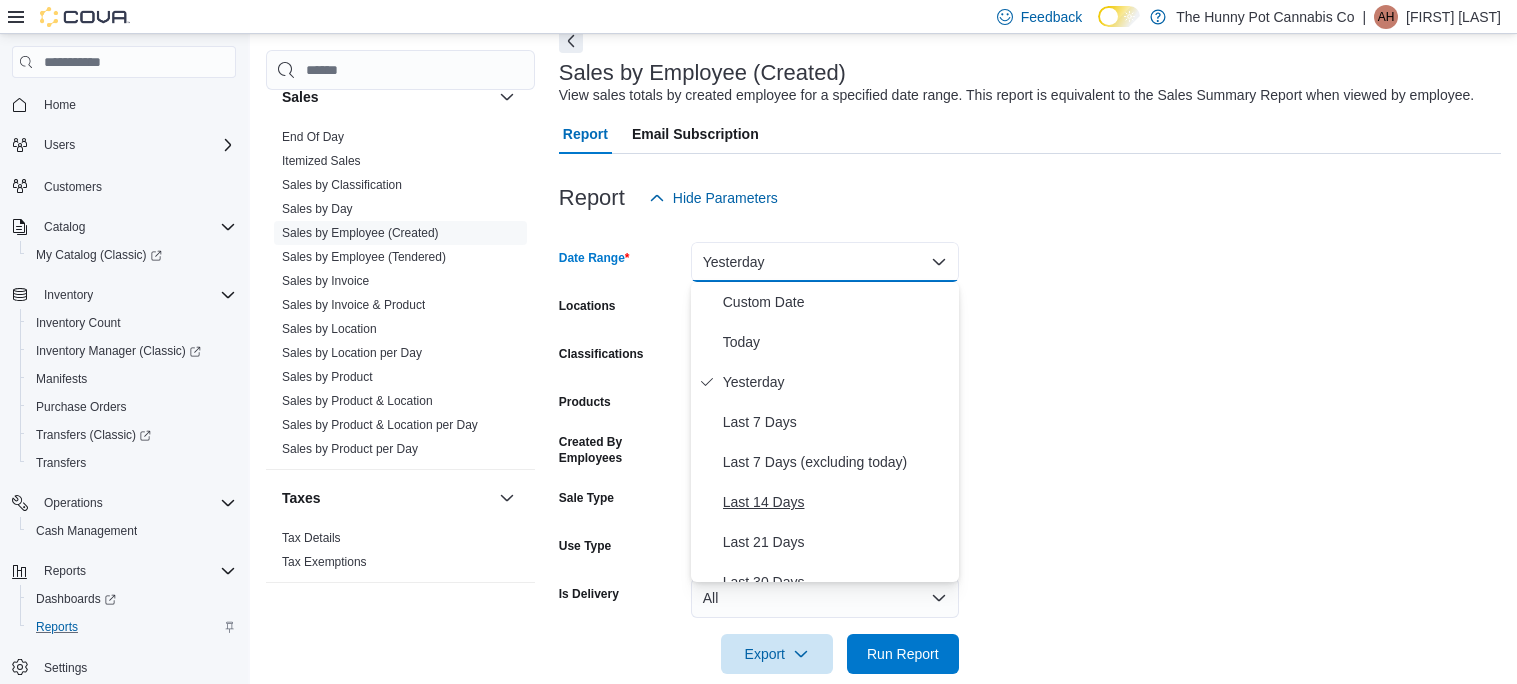 scroll, scrollTop: 299, scrollLeft: 0, axis: vertical 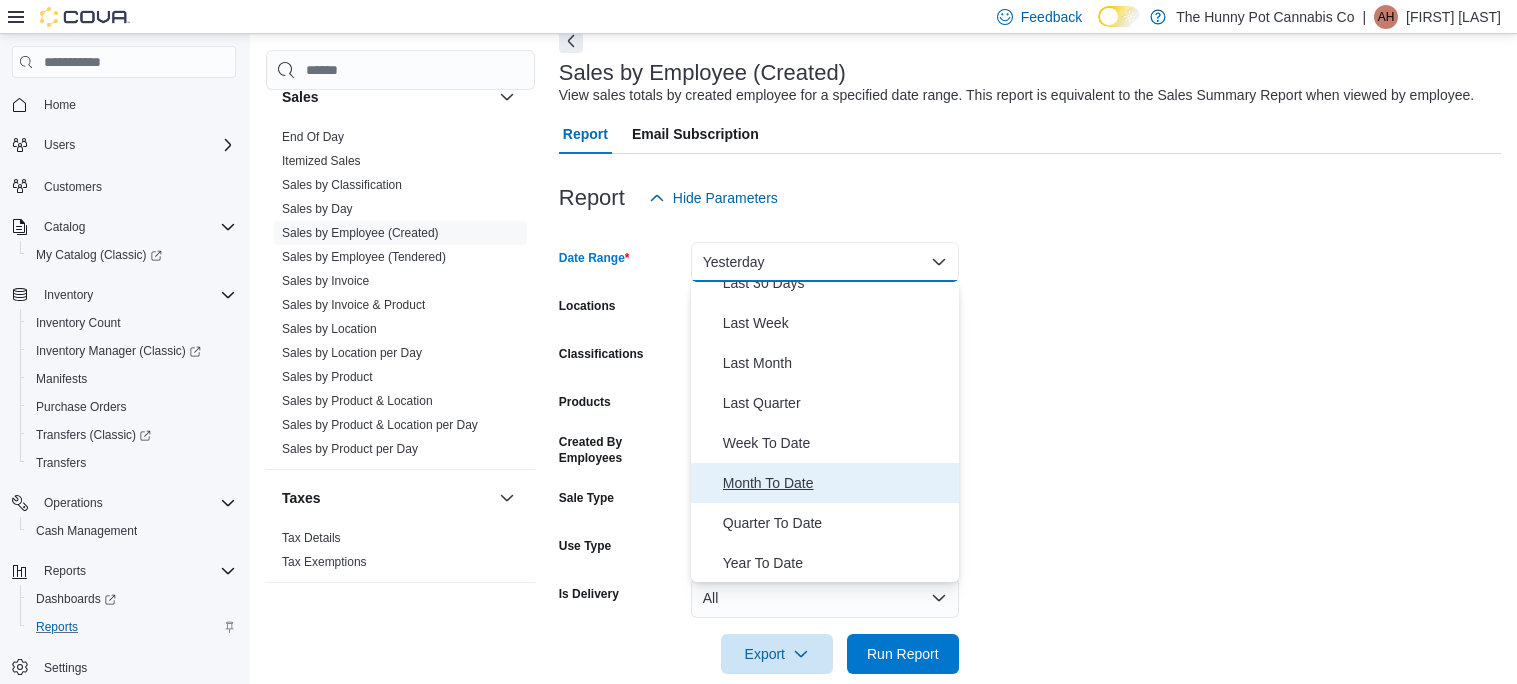 click on "Month To Date" at bounding box center [837, 483] 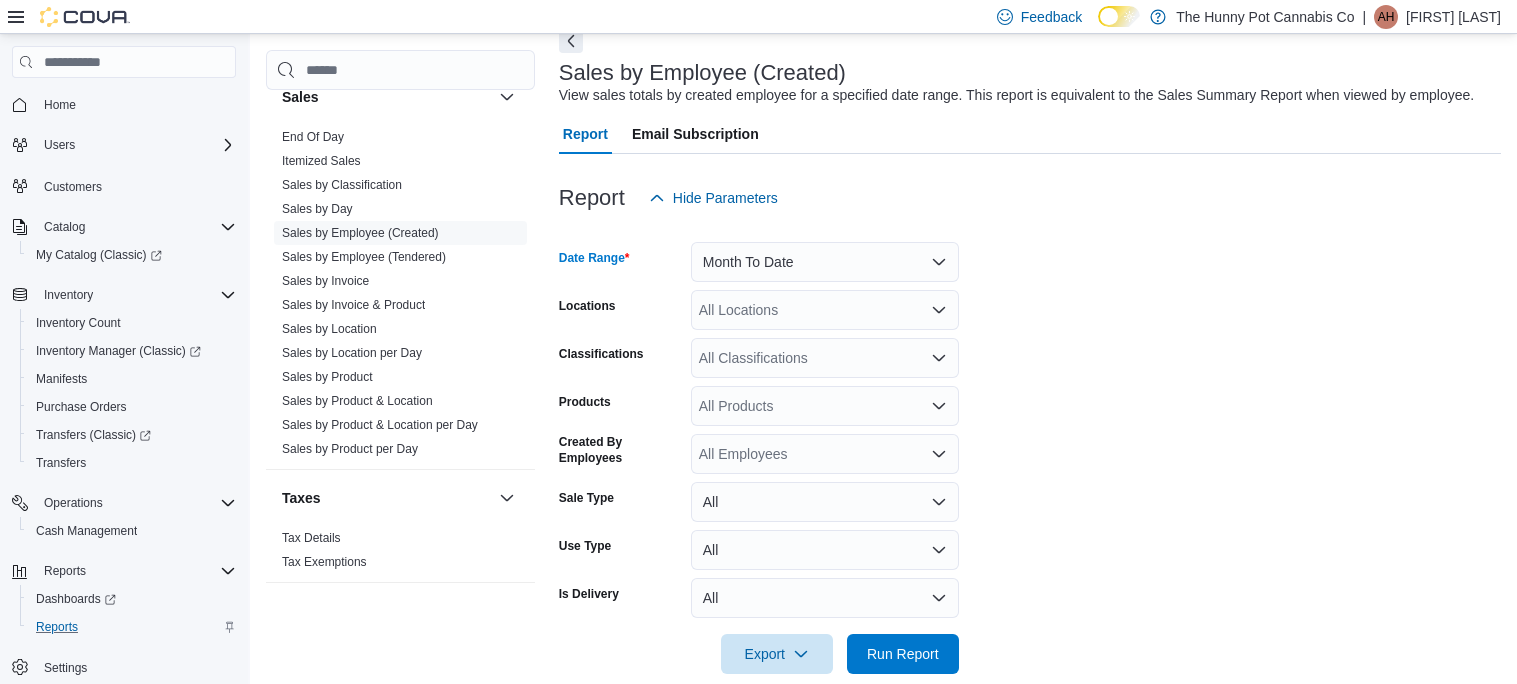 click on "Date Range Month To Date Locations All Locations Classifications All Classifications Products All Products Created By Employees All Employees Sale Type All Use Type All Is Delivery All Export  Run Report" at bounding box center (1030, 446) 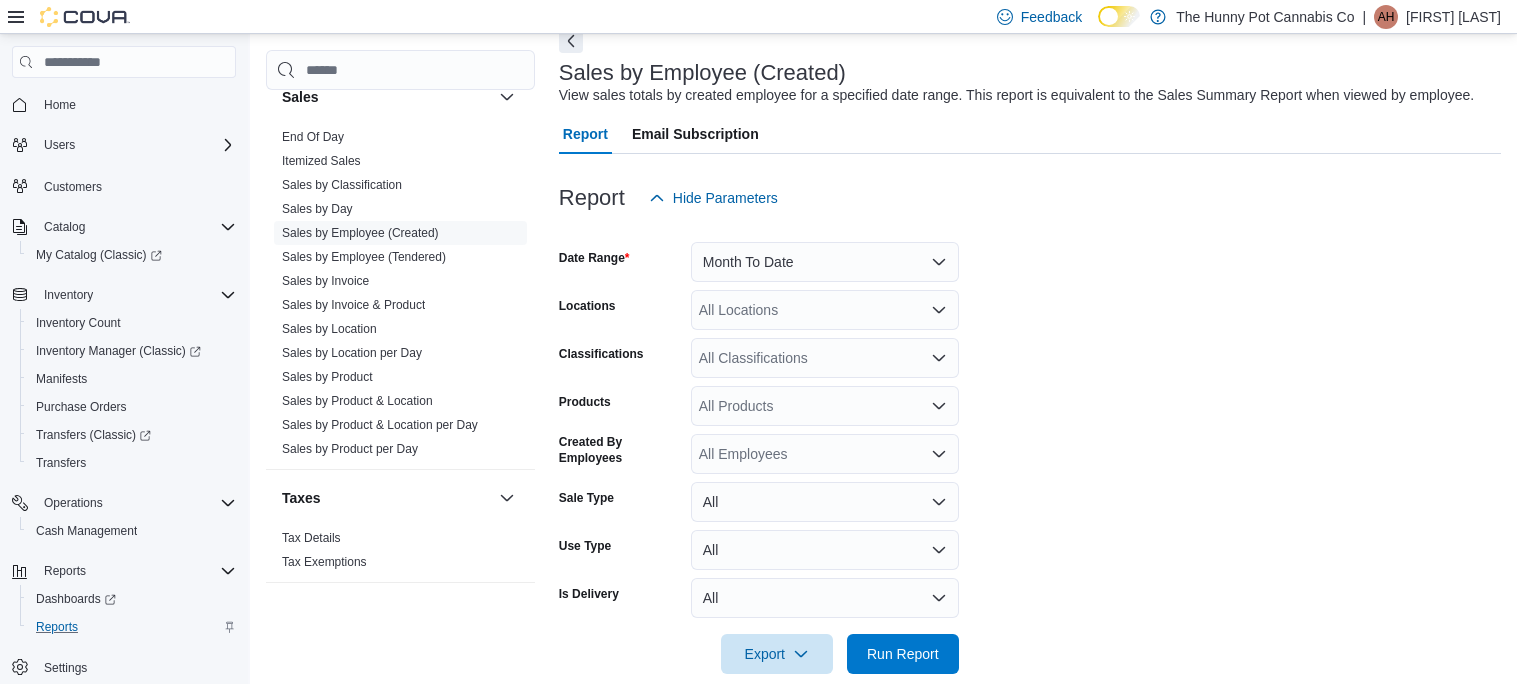 click on "All Locations" at bounding box center (825, 310) 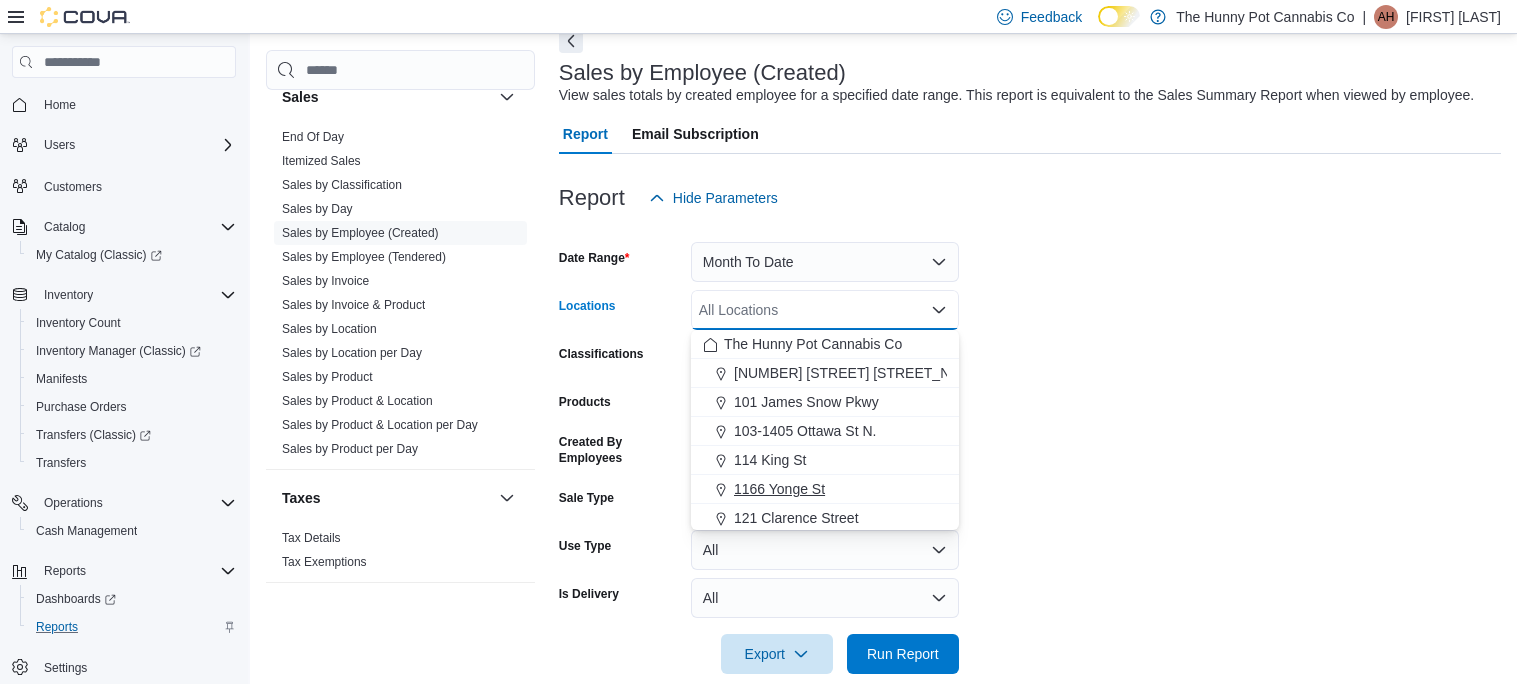 click on "1166 Yonge St" at bounding box center (779, 489) 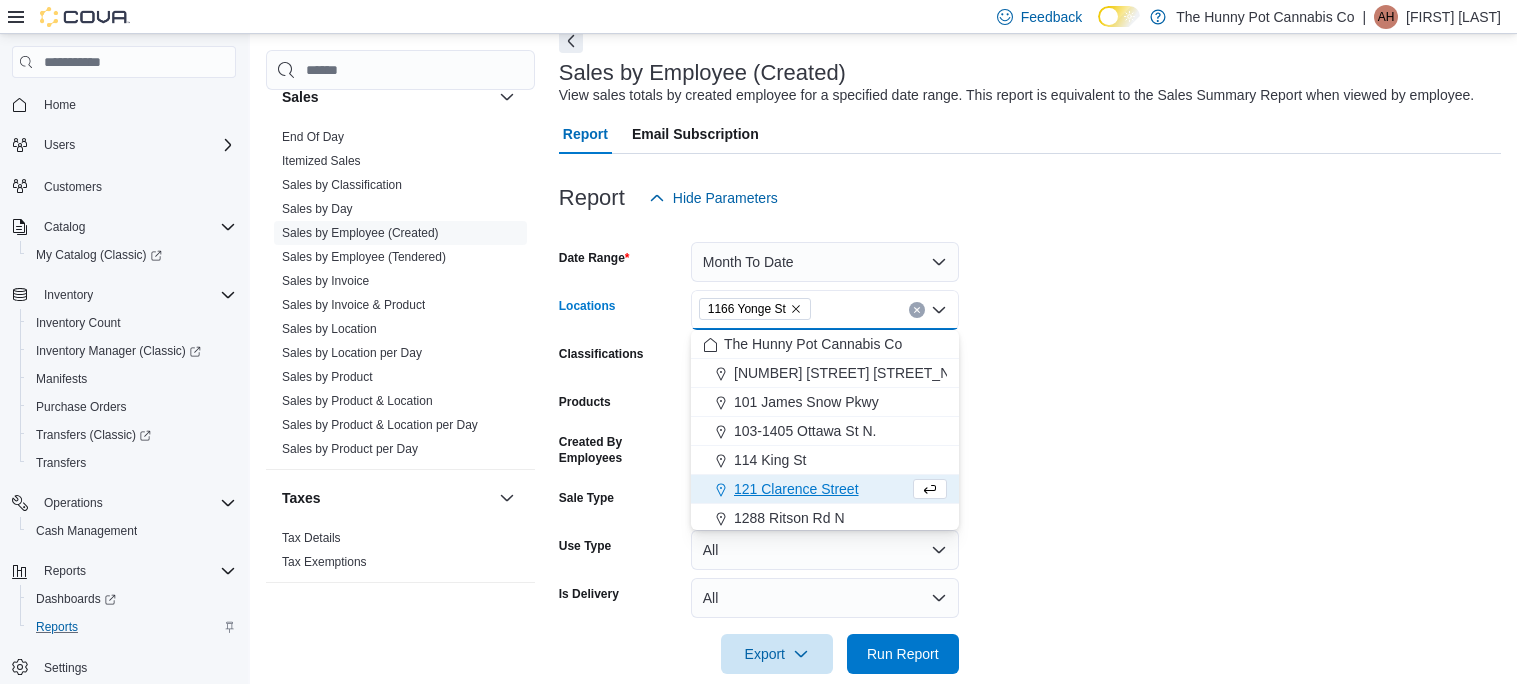 click on "Date Range Month To Date Locations 1166 Yonge St Combo box. Selected. 1166 Yonge St. Press Backspace to delete 1166 Yonge St. Combo box input. All Locations. Type some text or, to display a list of choices, press Down Arrow. To exit the list of choices, press Escape. Classifications All Classifications Products All Products Created By Employees All Employees Sale Type All Use Type All Is Delivery All Export  Run Report" at bounding box center [1030, 446] 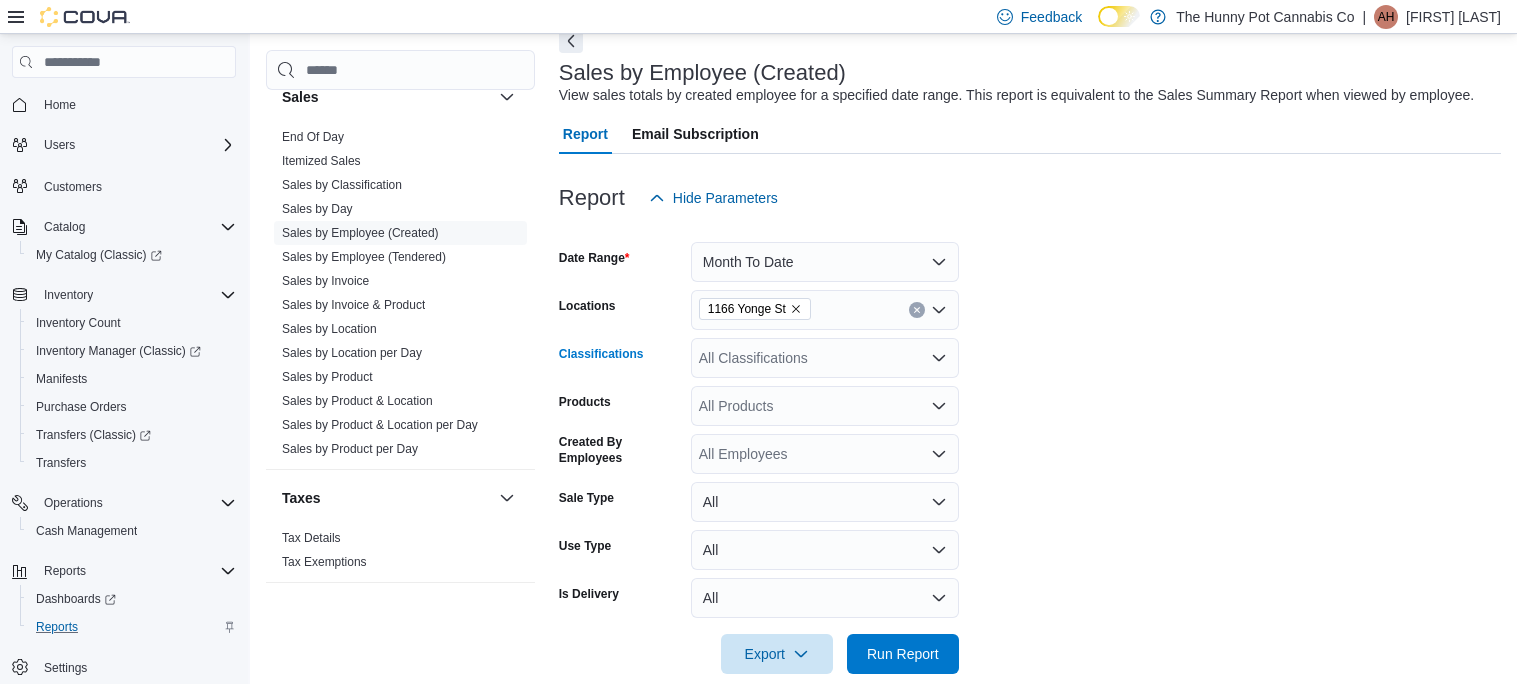 click on "All Classifications" at bounding box center [825, 358] 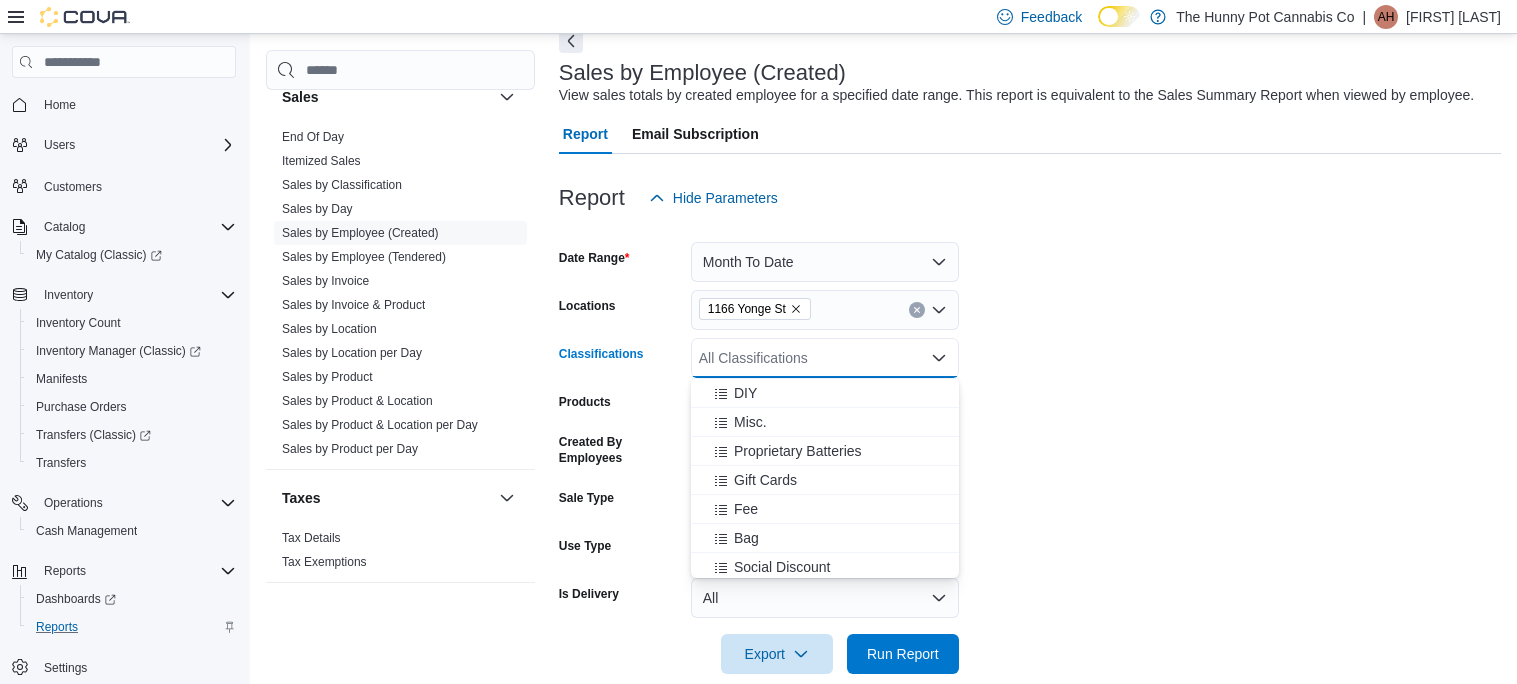 scroll, scrollTop: 1212, scrollLeft: 0, axis: vertical 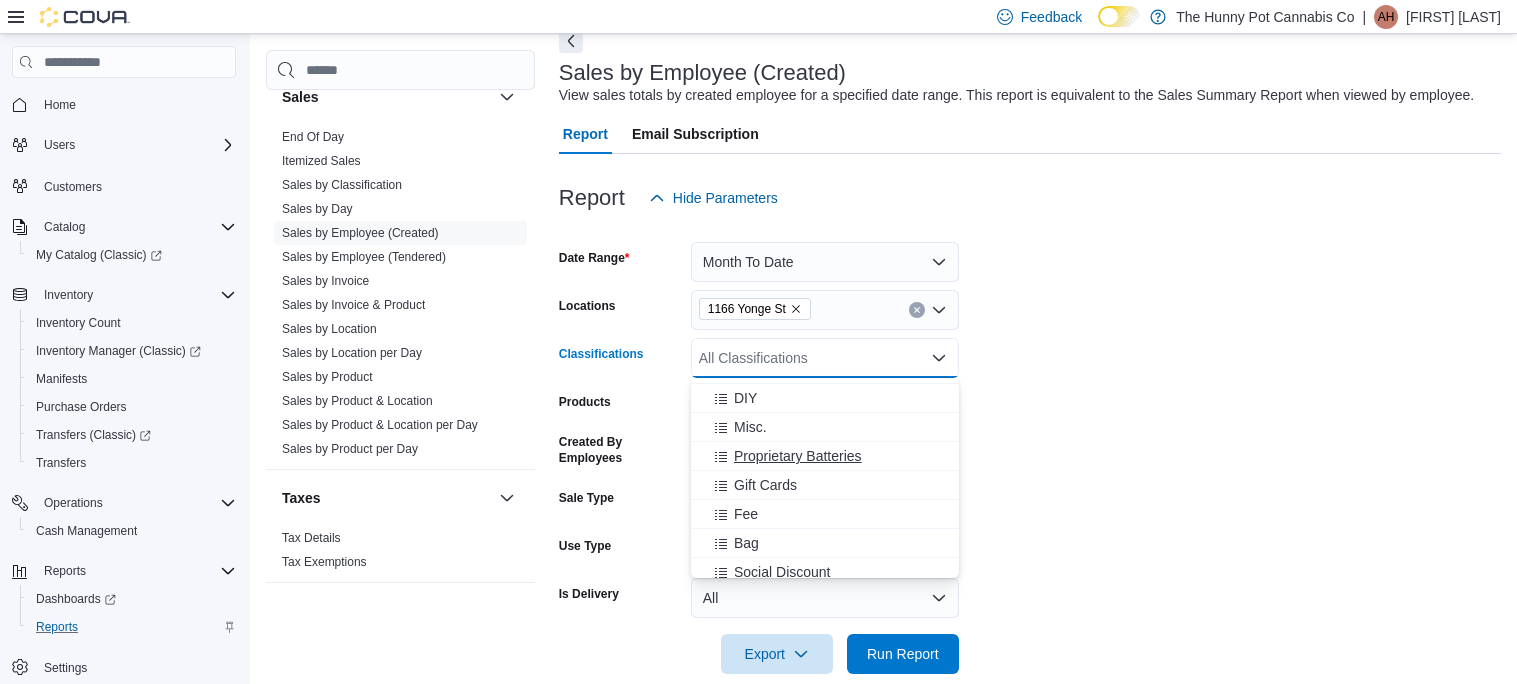 click on "Proprietary Batteries" at bounding box center [798, 456] 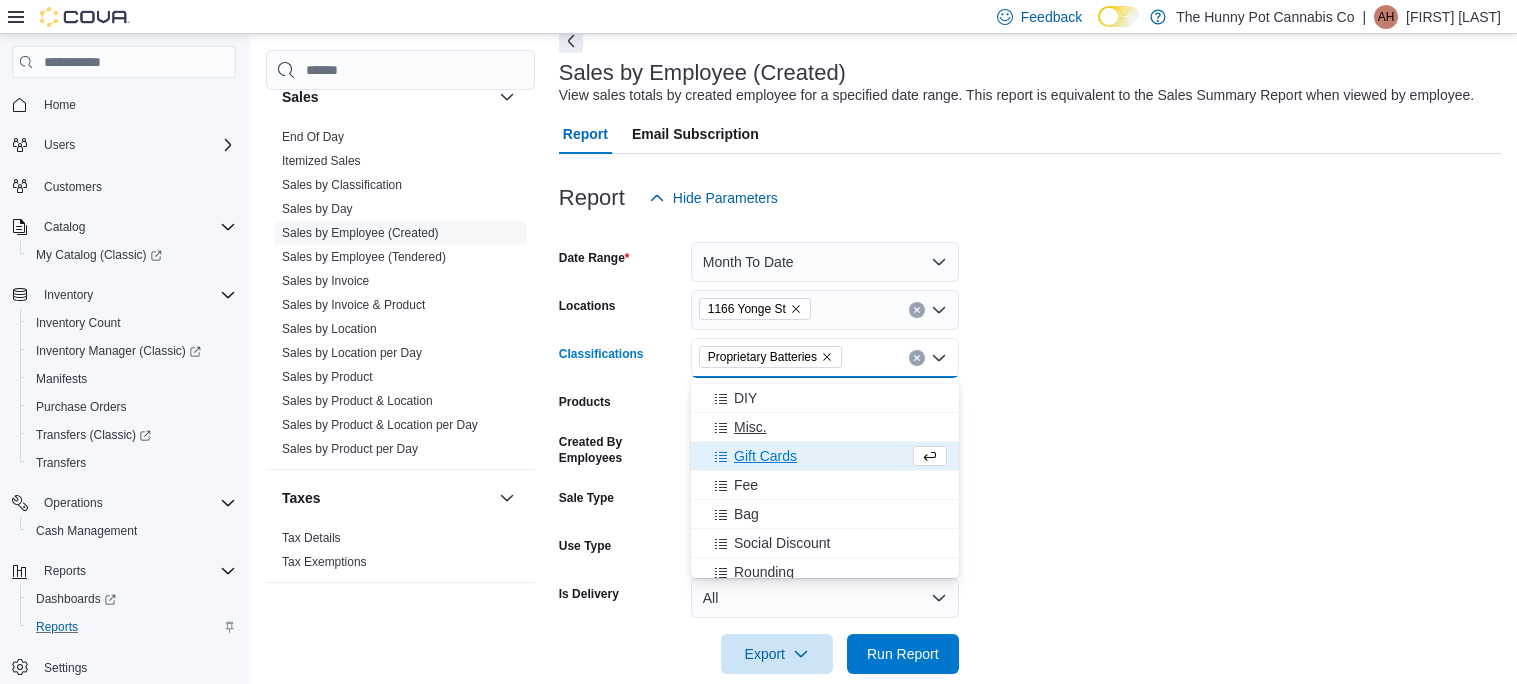 click on "Misc." at bounding box center [750, 427] 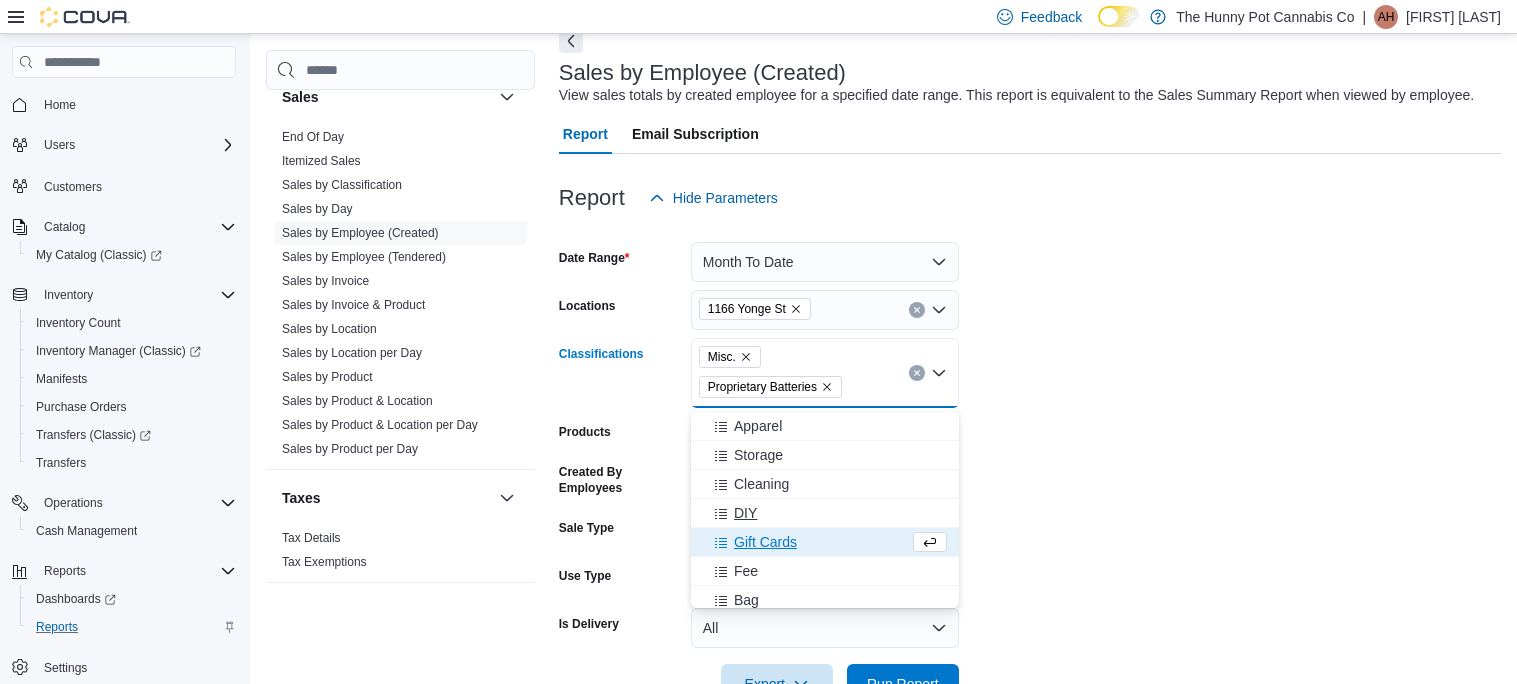 scroll, scrollTop: 1121, scrollLeft: 0, axis: vertical 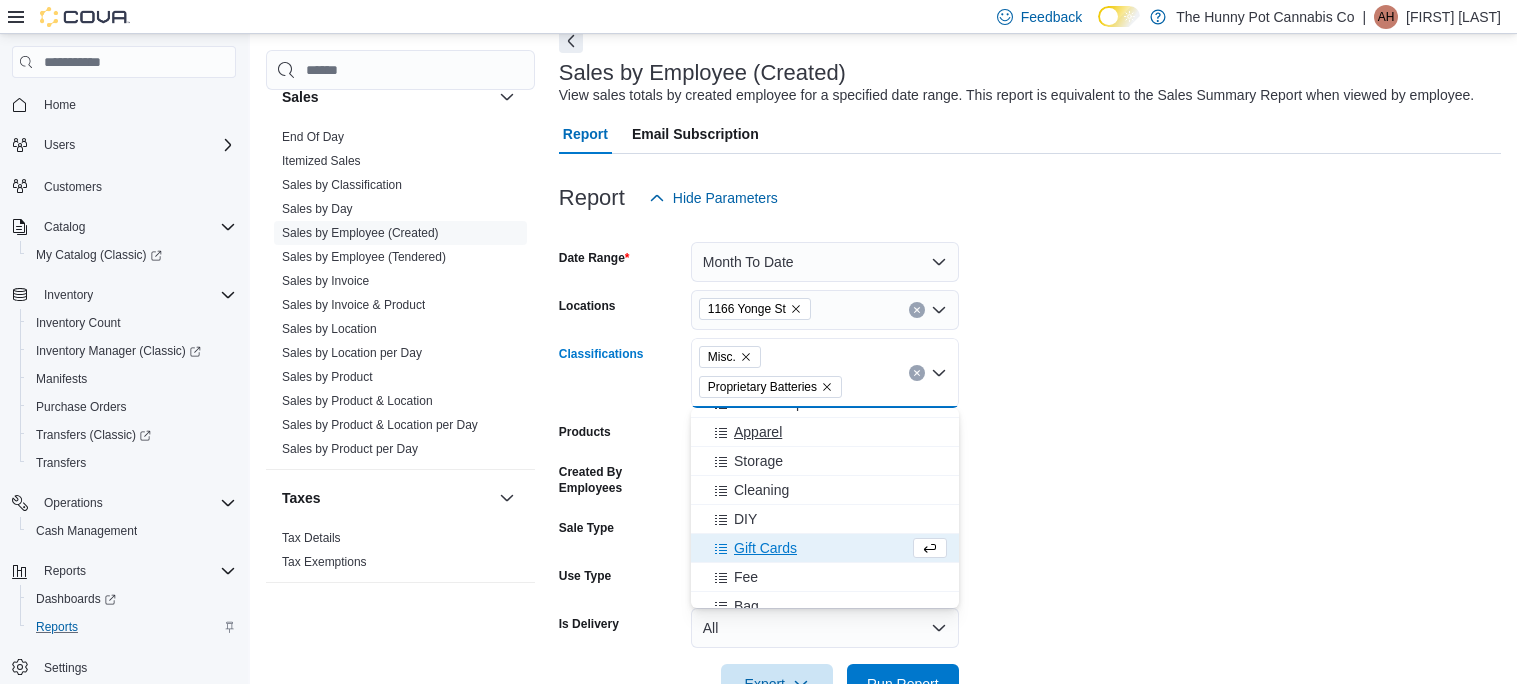 click on "Apparel" at bounding box center (758, 432) 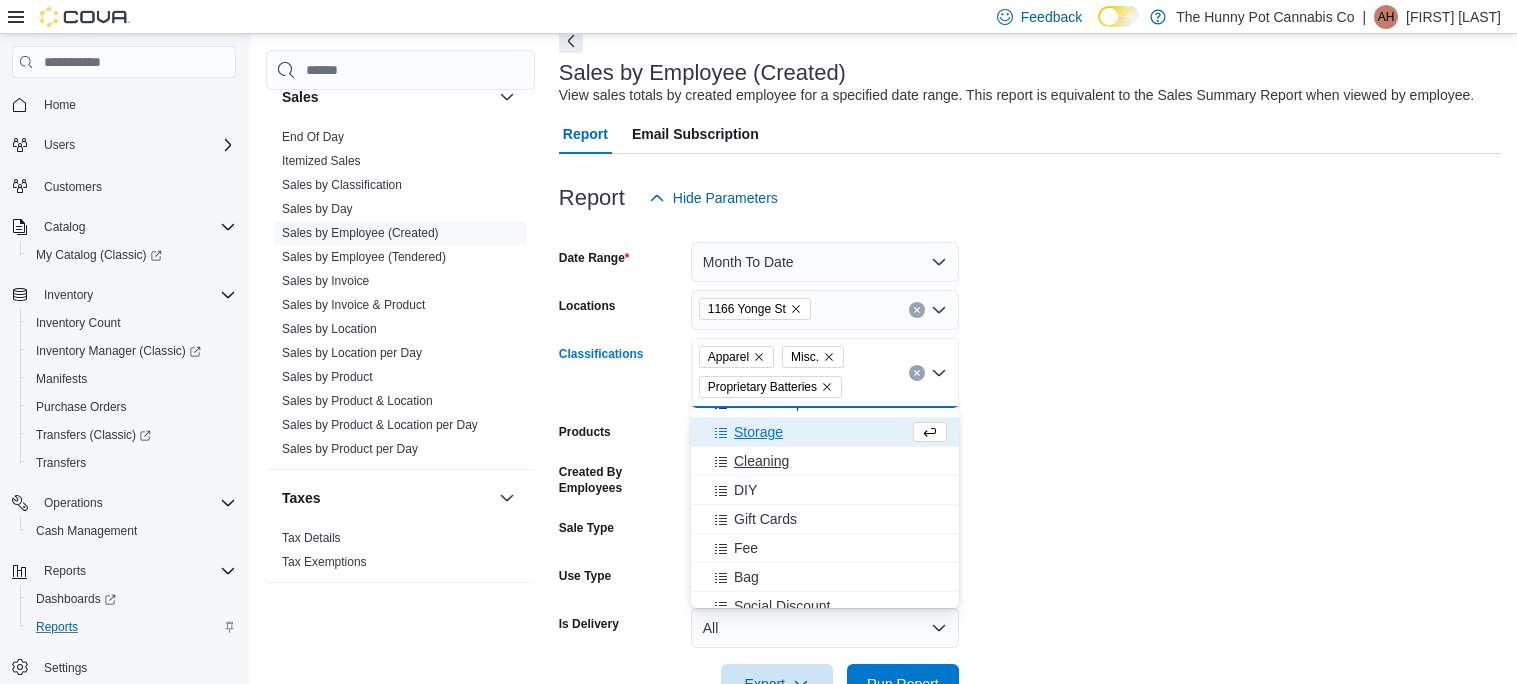 click on "Cleaning" at bounding box center [761, 461] 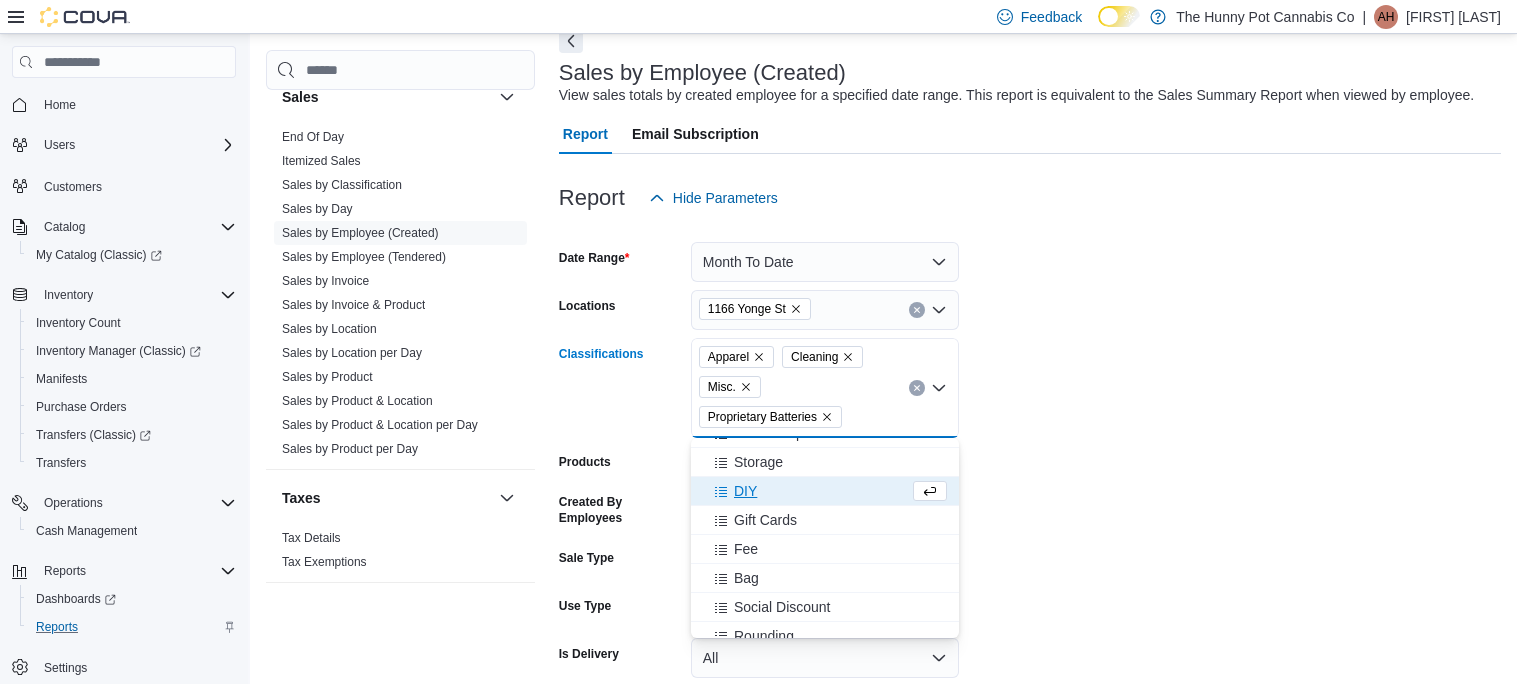 click on "DIY" at bounding box center (745, 491) 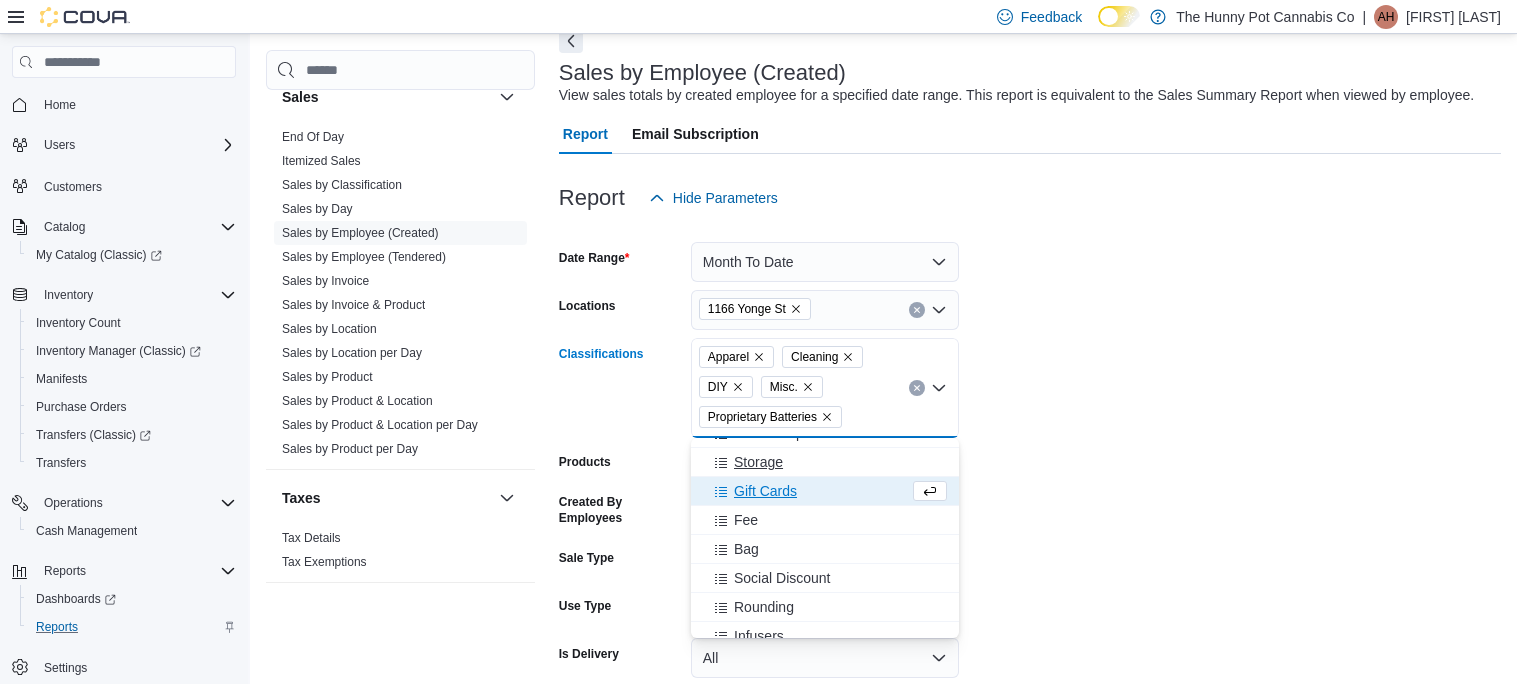click on "Storage" at bounding box center [758, 462] 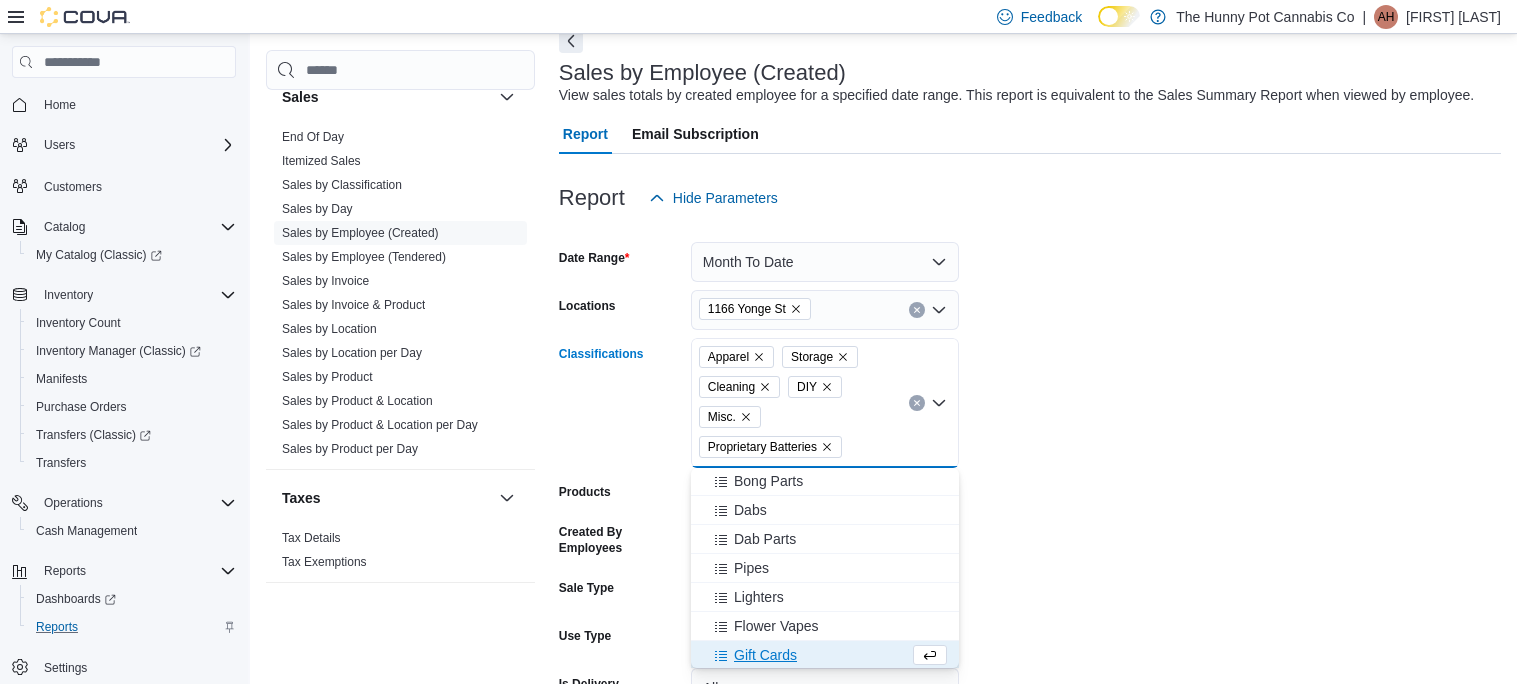scroll, scrollTop: 953, scrollLeft: 0, axis: vertical 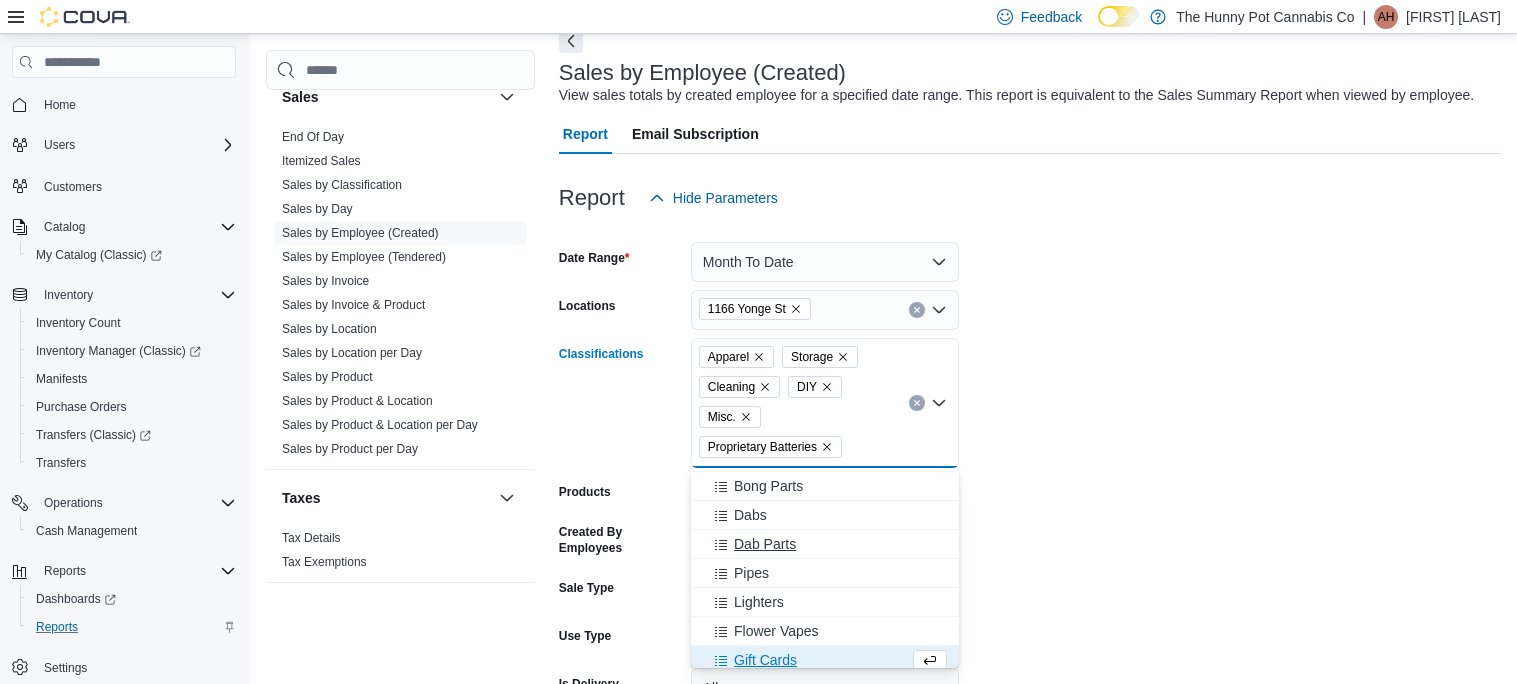 click on "Dab Parts" at bounding box center (765, 544) 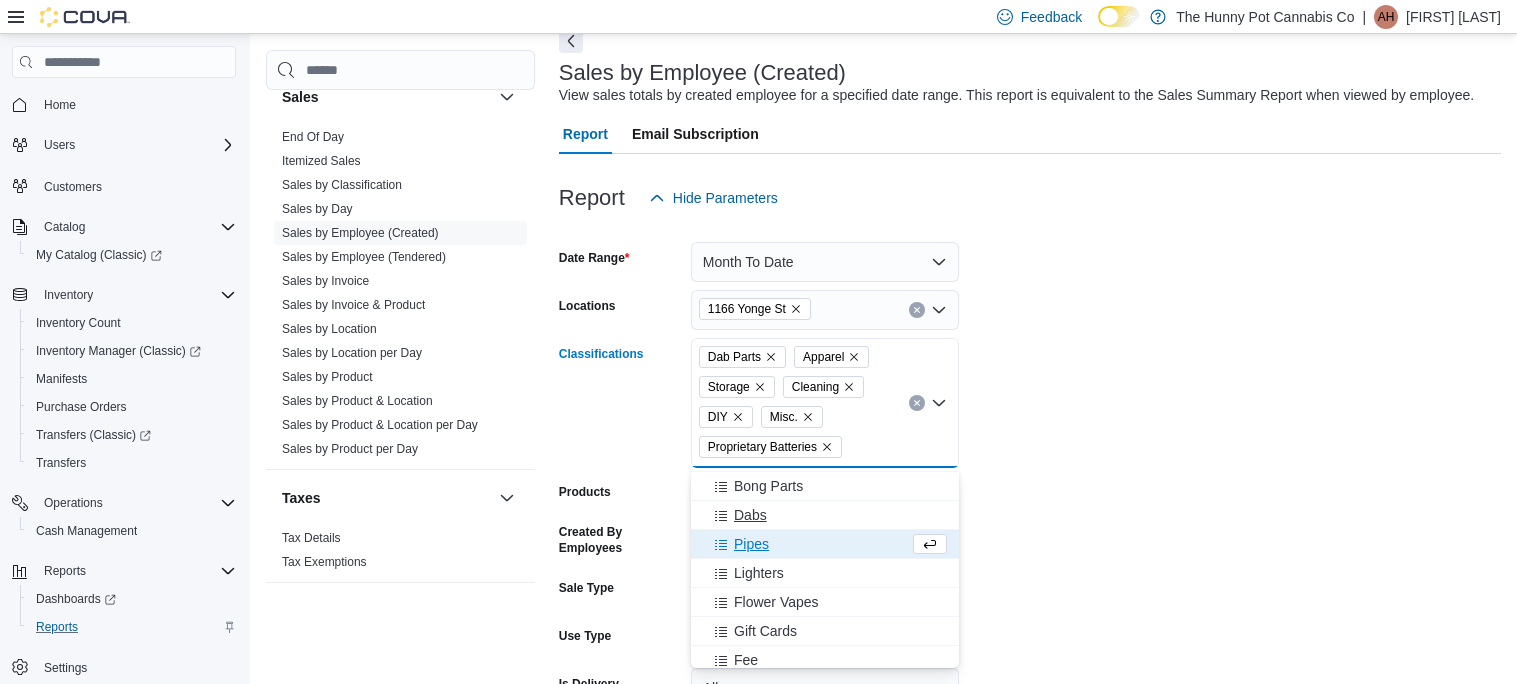 click on "Dabs" at bounding box center (750, 515) 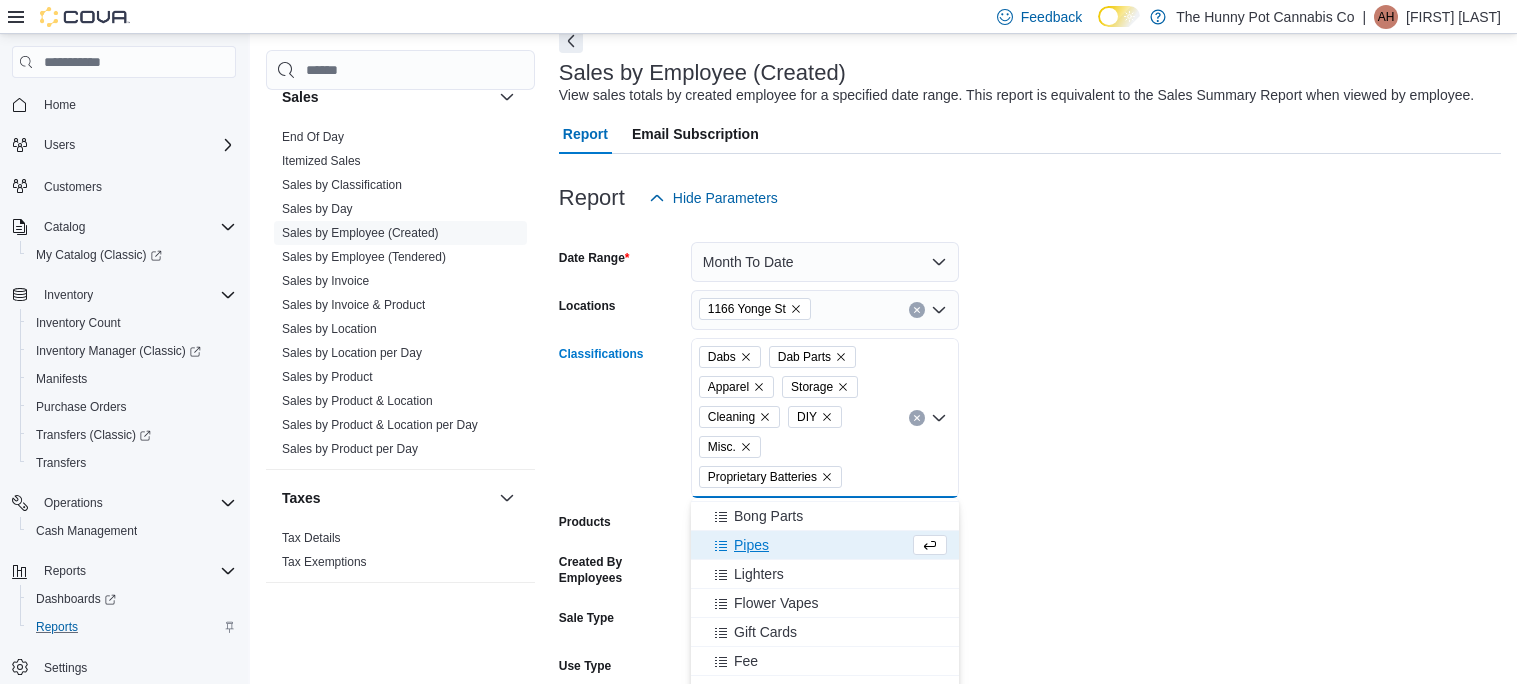 click on "Pipes" at bounding box center [751, 545] 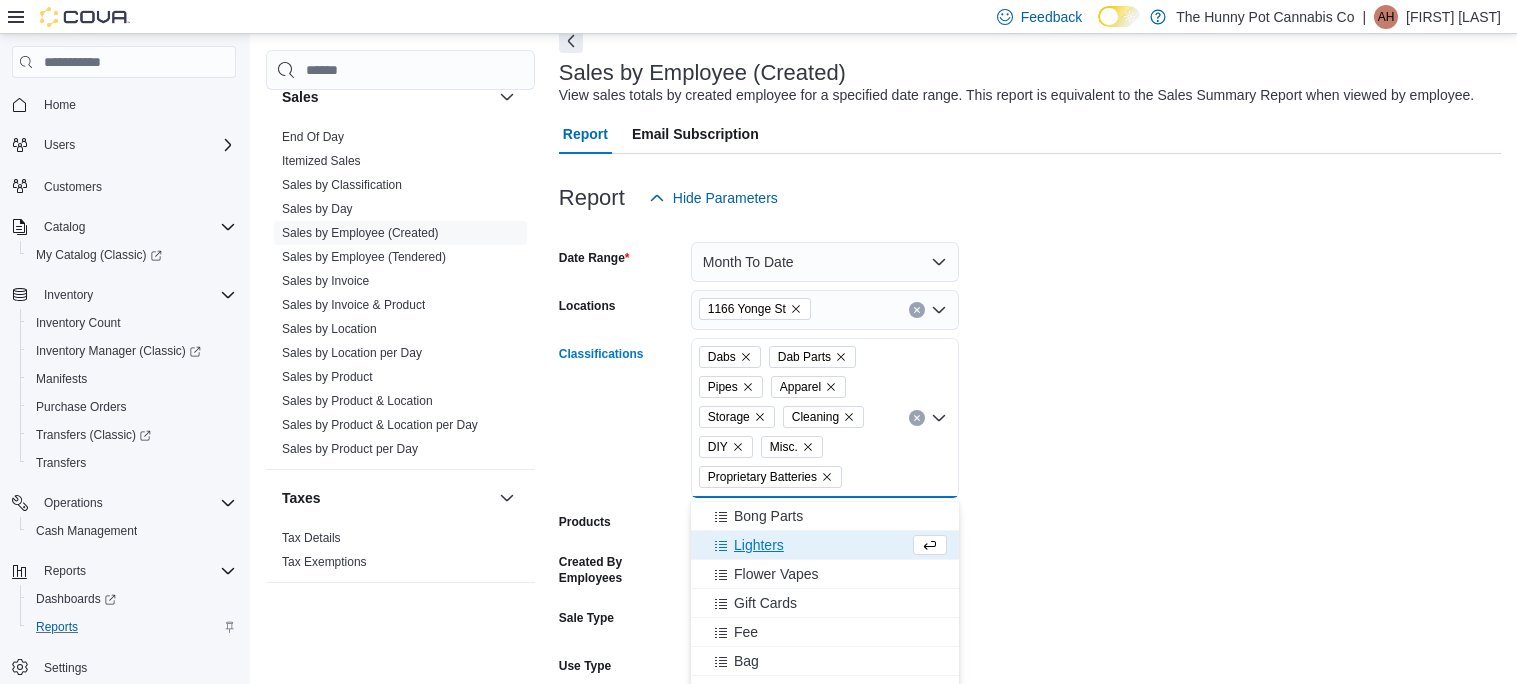 click on "Lighters" at bounding box center [759, 545] 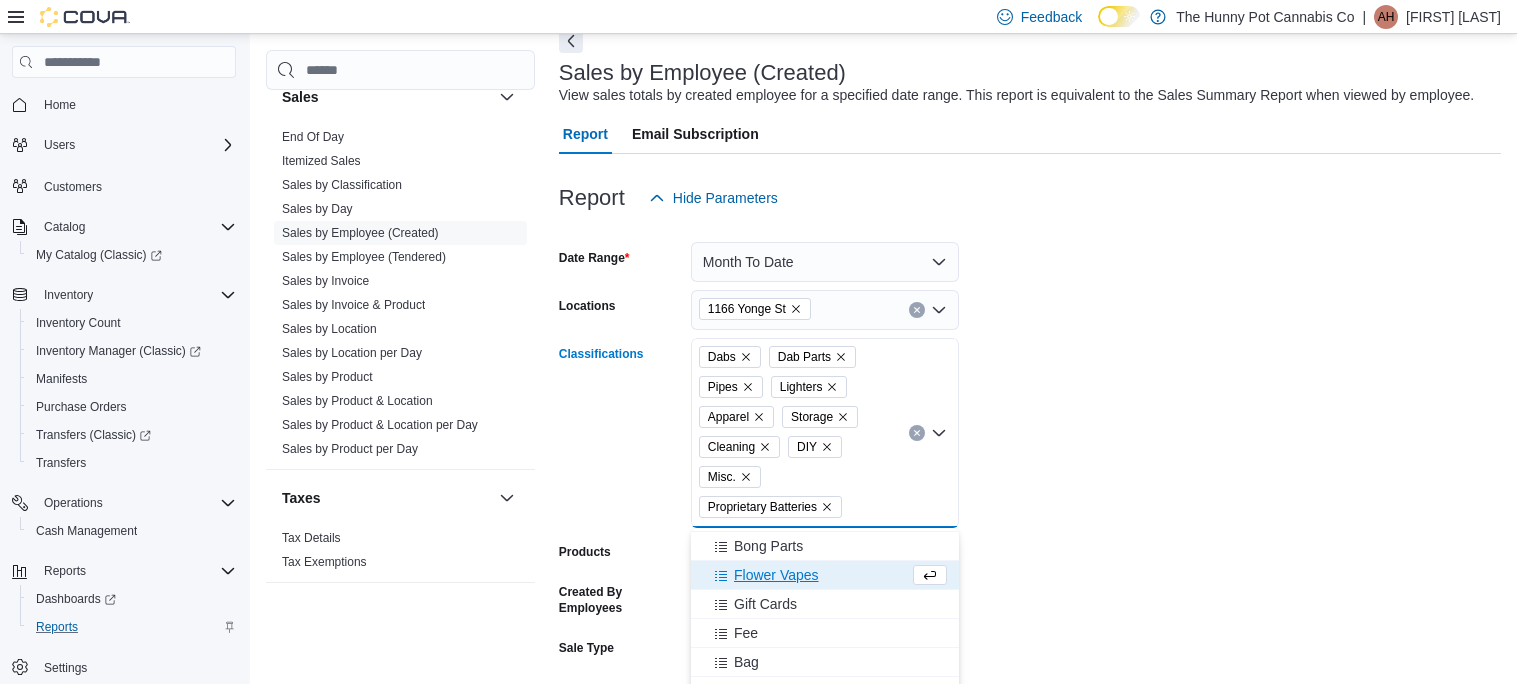 click on "Bong Parts" at bounding box center [768, 546] 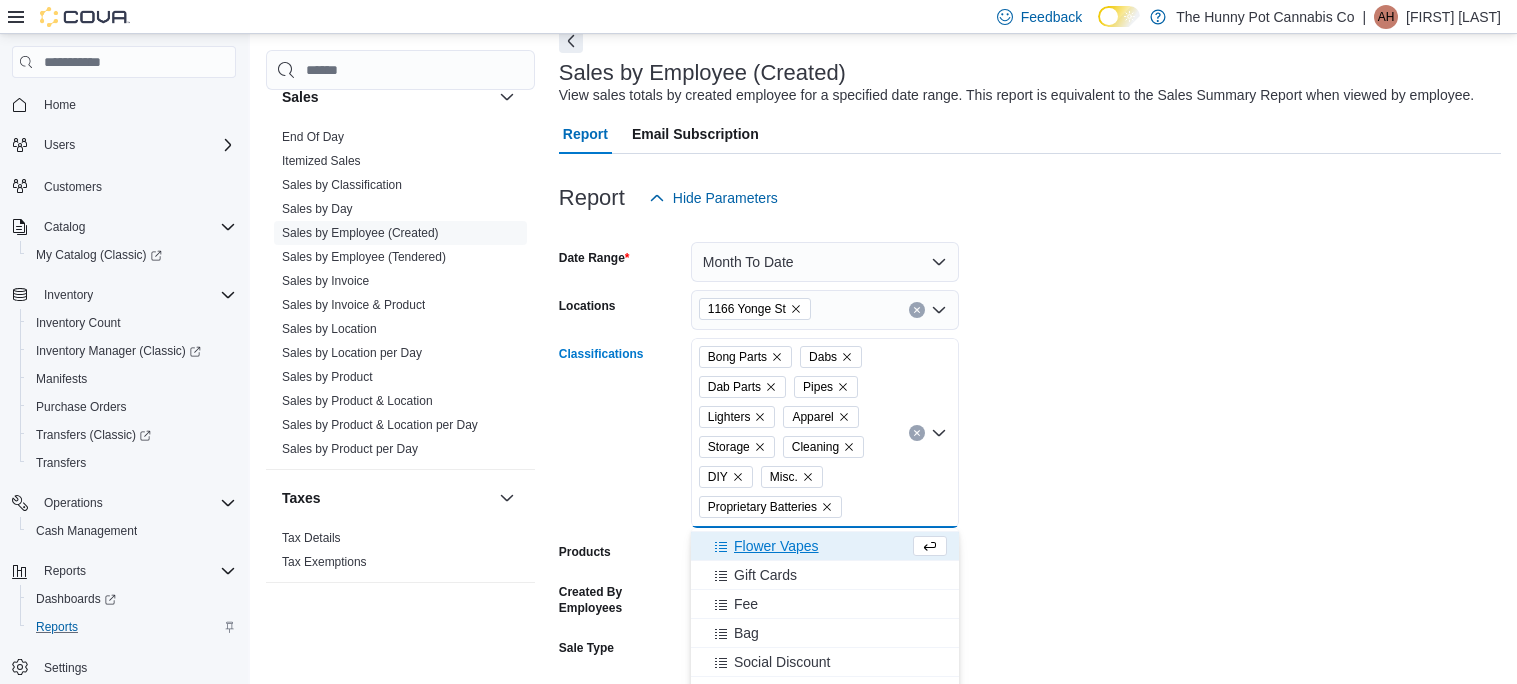 click on "Flower Vapes" at bounding box center (776, 546) 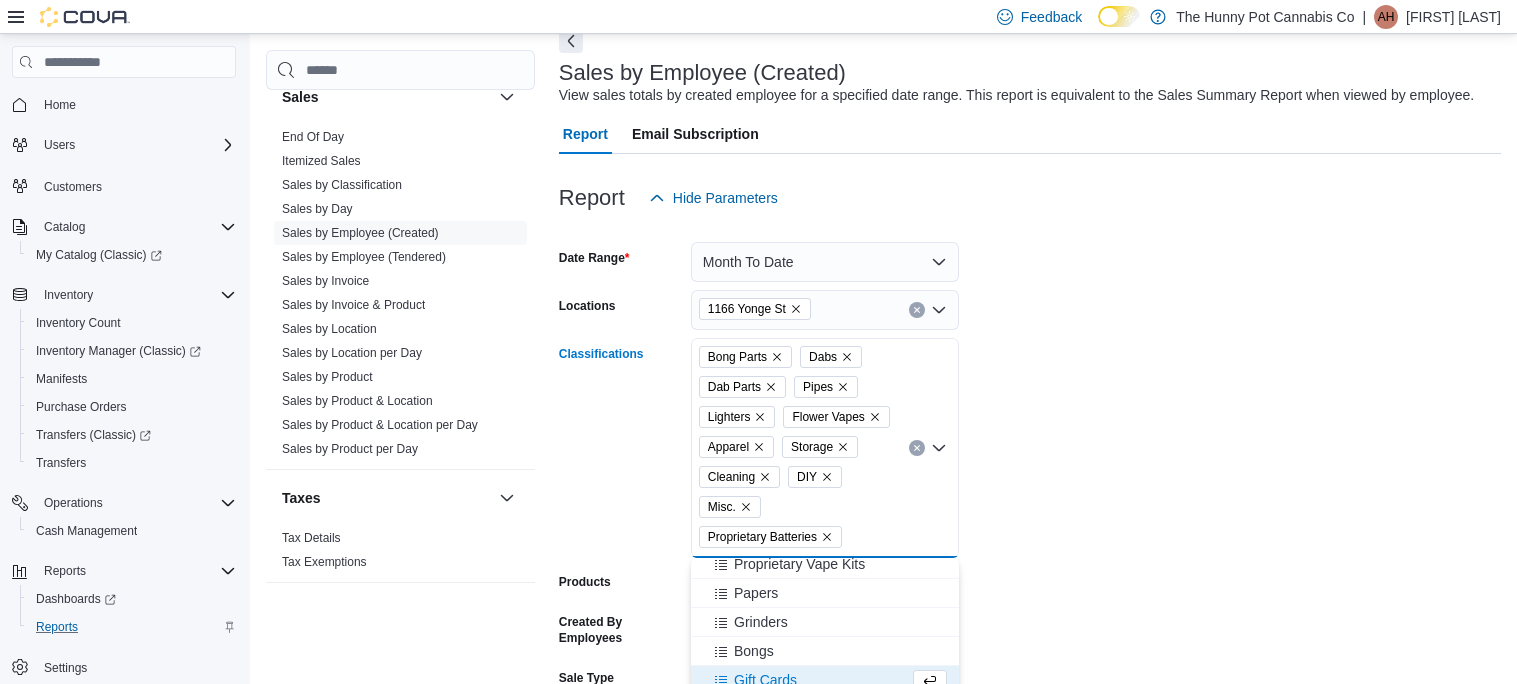 scroll, scrollTop: 845, scrollLeft: 0, axis: vertical 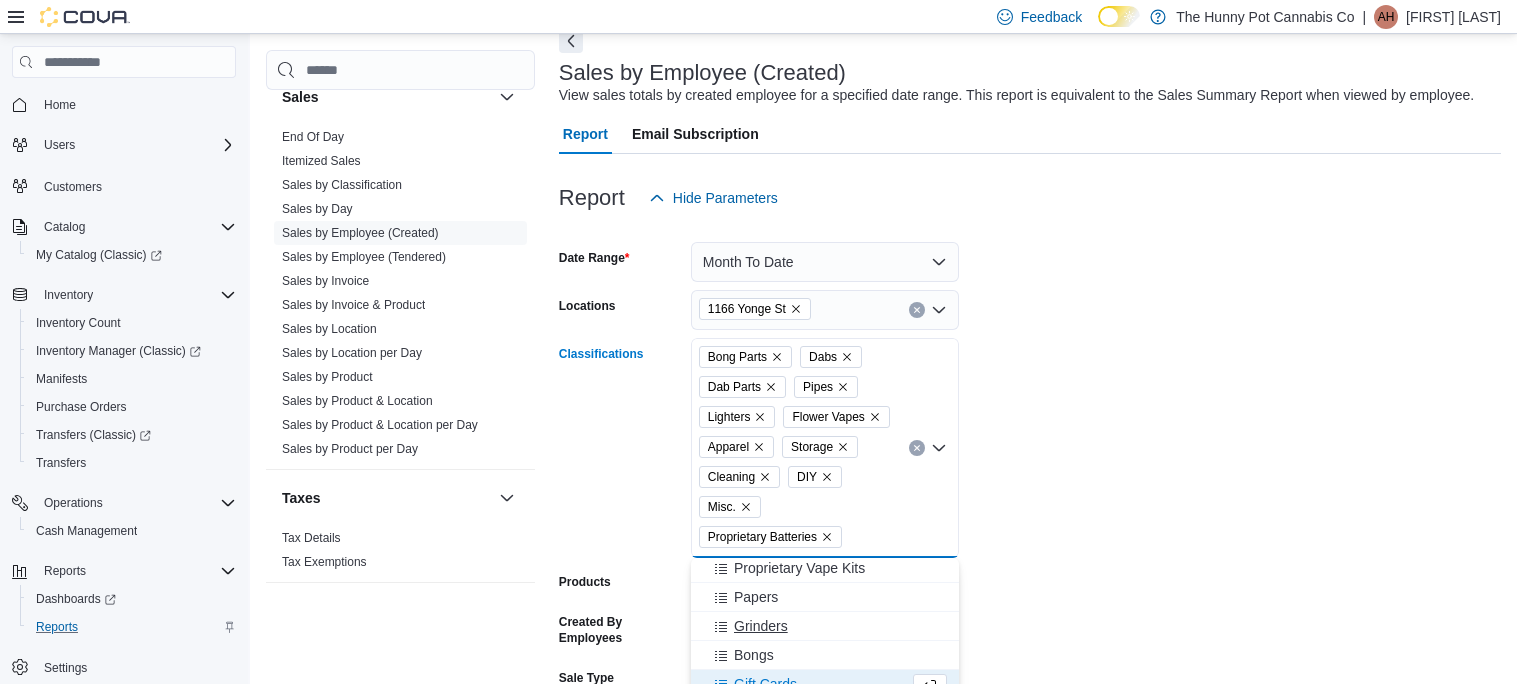 click on "Grinders" at bounding box center (761, 626) 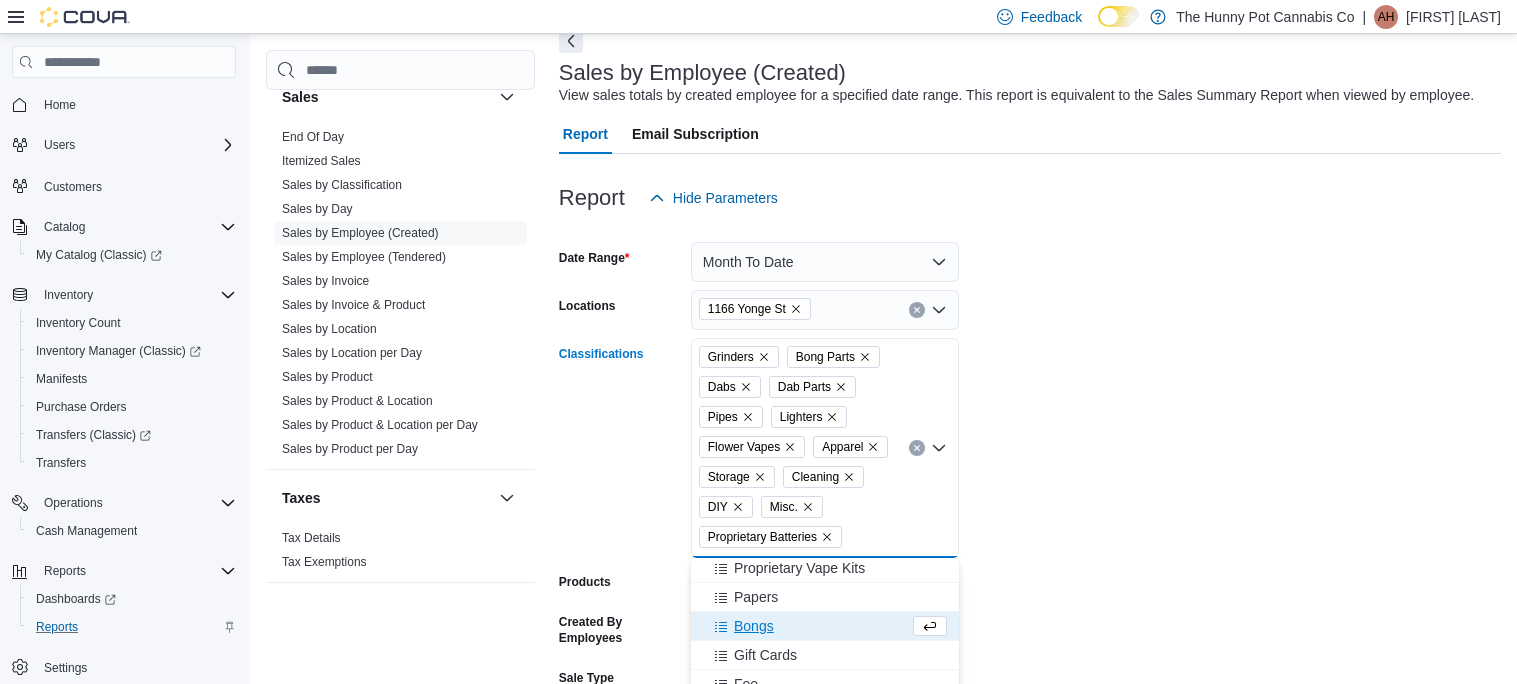 click on "Bongs" at bounding box center (754, 626) 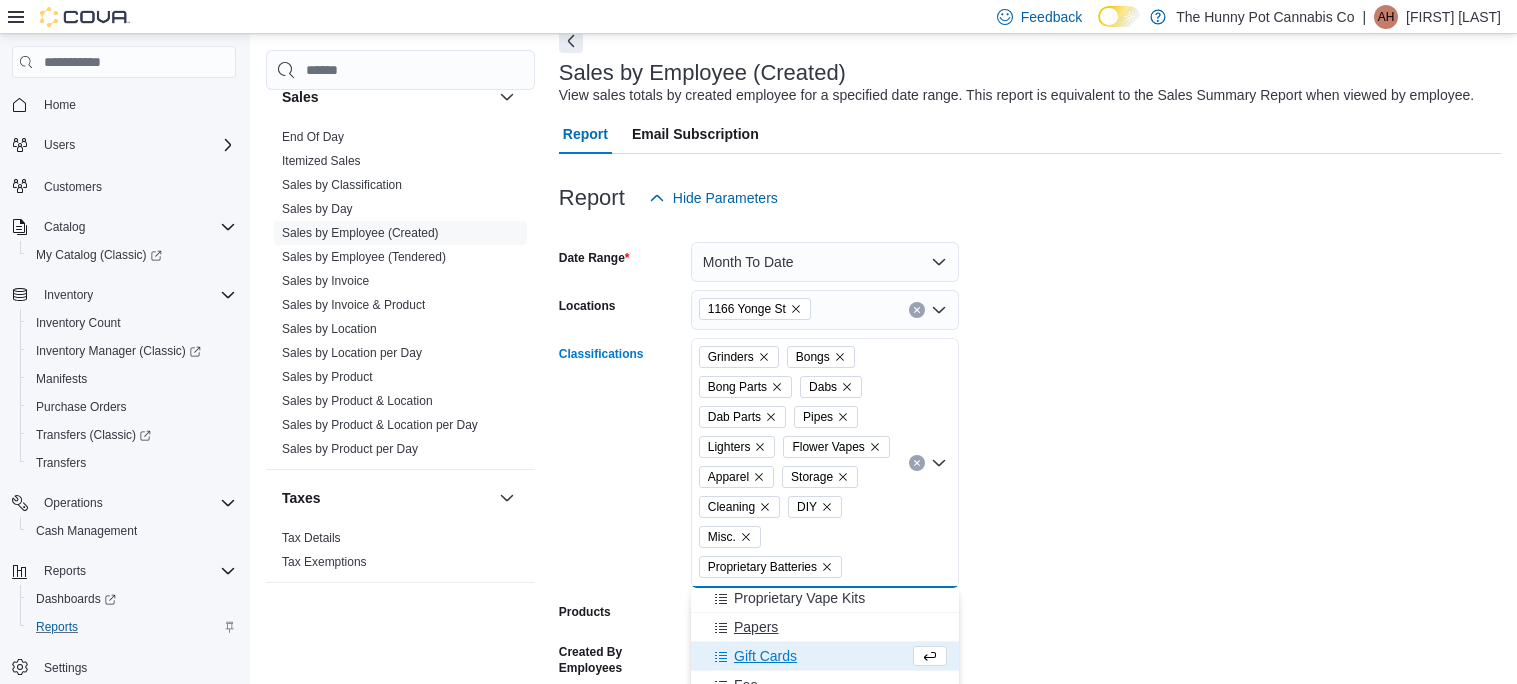 click on "Papers" at bounding box center [756, 627] 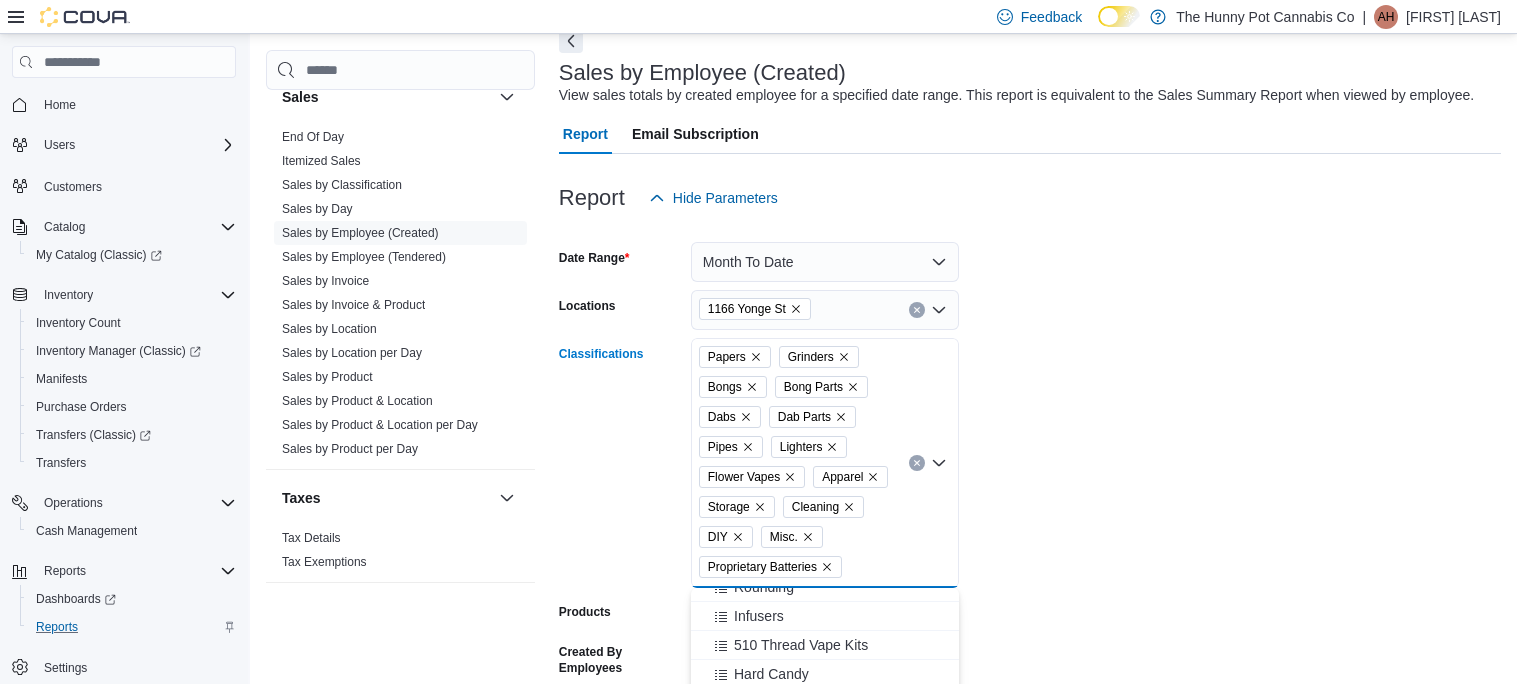 scroll, scrollTop: 1015, scrollLeft: 0, axis: vertical 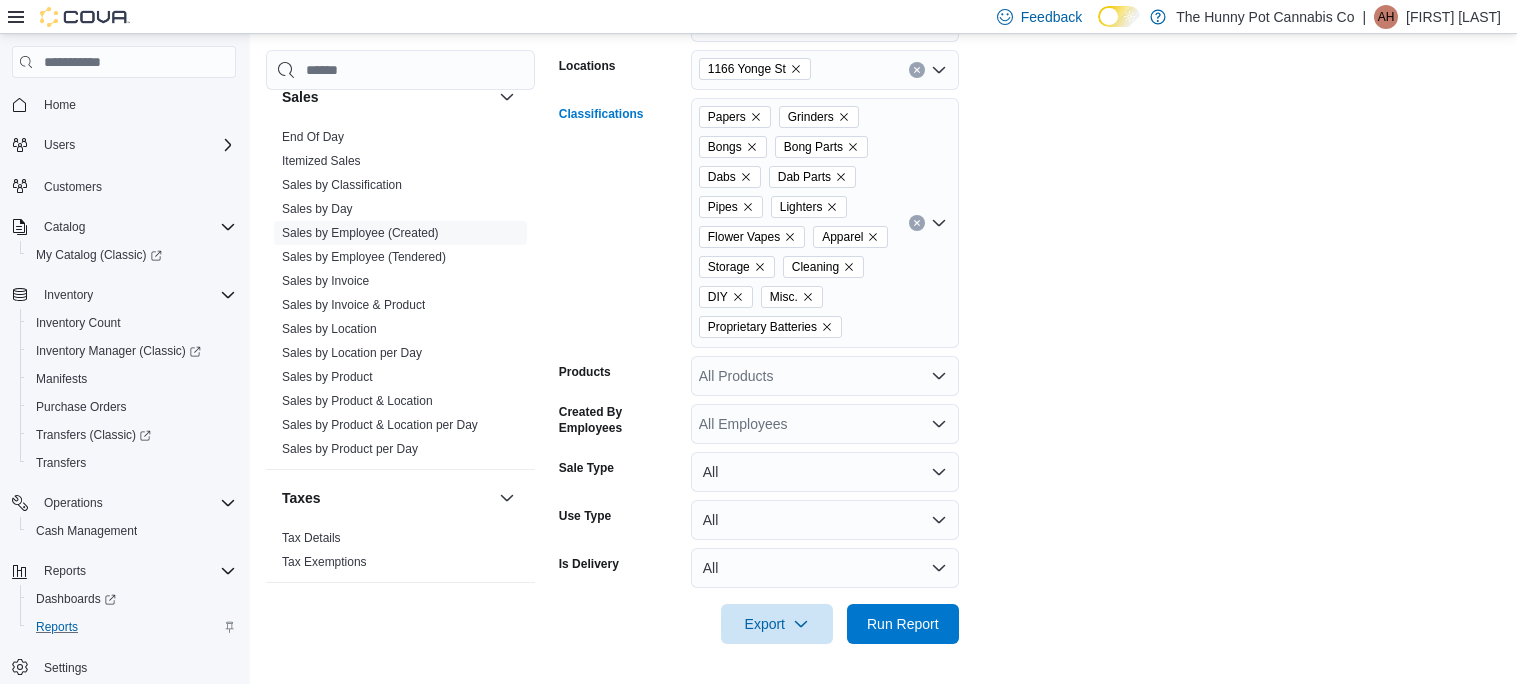 click on "Papers Grinders Bongs Bong Parts Dabs Dab Parts Pipes Lighters Flower Vapes Apparel Storage Cleaning DIY Misc. Proprietary Batteries Combo box. Selected. Papers, Grinders, Bongs, Bong Parts, Dabs, Dab Parts, Pipes, Lighters, Flower Vapes, Apparel, Storage, Cleaning, DIY, Misc., Proprietary Batteries. Press Backspace to delete Proprietary Batteries. Combo box input. All Classifications. Type some text or, to display a list of choices, press Down Arrow. To exit the list of choices, press Escape." at bounding box center [825, 223] 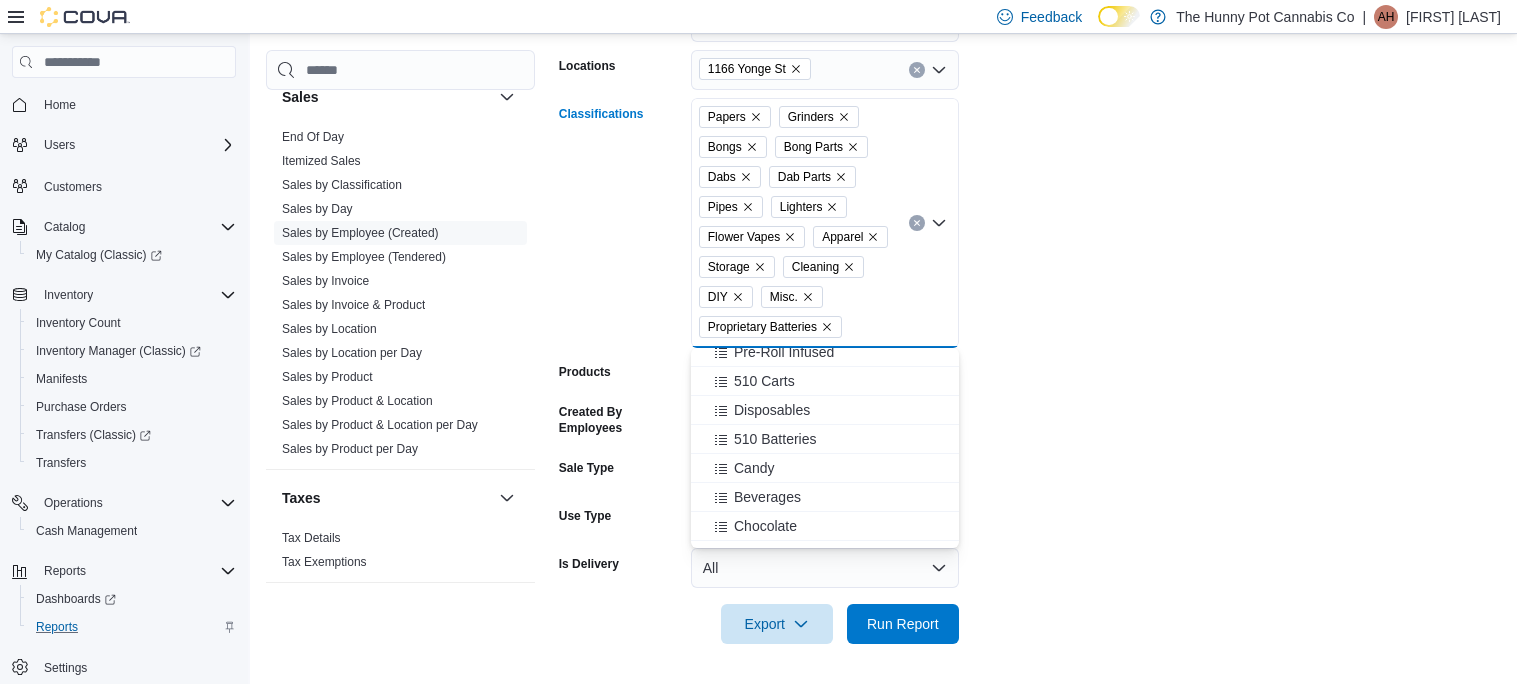 scroll, scrollTop: 302, scrollLeft: 0, axis: vertical 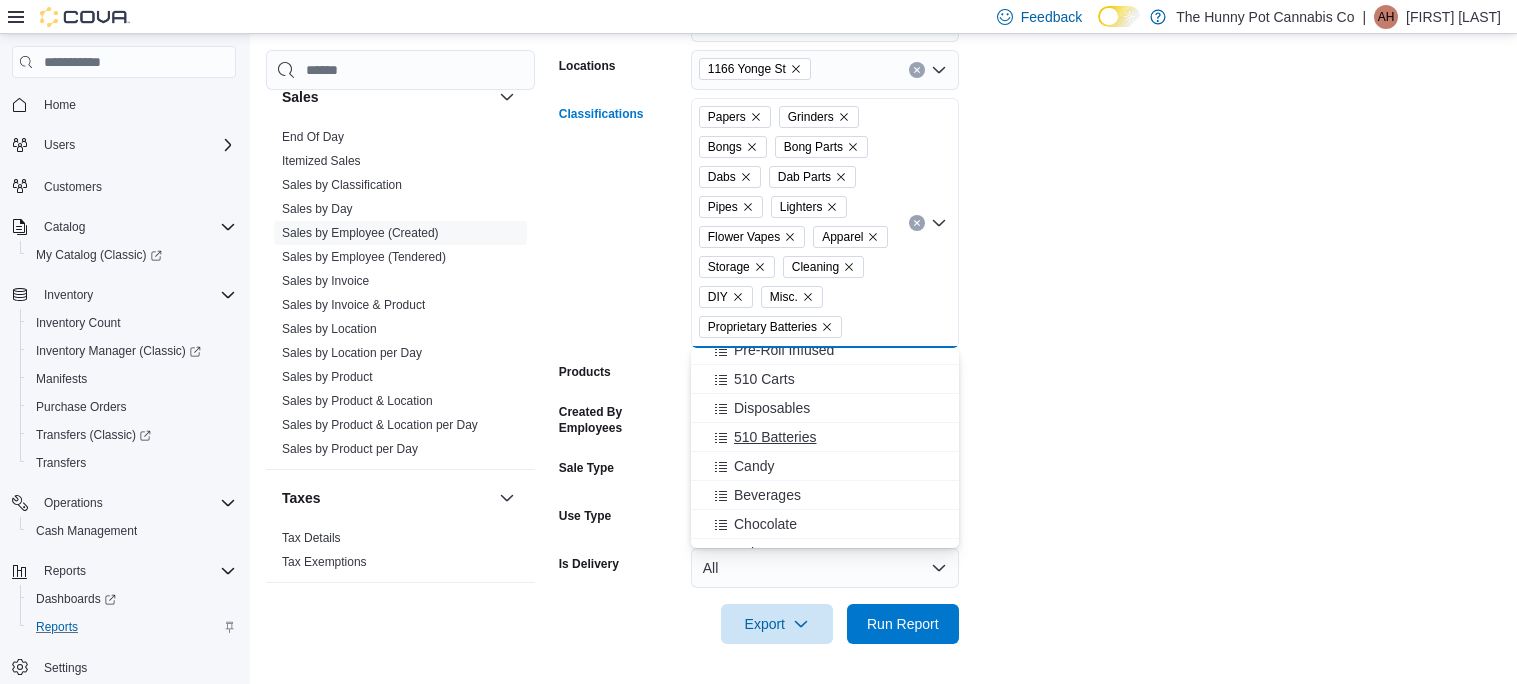 click on "510 Batteries" at bounding box center [775, 437] 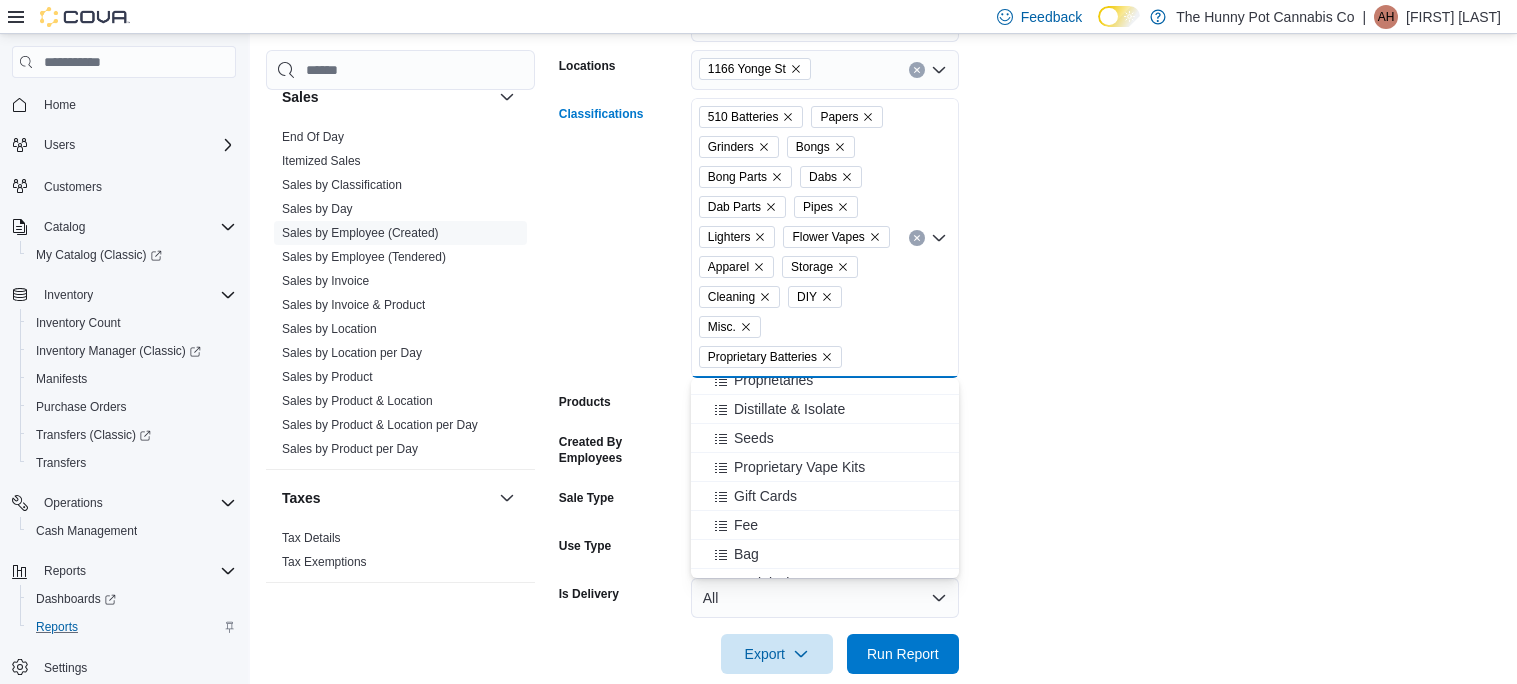 scroll, scrollTop: 740, scrollLeft: 0, axis: vertical 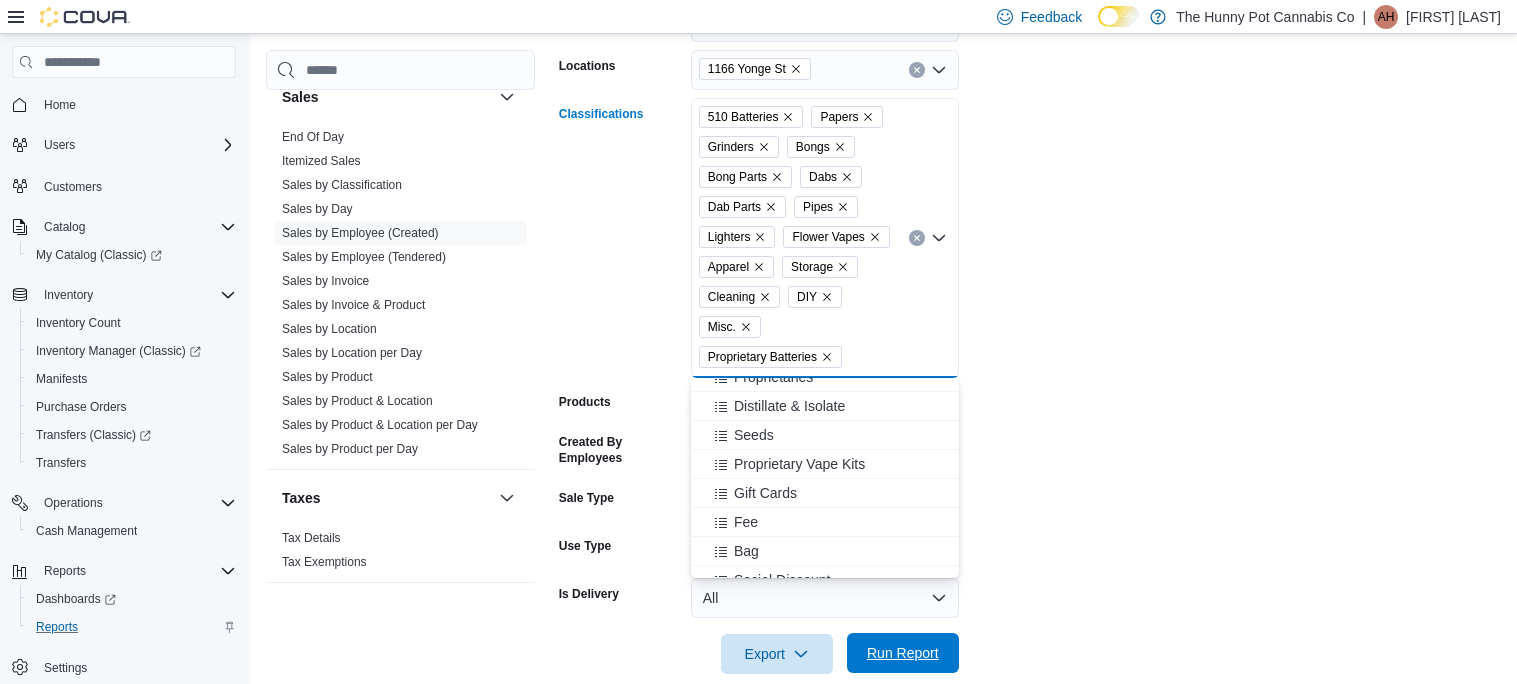 click on "Run Report" at bounding box center [903, 653] 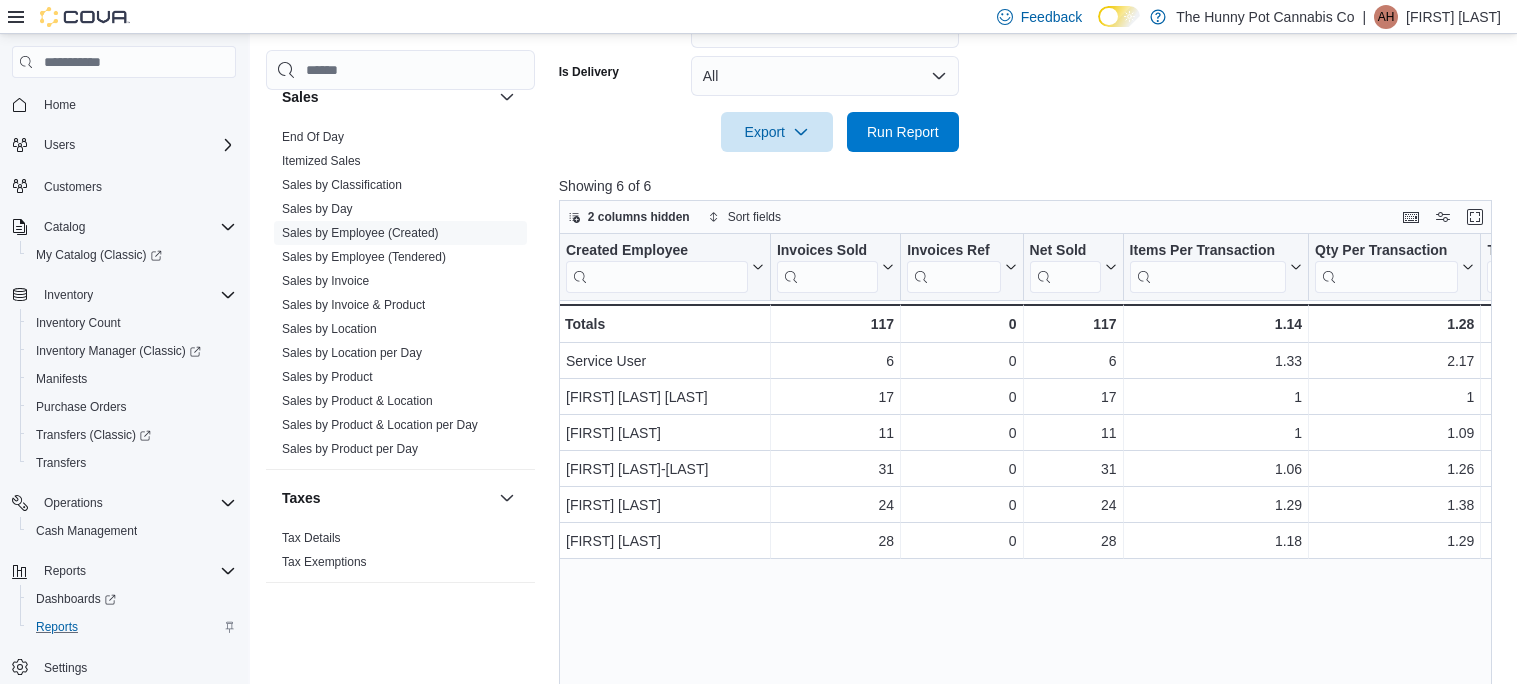 scroll, scrollTop: 879, scrollLeft: 0, axis: vertical 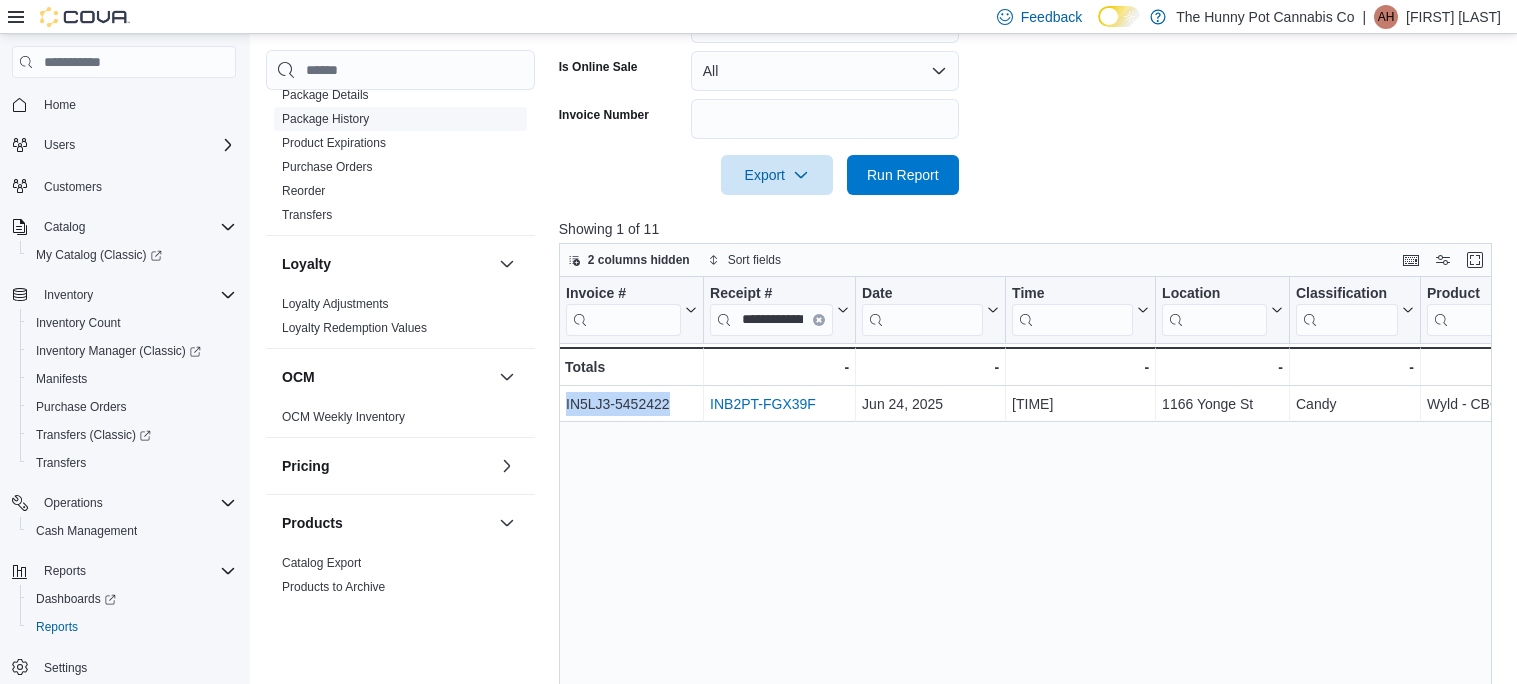 click on "Package History" at bounding box center (325, 119) 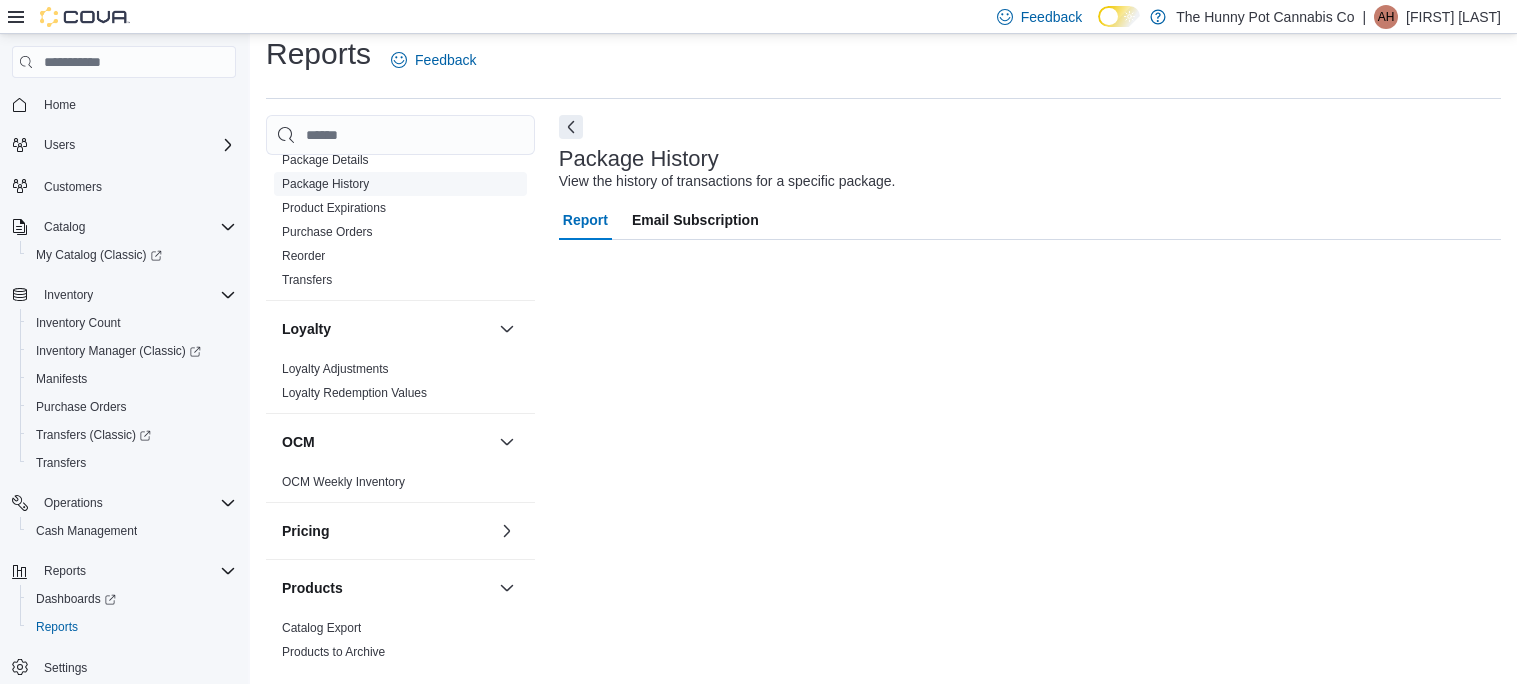 scroll, scrollTop: 16, scrollLeft: 0, axis: vertical 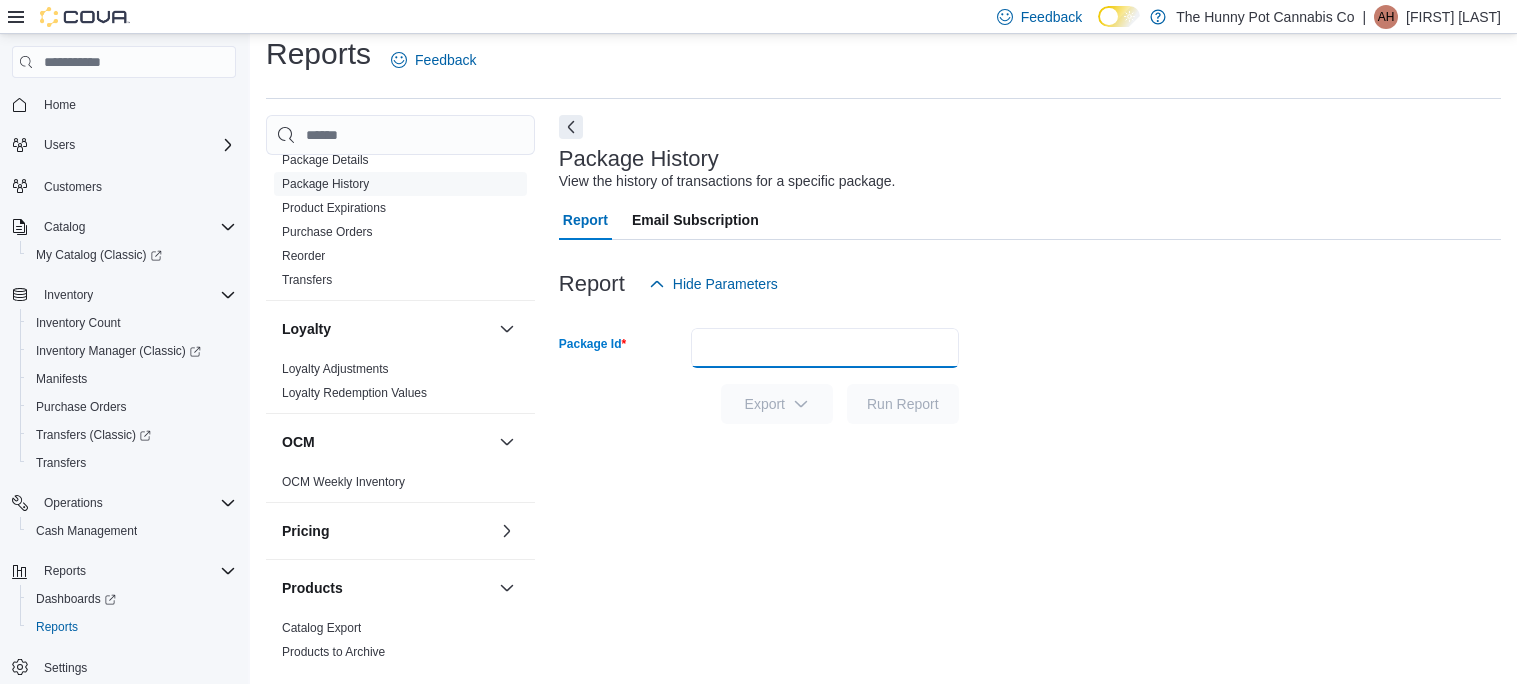 click on "Package Id" at bounding box center (825, 348) 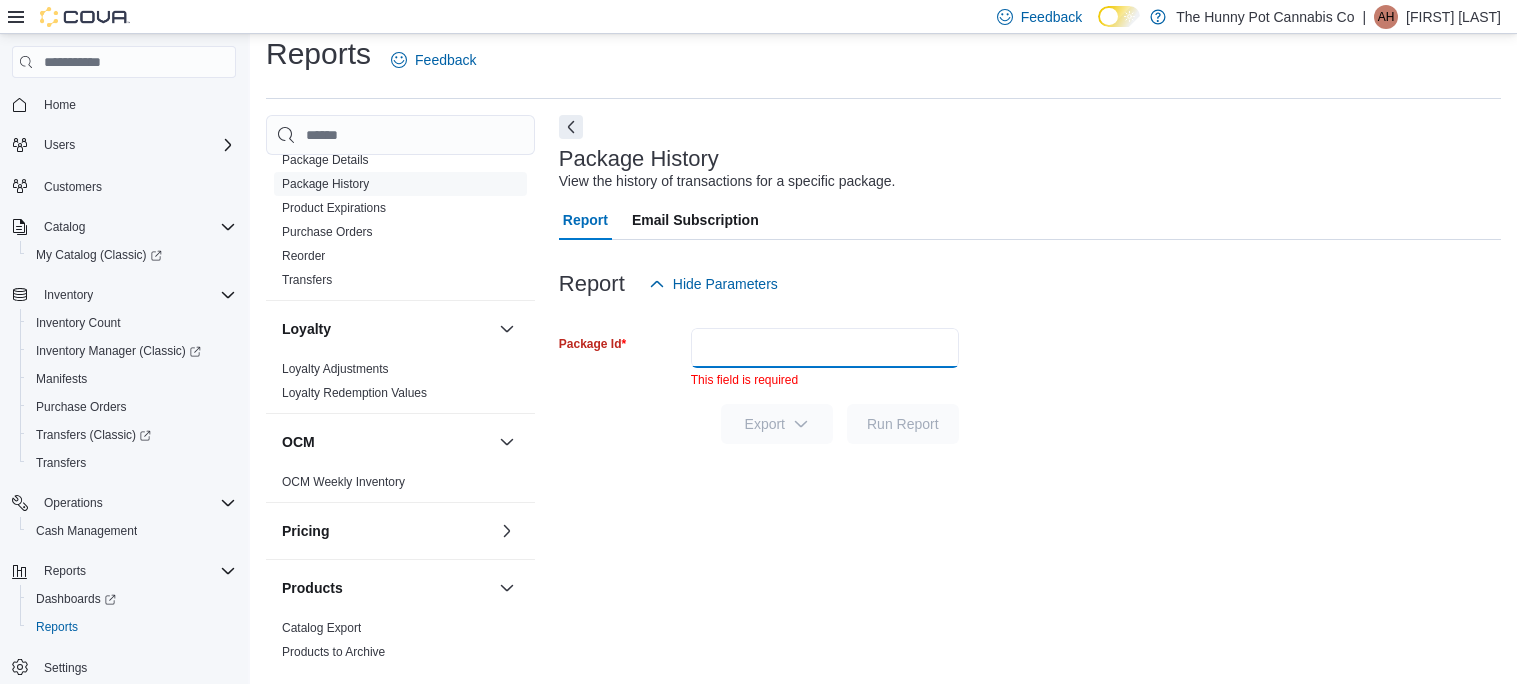 click on "Package Id" at bounding box center (825, 348) 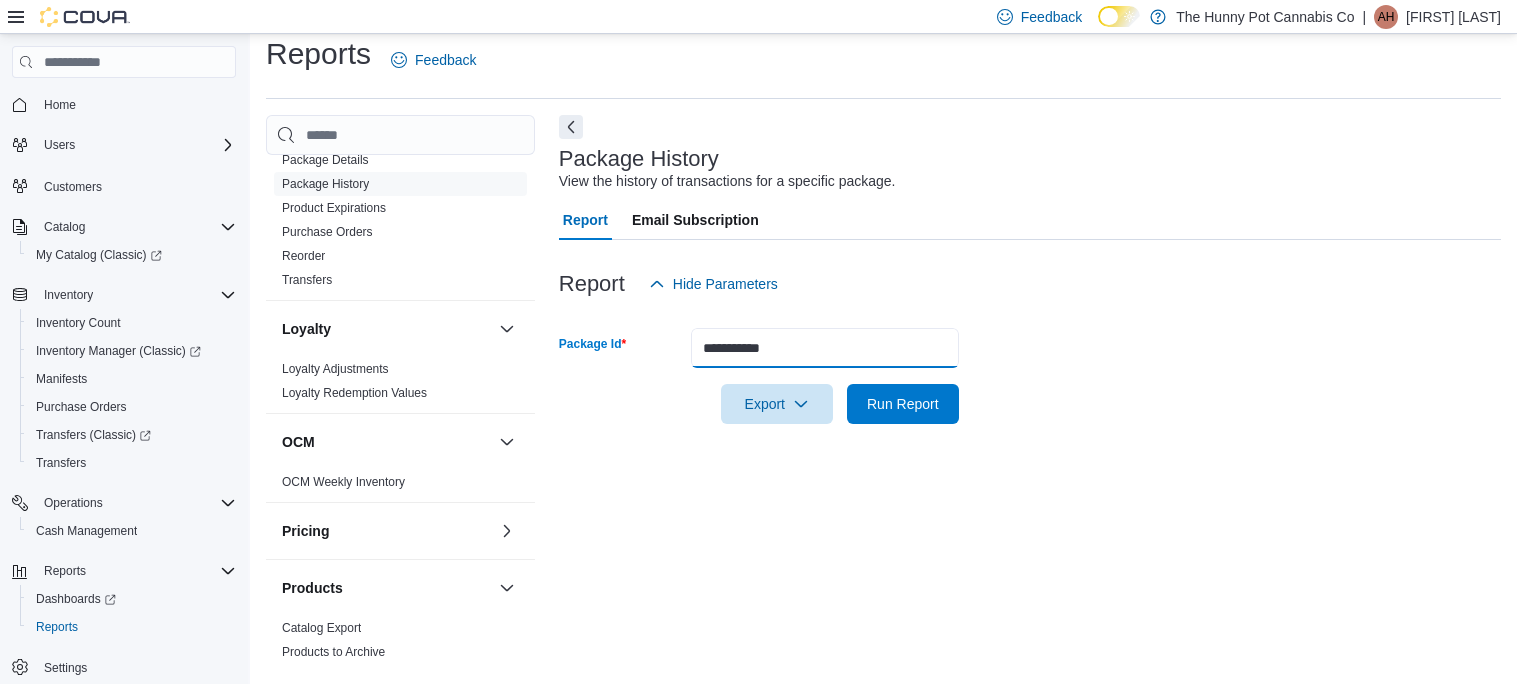 type on "**********" 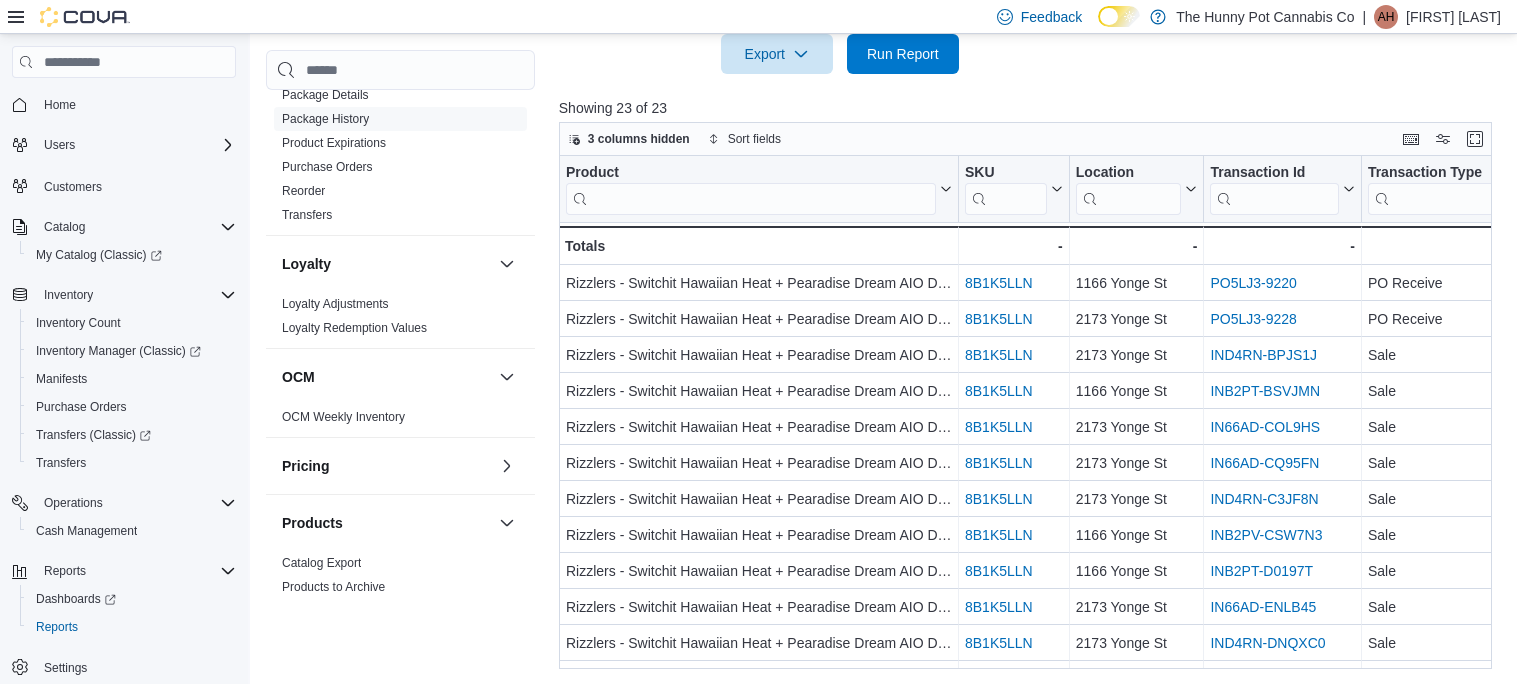 scroll, scrollTop: 367, scrollLeft: 0, axis: vertical 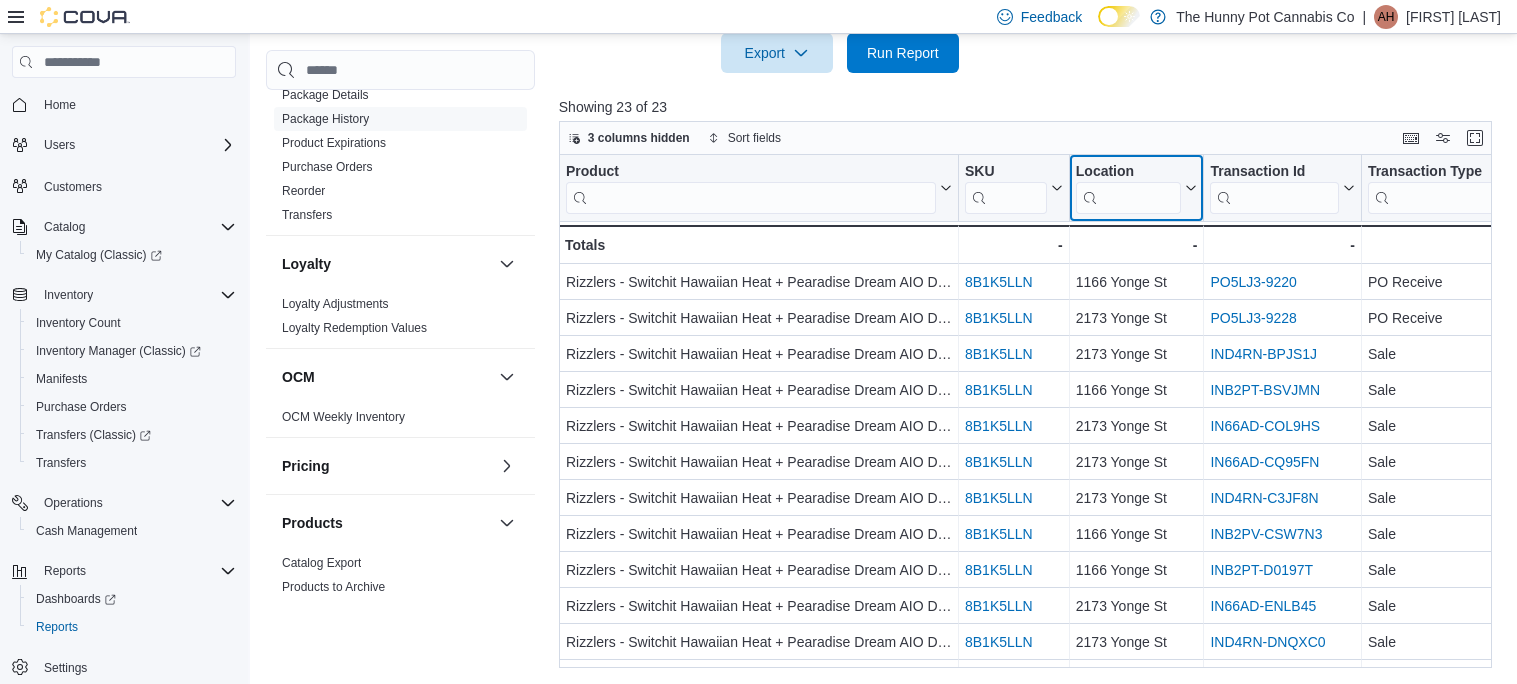 click at bounding box center [1129, 198] 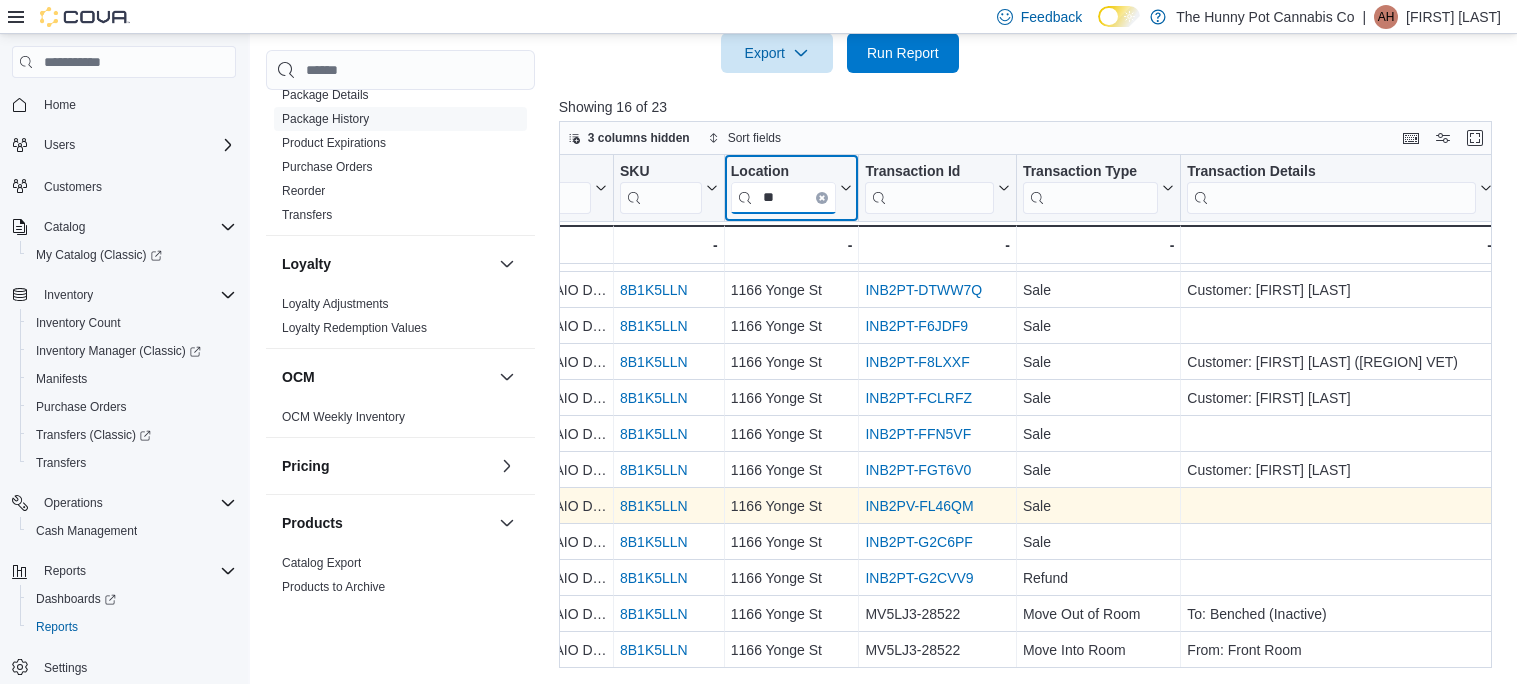 scroll, scrollTop: 0, scrollLeft: 346, axis: horizontal 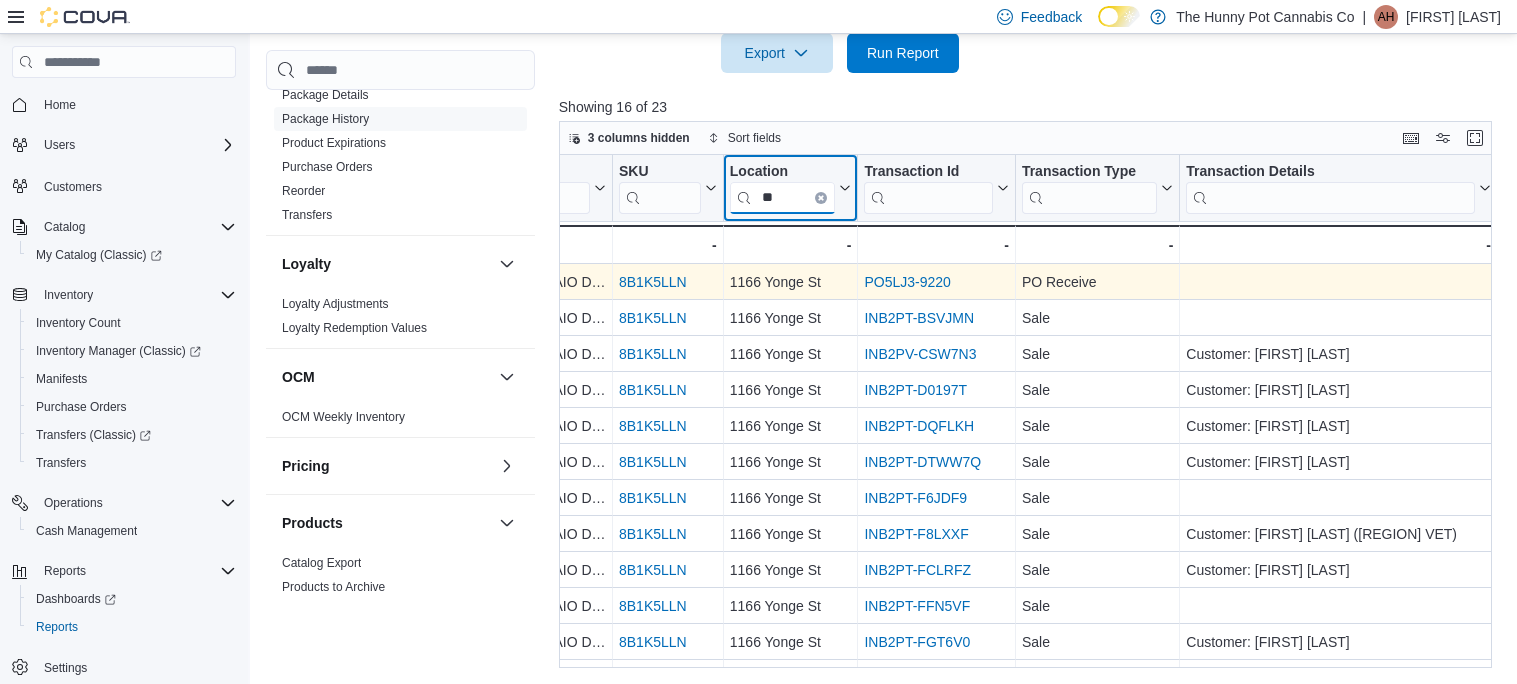 type on "**" 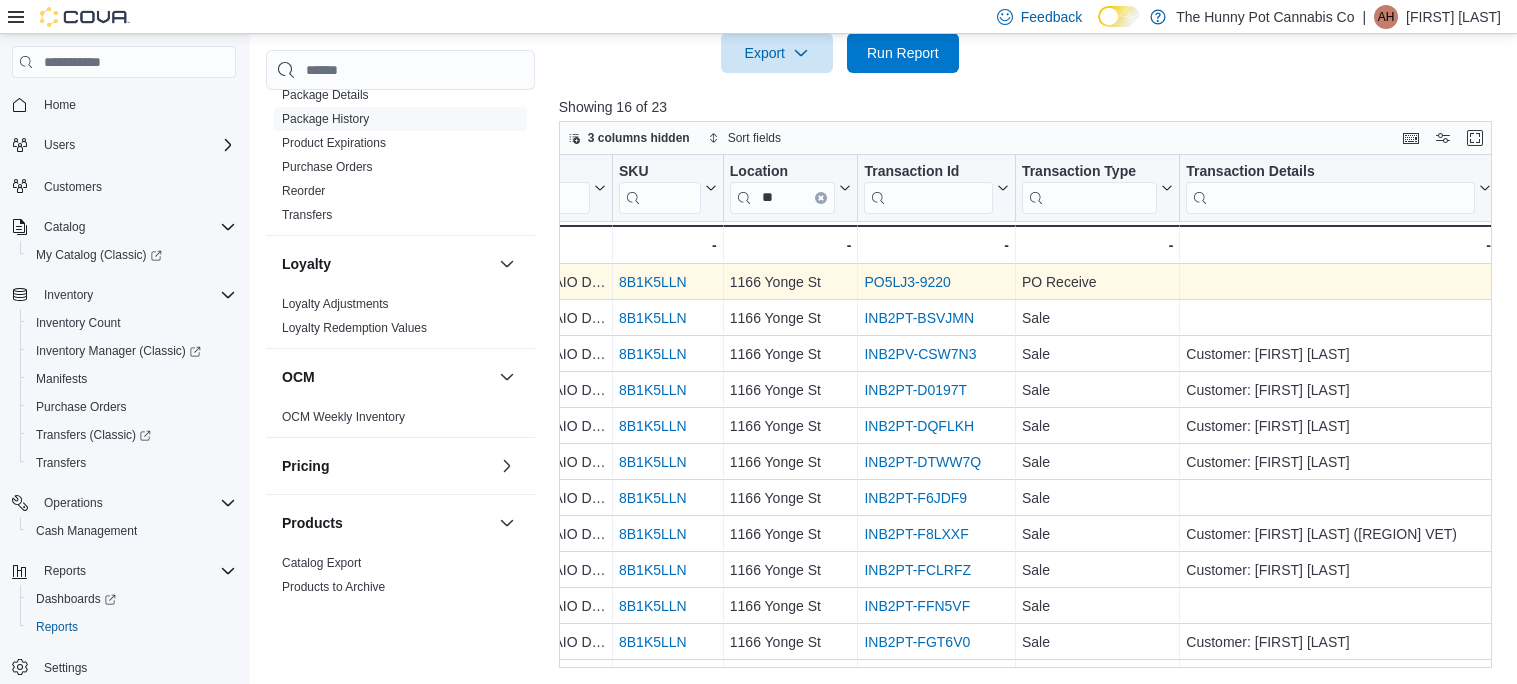 click on "PO5LJ3-9220" at bounding box center (907, 282) 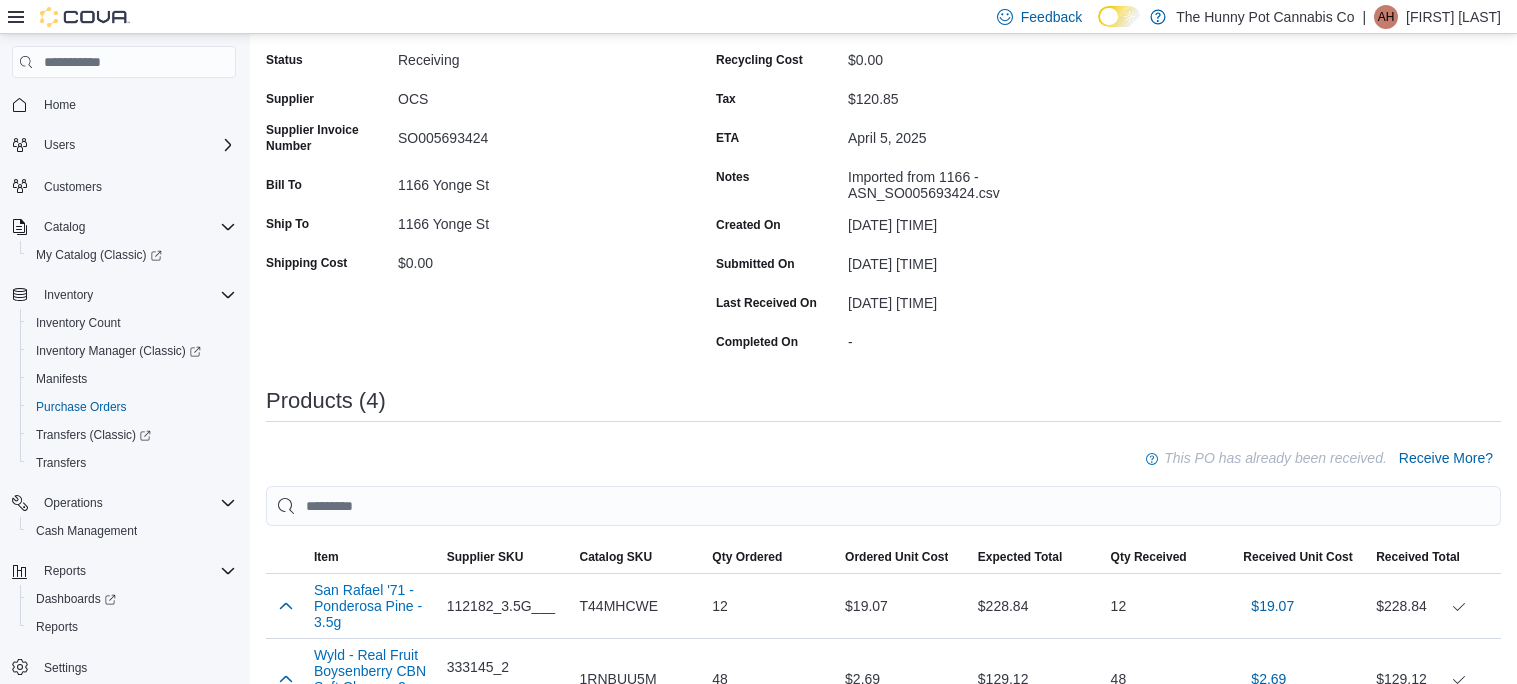 scroll, scrollTop: 178, scrollLeft: 0, axis: vertical 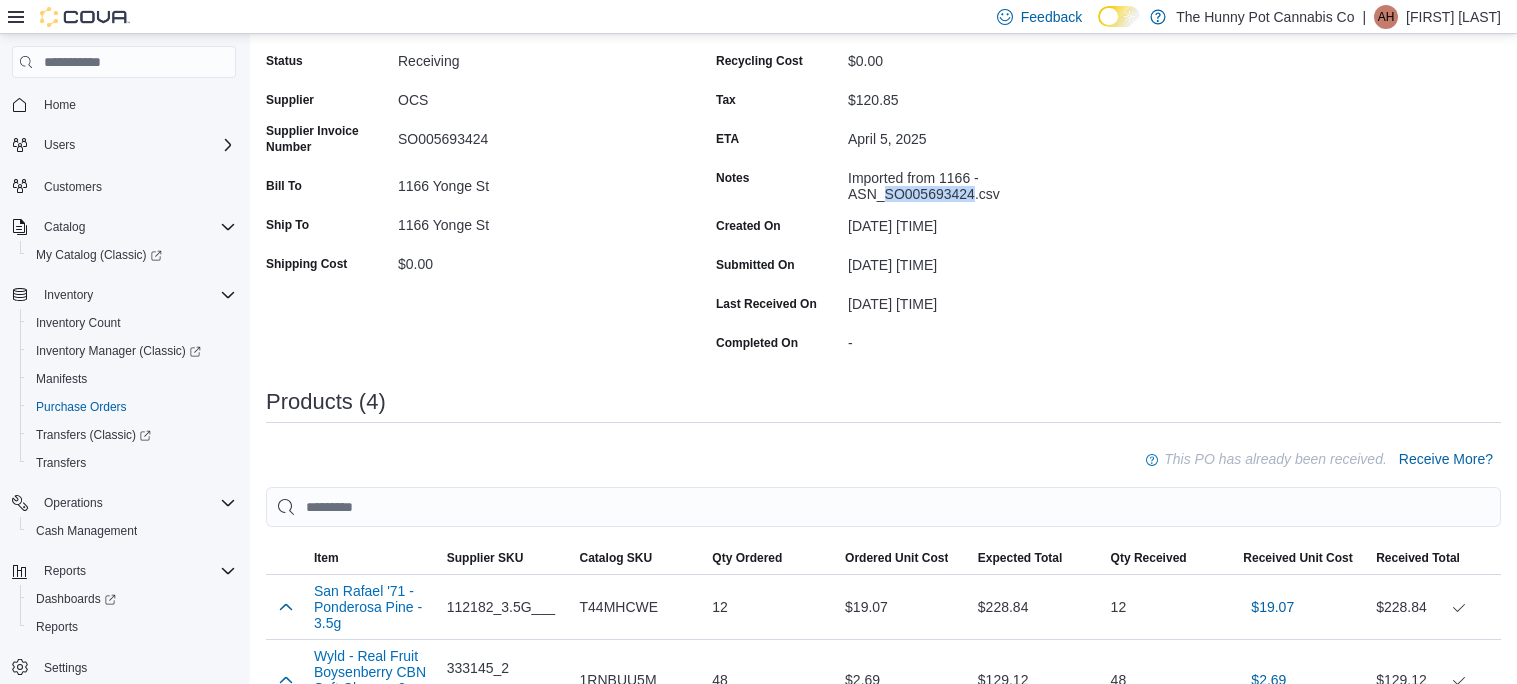 drag, startPoint x: 887, startPoint y: 192, endPoint x: 976, endPoint y: 194, distance: 89.02247 